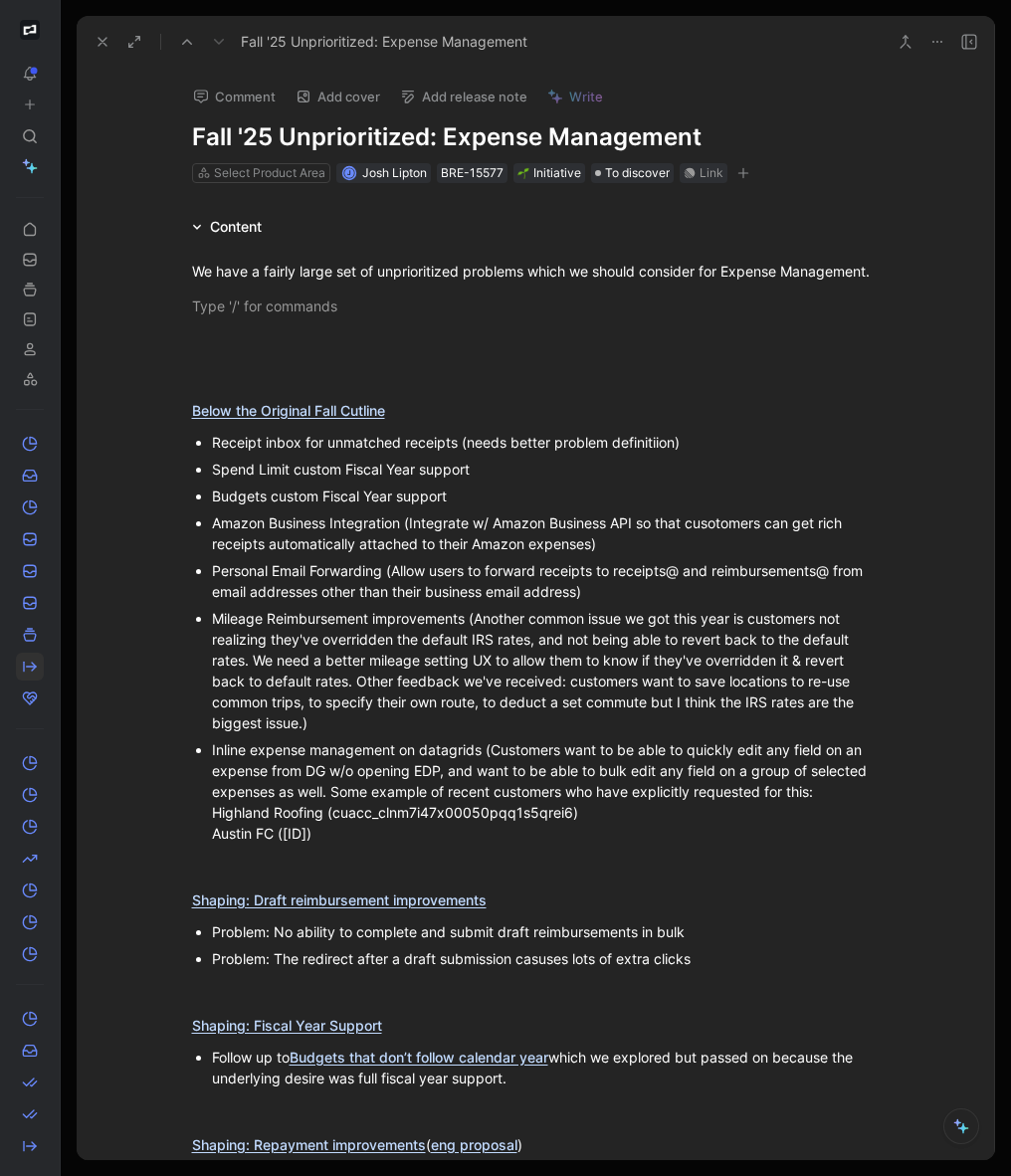 scroll, scrollTop: 0, scrollLeft: 0, axis: both 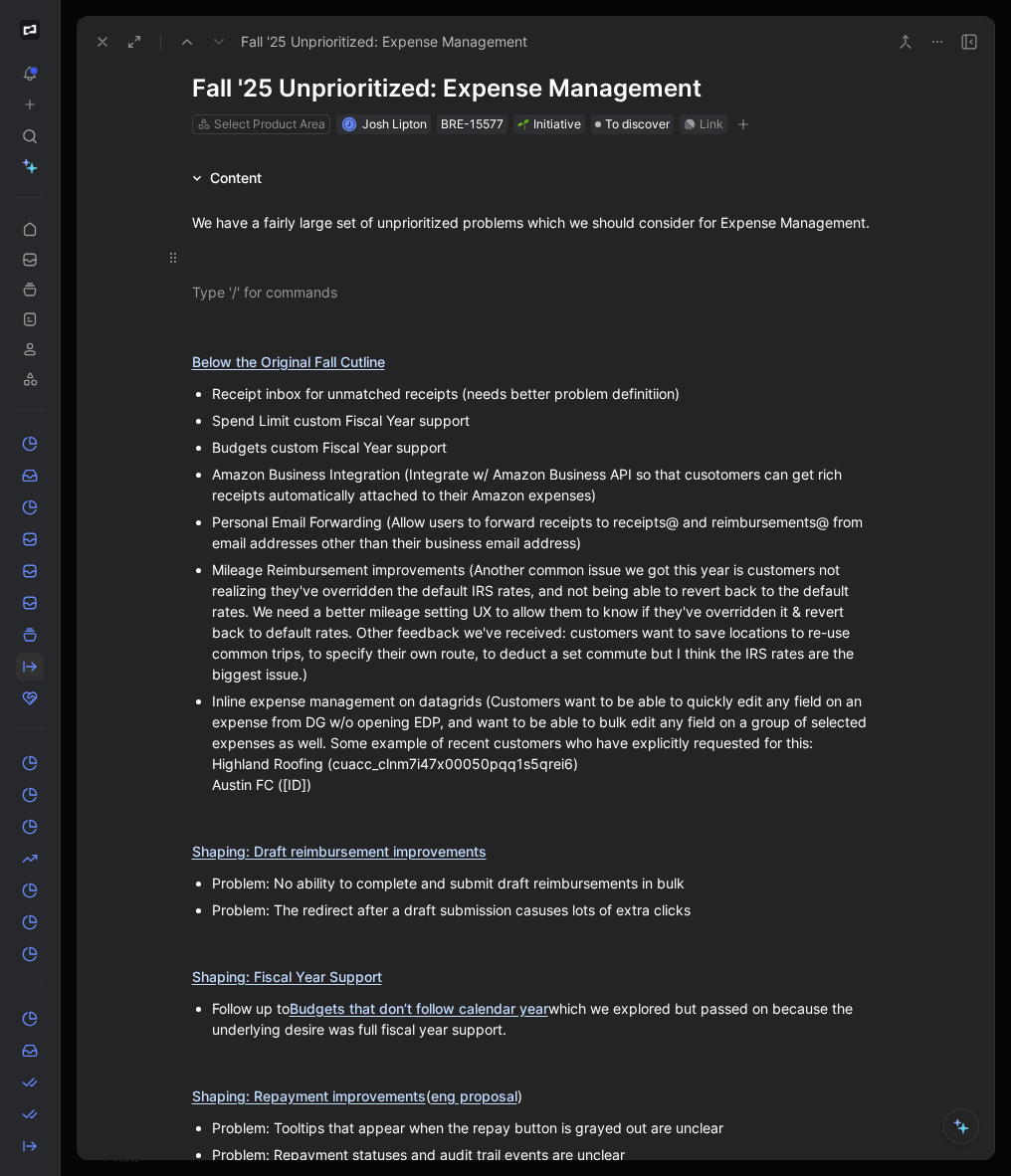 click on "We have a fairly large set of unprioritized problems which we should consider for Expense Management. Below the Original Fall Cutline Receipt inbox for unmatched receipts (needs better problem definitiion) Spend Limit custom Fiscal Year support Budgets custom Fiscal Year support Amazon Business Integration ( Integrate w/ Amazon Business API so that cusotomers can get rich receipts automatically attached to their Amazon expenses) Personal Email Forwarding (Allow users to forward receipts to receipts@ and reimbursements@ from email addresses other than their business email address) Mileage Reimbursement improvements ( Inline expense management on datagrids ( Customers want to be able to quickly edit any field on an expense from DG w/o opening EDP, and want to be able to bulk edit any field on a group of selected expenses as well. Some example of recent customers who have explicitly requested for this: Highland Roofing (cuacc_clnm7i47x00050pqq1s5qrei6) Austin FC (cuacc_clqb7qnd5000r0or8o6lsee7v)) Follow up to  )" at bounding box center [535, 1024] 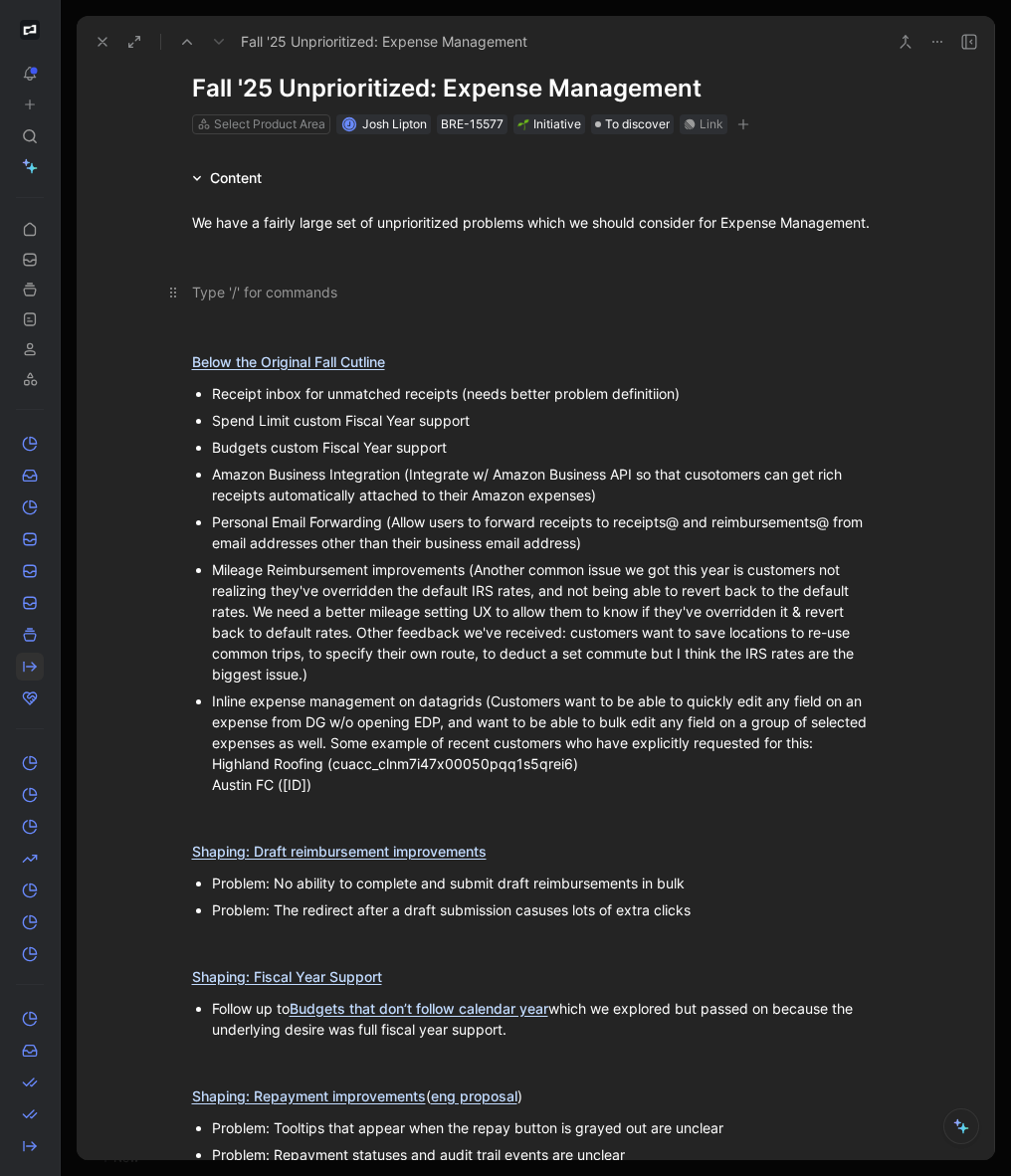 type 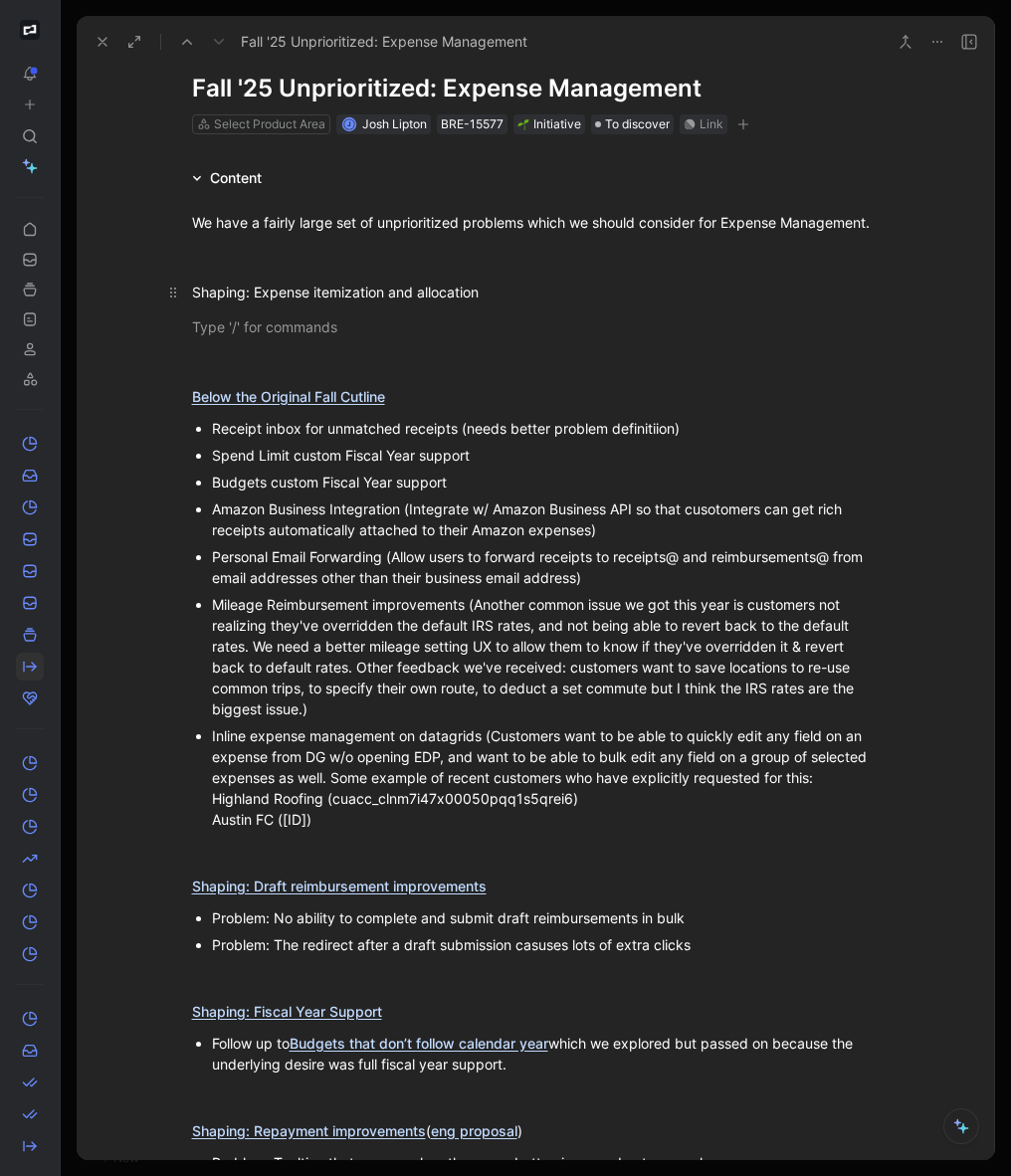 click on "Shaping: Expense itemization and allocation" at bounding box center (536, 292) 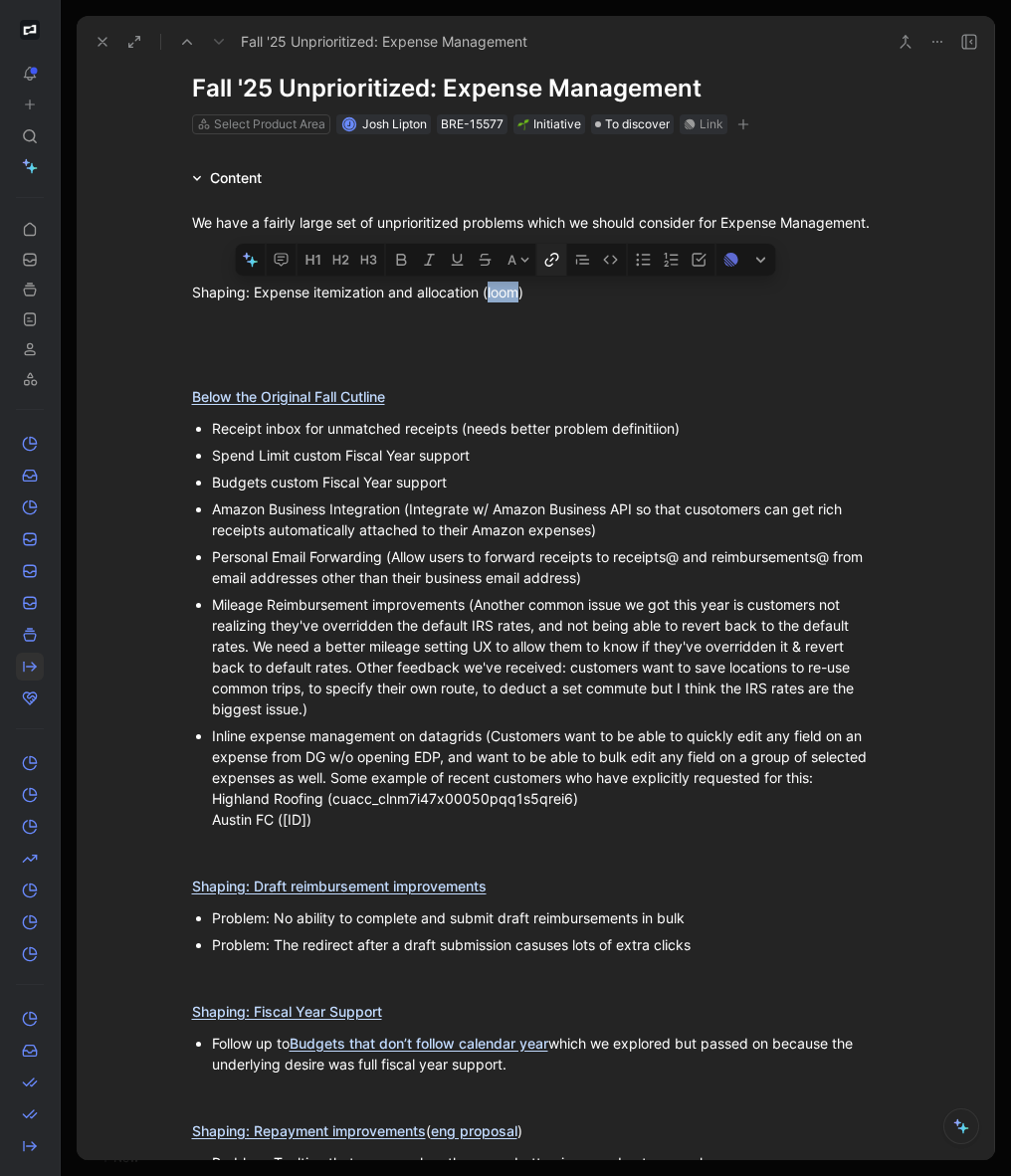 click at bounding box center (552, 260) 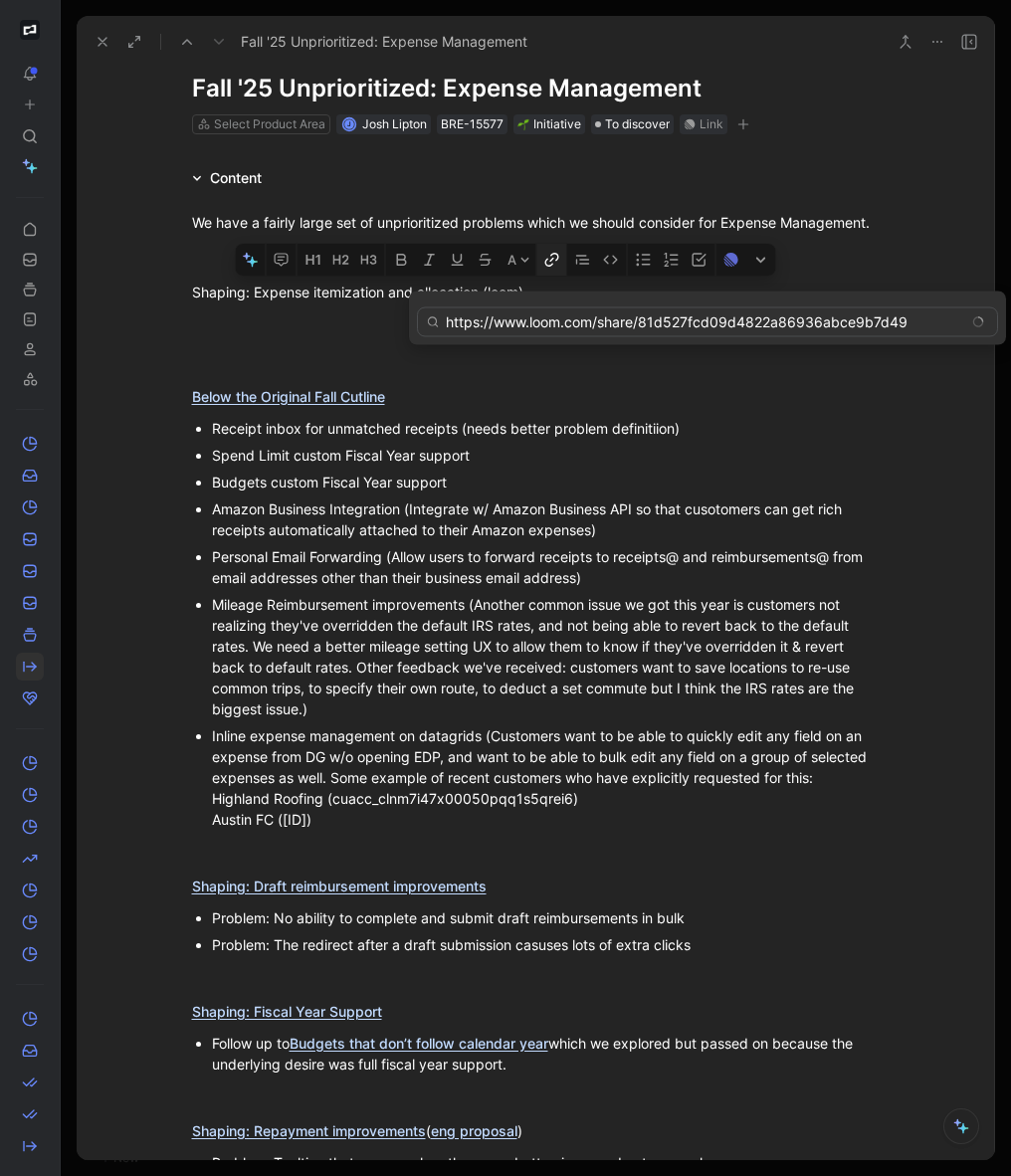 type on "https://www.loom.com/share/81d527fcd09d4822a86936abce9b7d49" 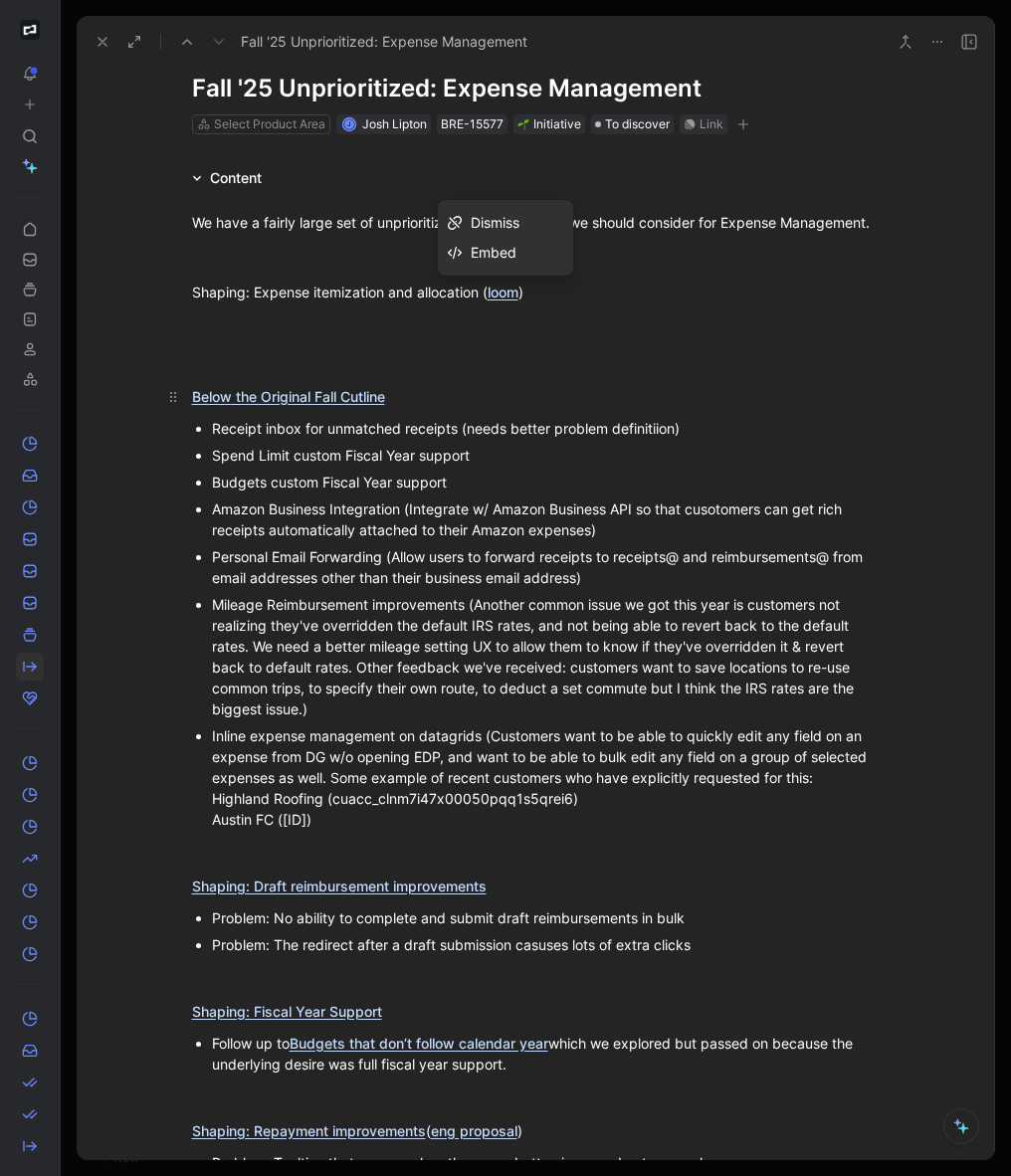click on "Below the Original Fall Cutline" at bounding box center (536, 396) 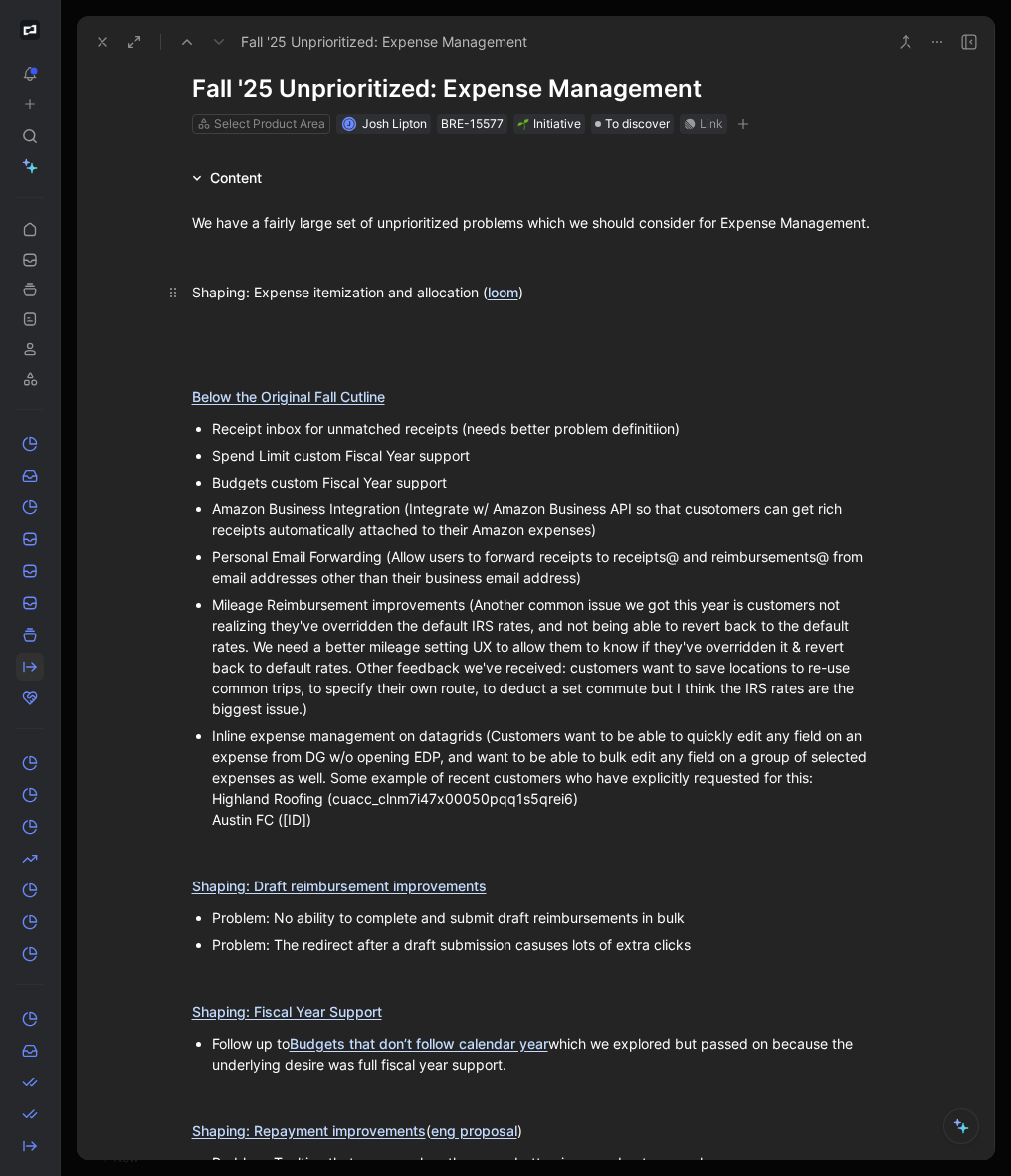 click on "Shaping: Expense itemization and allocation ( loom )" at bounding box center [536, 292] 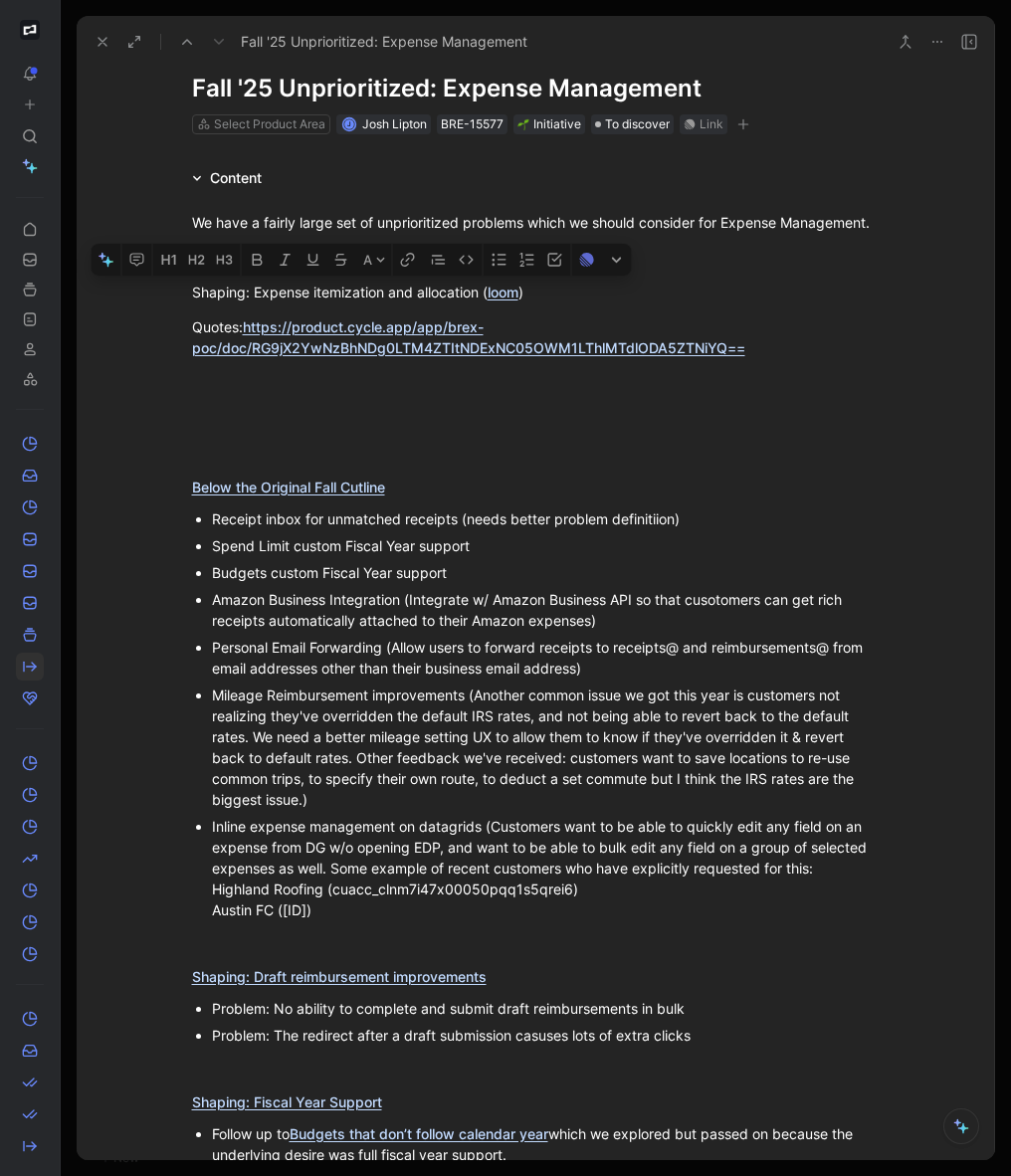 drag, startPoint x: 569, startPoint y: 294, endPoint x: 140, endPoint y: 294, distance: 429 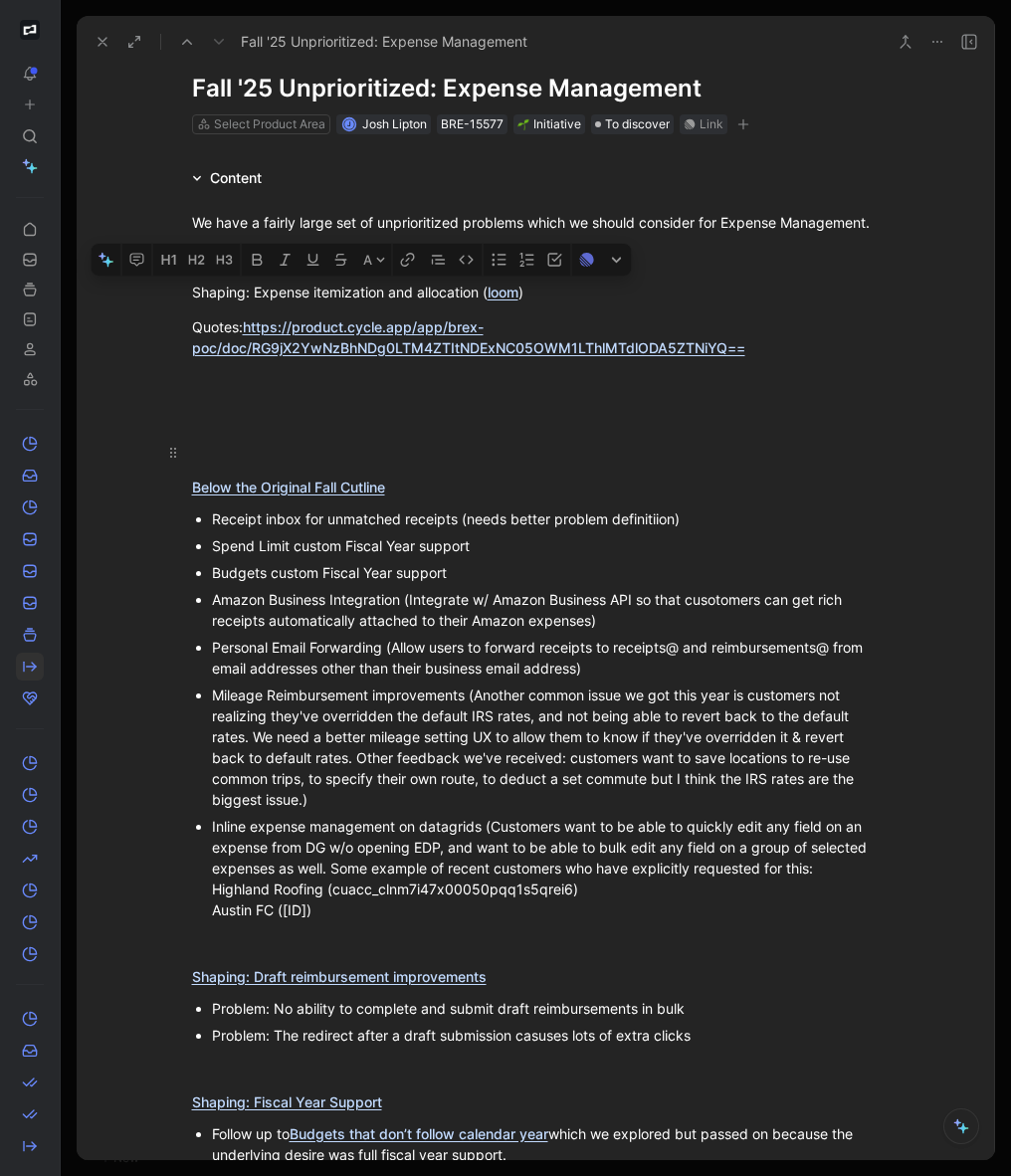 copy on "Shaping: Expense itemization and allocation ( loom )" 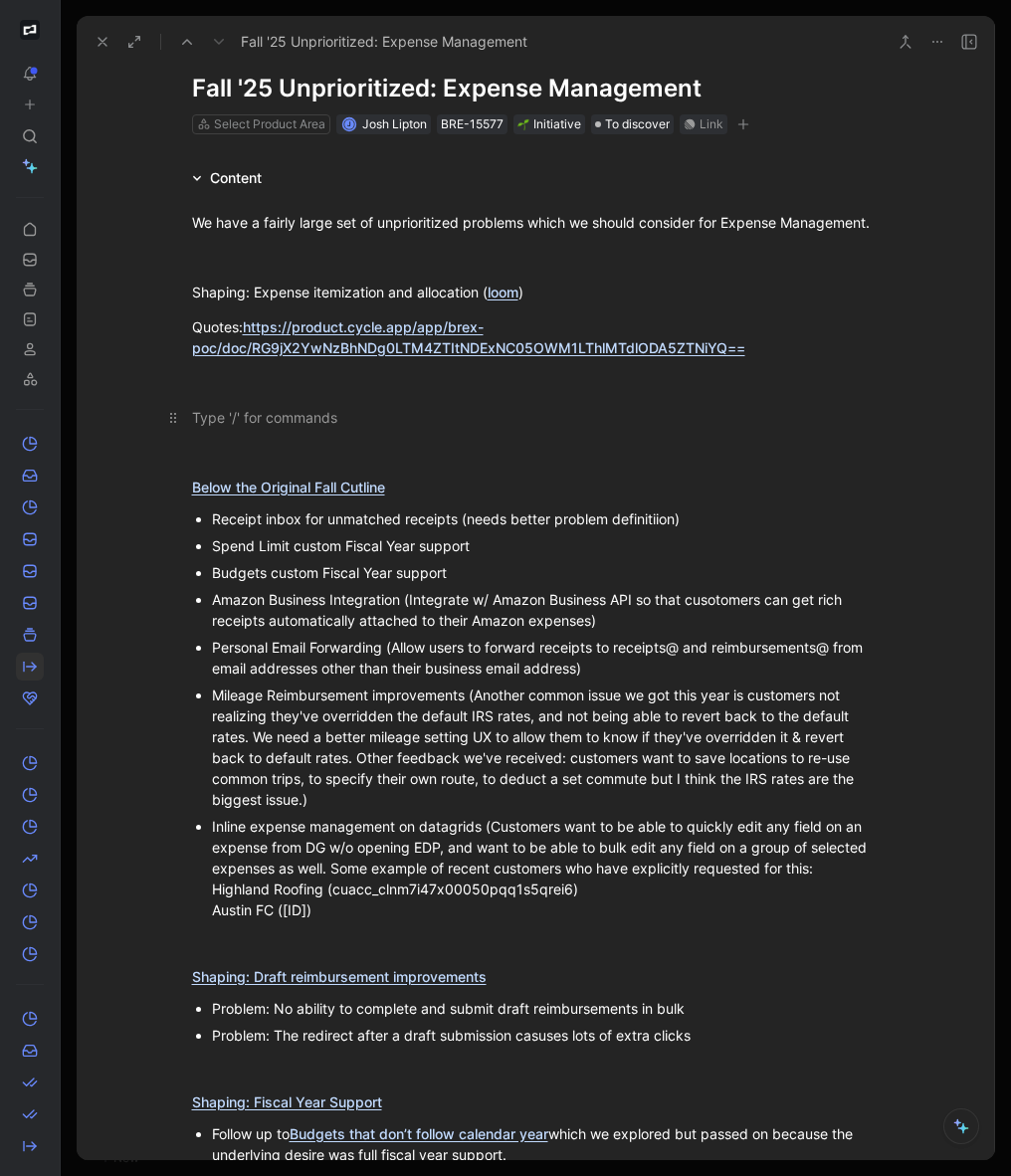 click at bounding box center (536, 417) 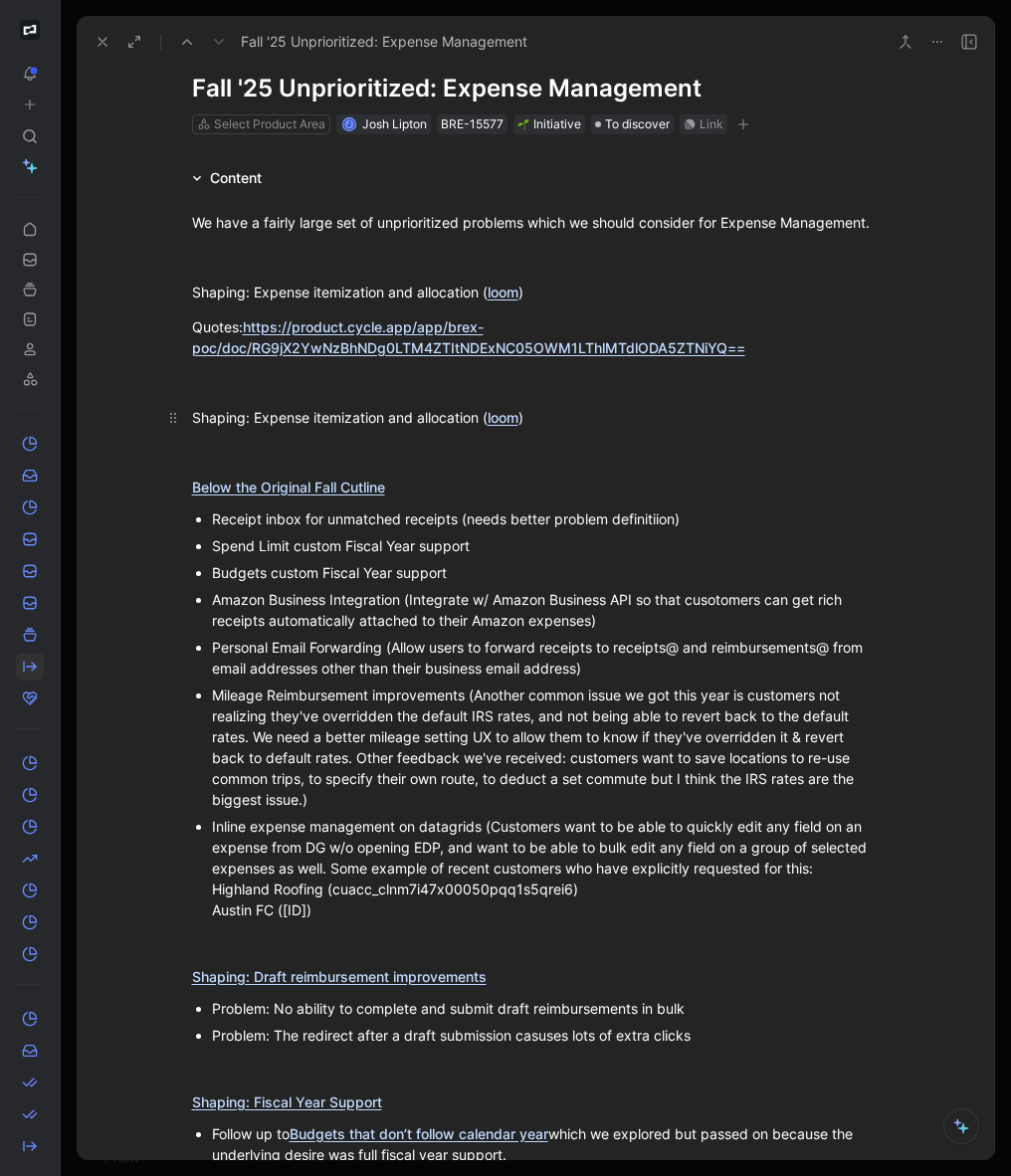 drag, startPoint x: 257, startPoint y: 419, endPoint x: 571, endPoint y: 424, distance: 314.03981 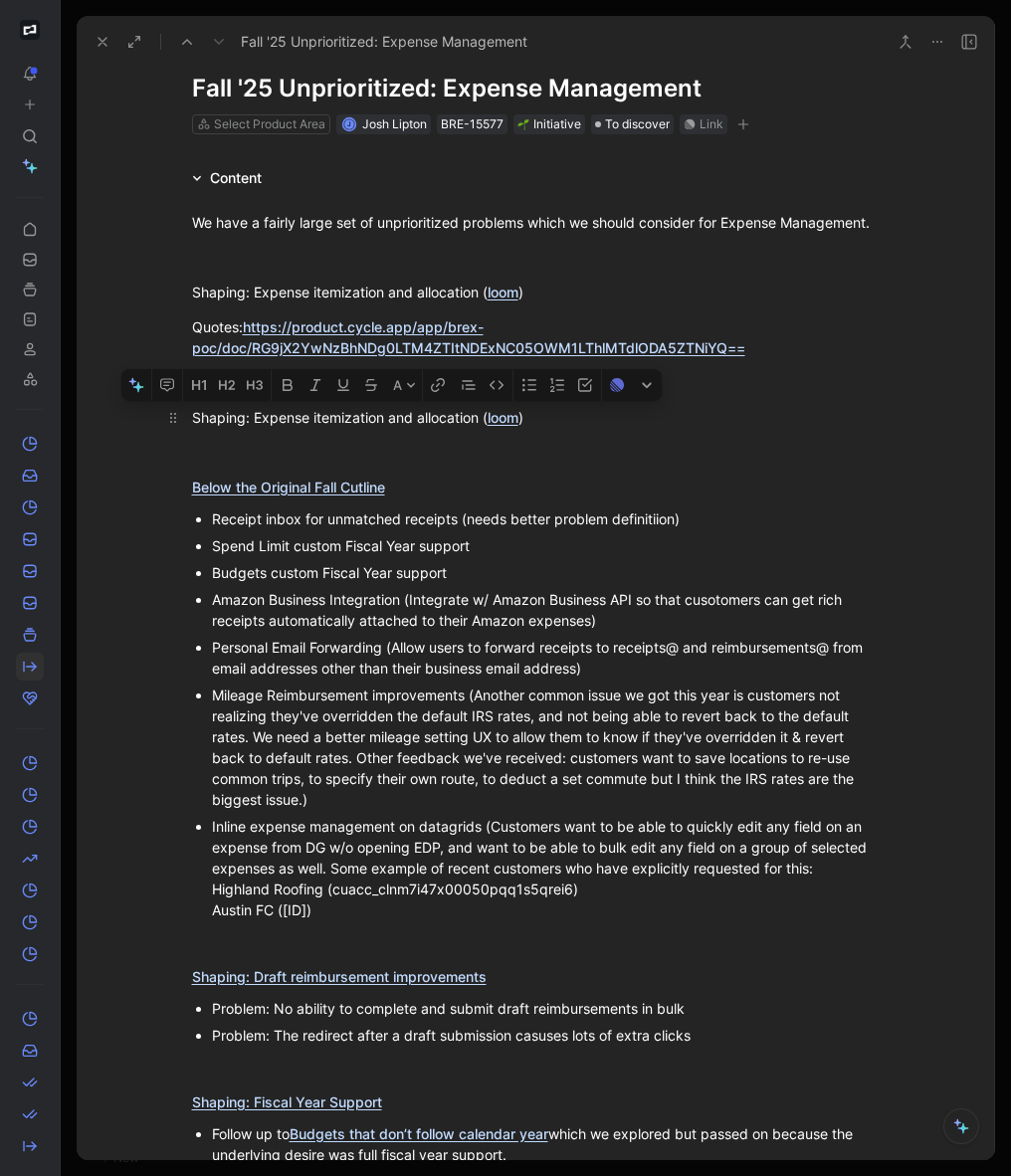 drag, startPoint x: 255, startPoint y: 417, endPoint x: 558, endPoint y: 421, distance: 303.0264 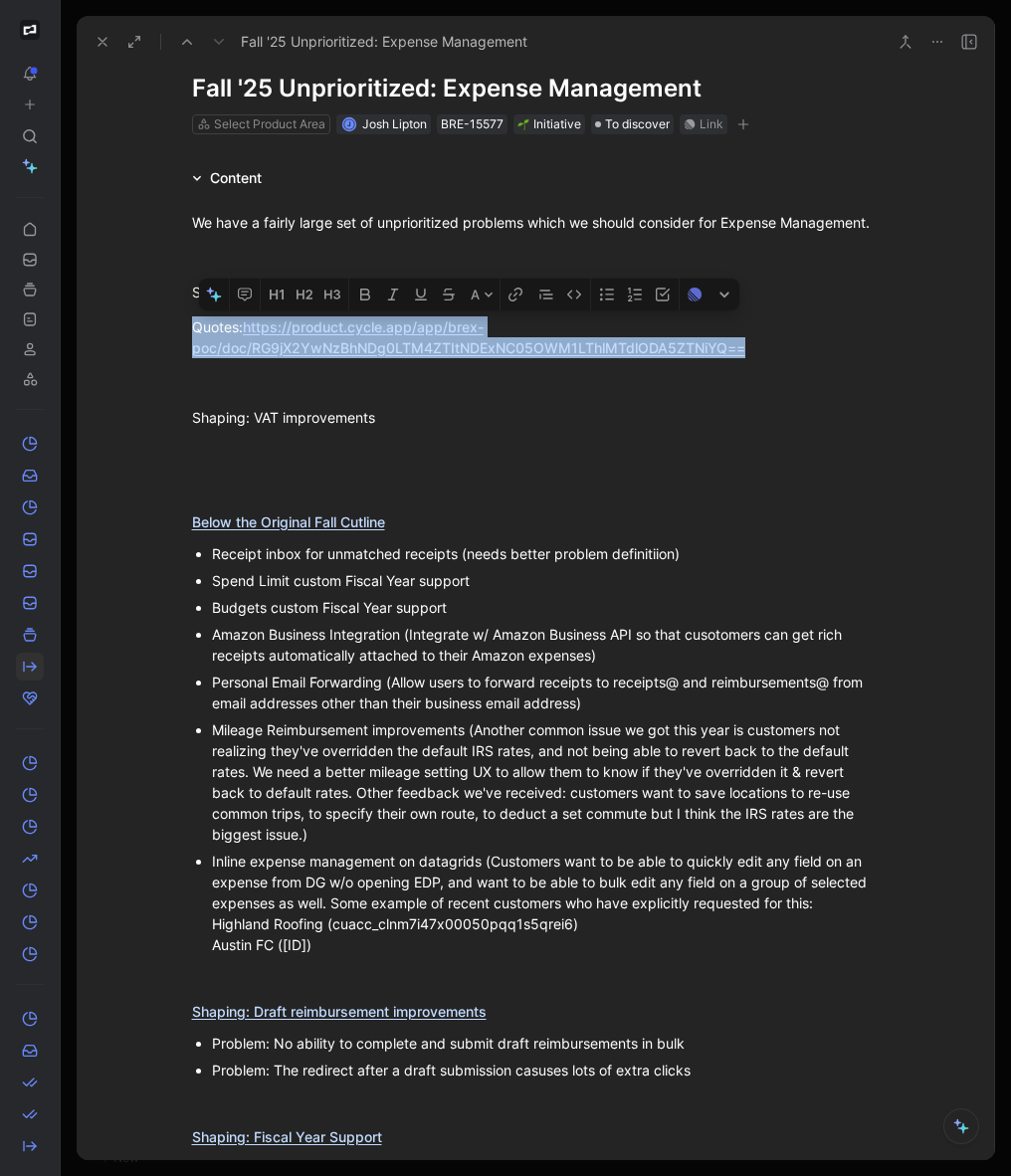 drag, startPoint x: 785, startPoint y: 349, endPoint x: 118, endPoint y: 325, distance: 667.4316 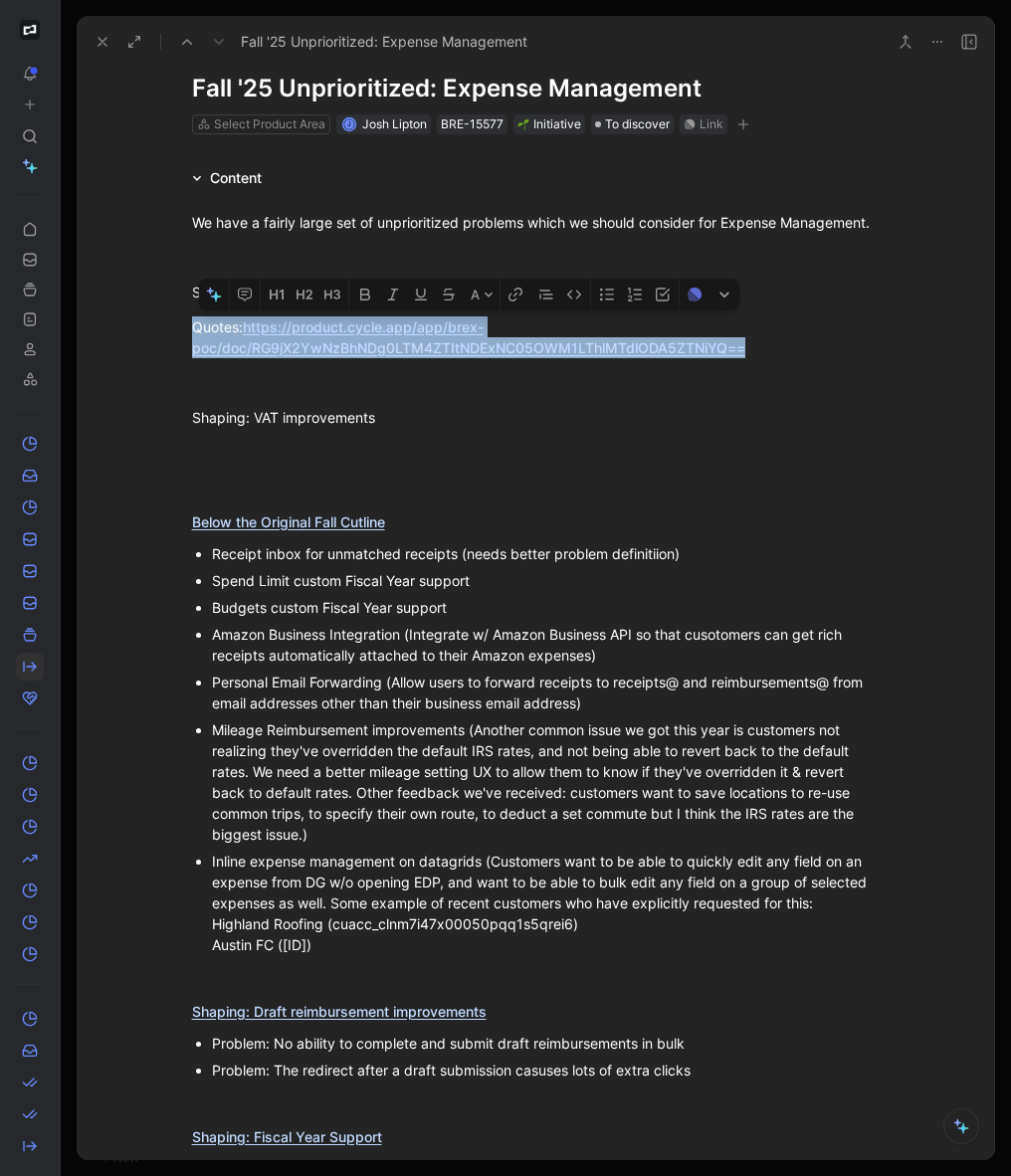click on "We have a fairly large set of unprioritized problems which we should consider for Expense Management. Shaping: Expense itemization and allocation ( loom )  Quotes:  https://product.cycle.app/app/brex-poc/doc/RG9jX2YwNzBhNDg0LTM4ZTItNDExNC05OWM1LThlMTdlODA5ZTNiYQ== Shaping: VAT improvements Below the Original Fall Cutline Receipt inbox for unmatched receipts (needs better problem definitiion) Spend Limit custom Fiscal Year support Budgets custom Fiscal Year support Amazon Business Integration ( Integrate w/ Amazon Business API so that cusotomers can get rich receipts automatically attached to their Amazon expenses) Personal Email Forwarding (Allow users to forward receipts to receipts@ and reimbursements@ from email addresses other than their business email address) Mileage Reimbursement improvements ( Inline expense management on datagrids ( Highland Roofing (cuacc_clnm7i47x00050pqq1s5qrei6) Austin FC (cuacc_clqb7qnd5000r0or8o6lsee7v)) Shaping: Draft reimbursement improvements Shaping: Fiscal Year Support  (" at bounding box center (535, 1103) 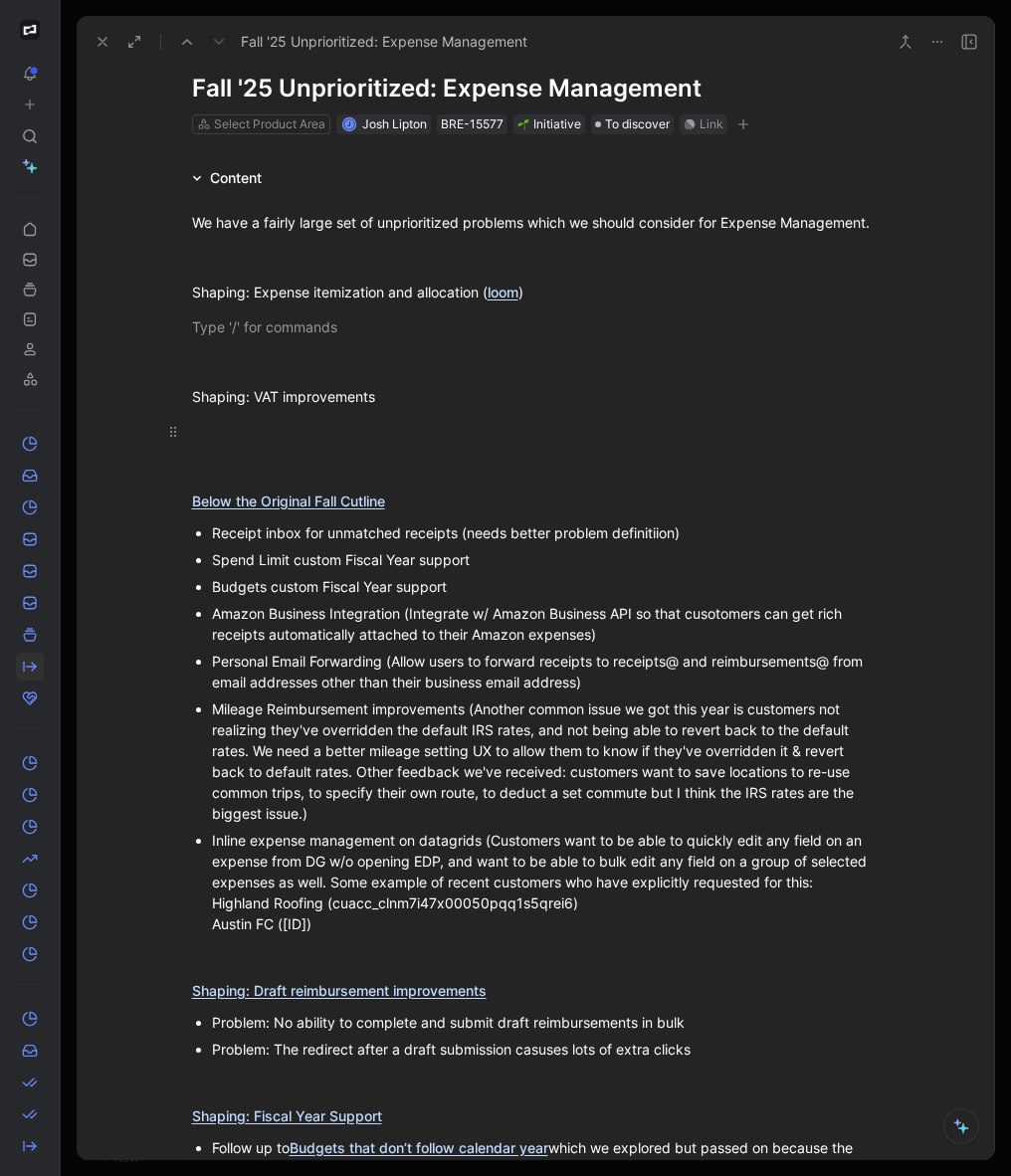 click at bounding box center (536, 431) 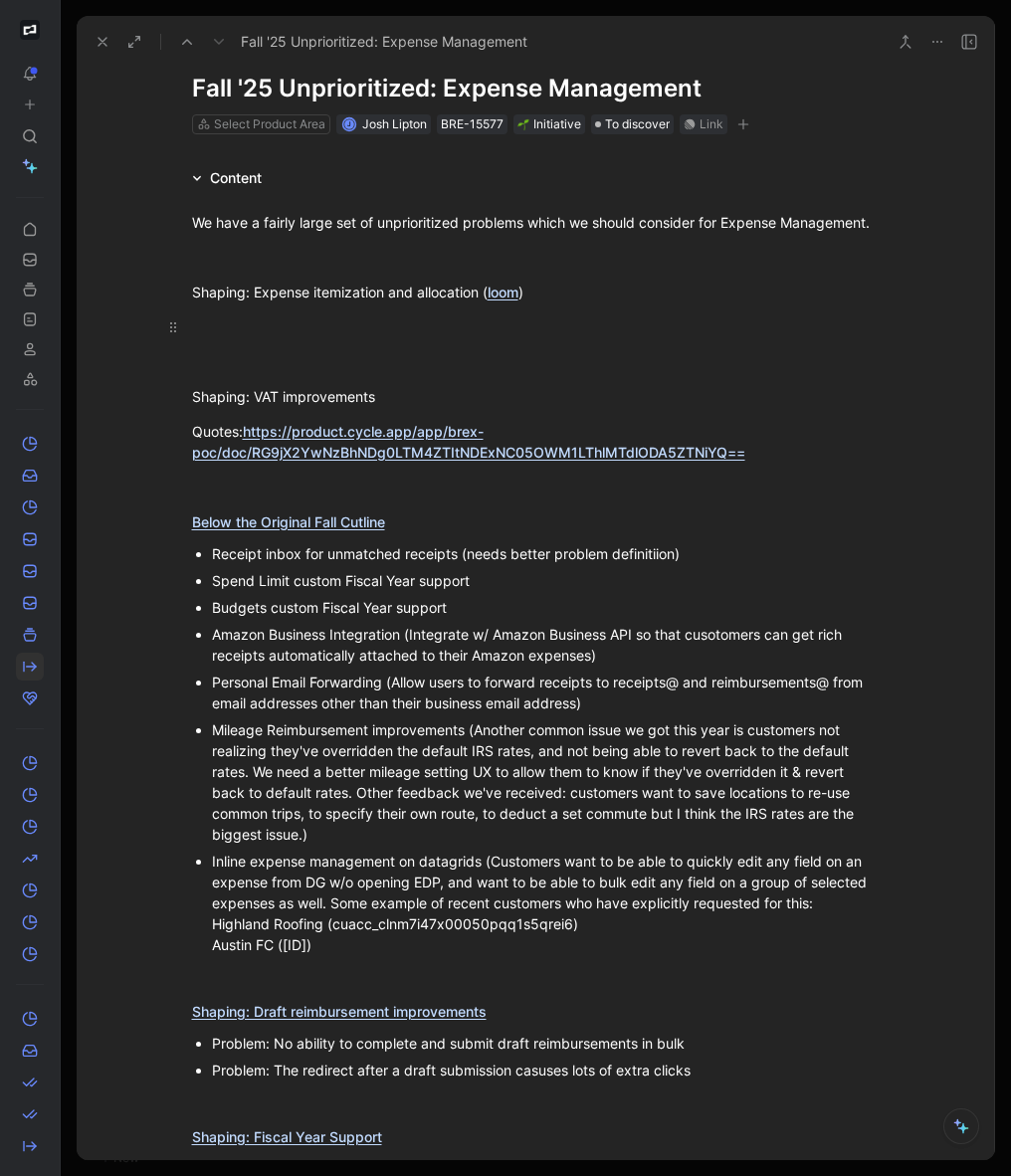 click at bounding box center [536, 326] 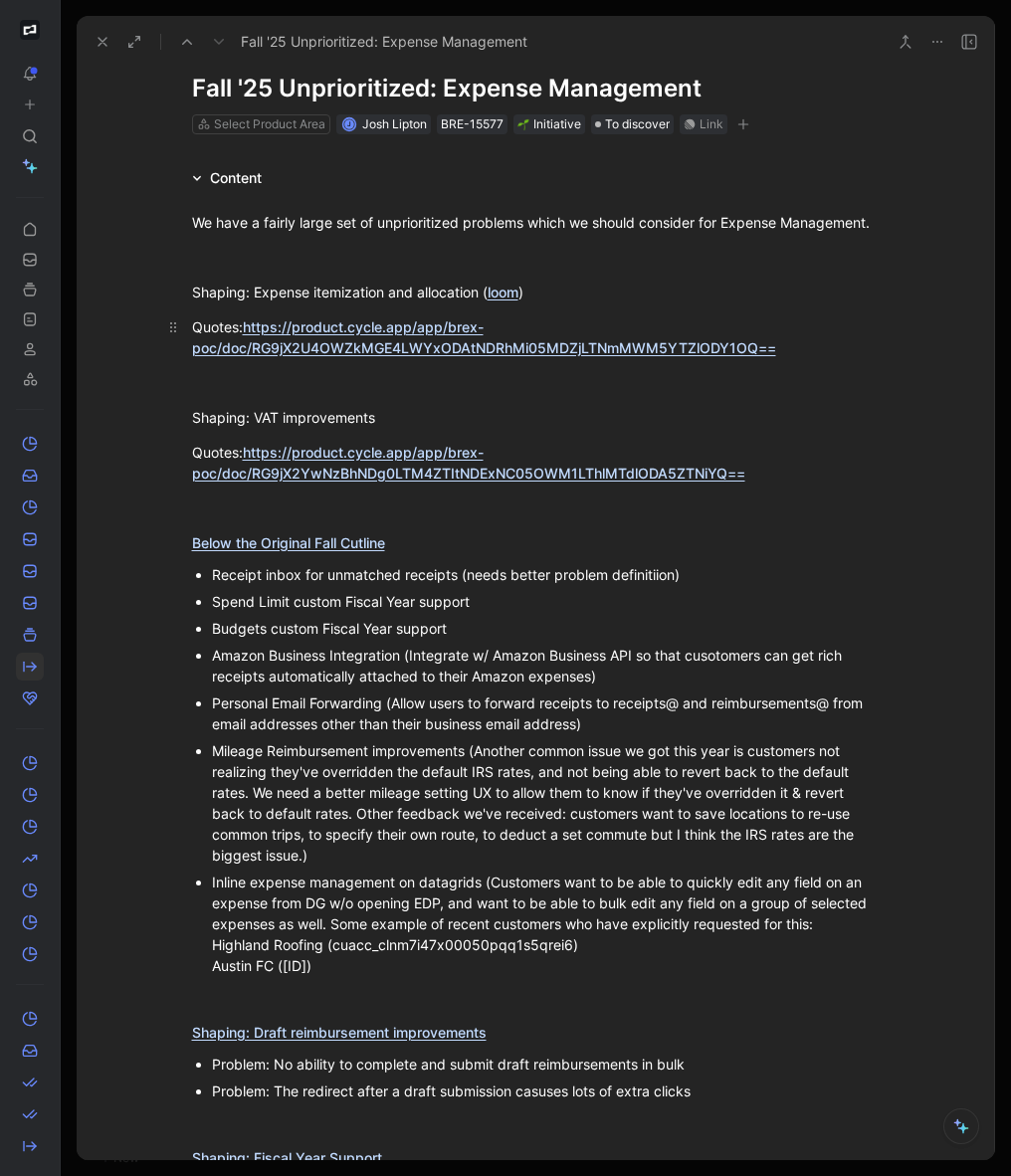 click on "Quotes:  https://product.cycle.app/app/brex-poc/doc/RG9jX2U4OWZkMGE4LWYxODAtNDRhMi05MDZjLTNmMWM5YTZlODY1OQ==" at bounding box center [536, 337] 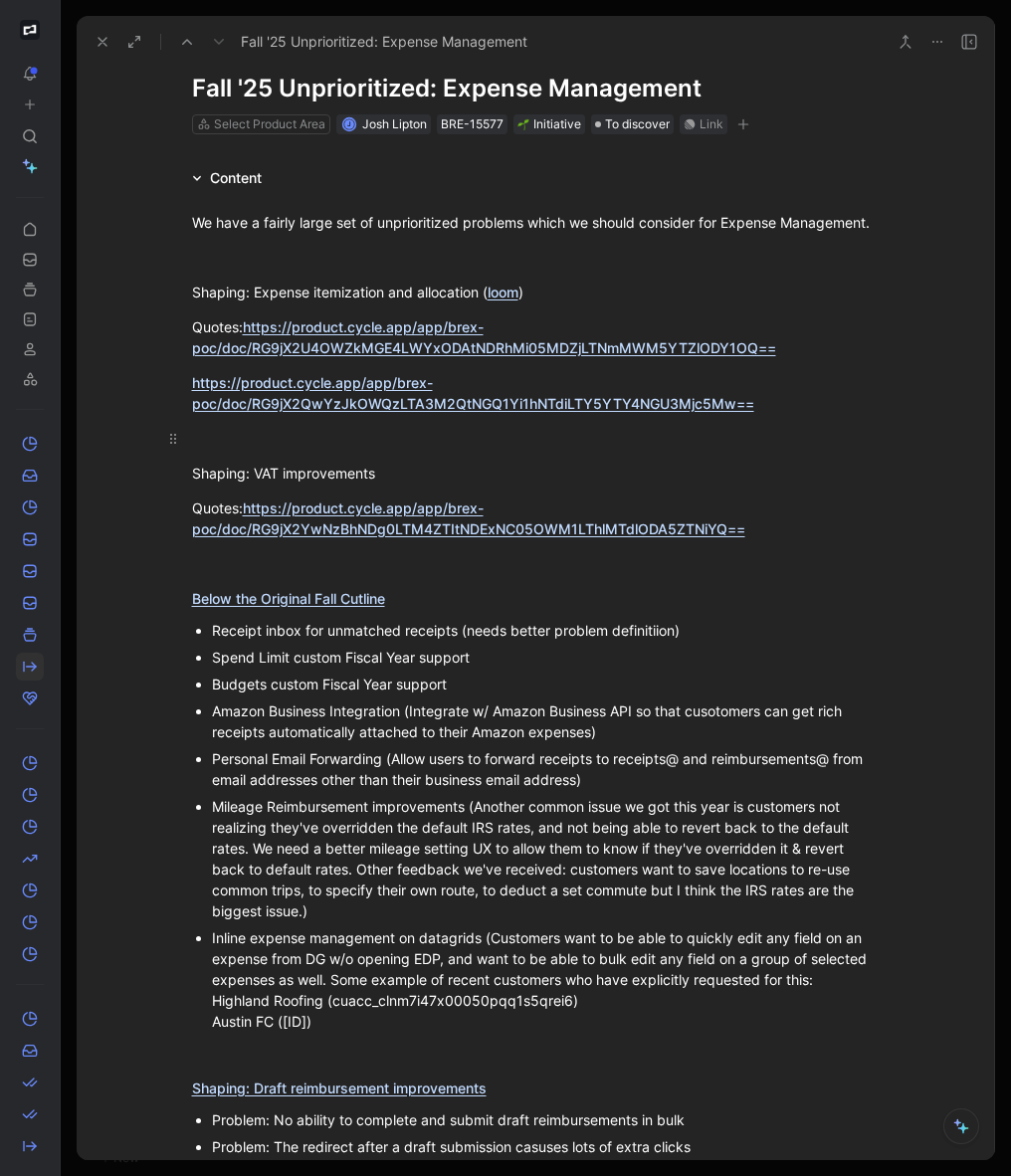 click at bounding box center (536, 438) 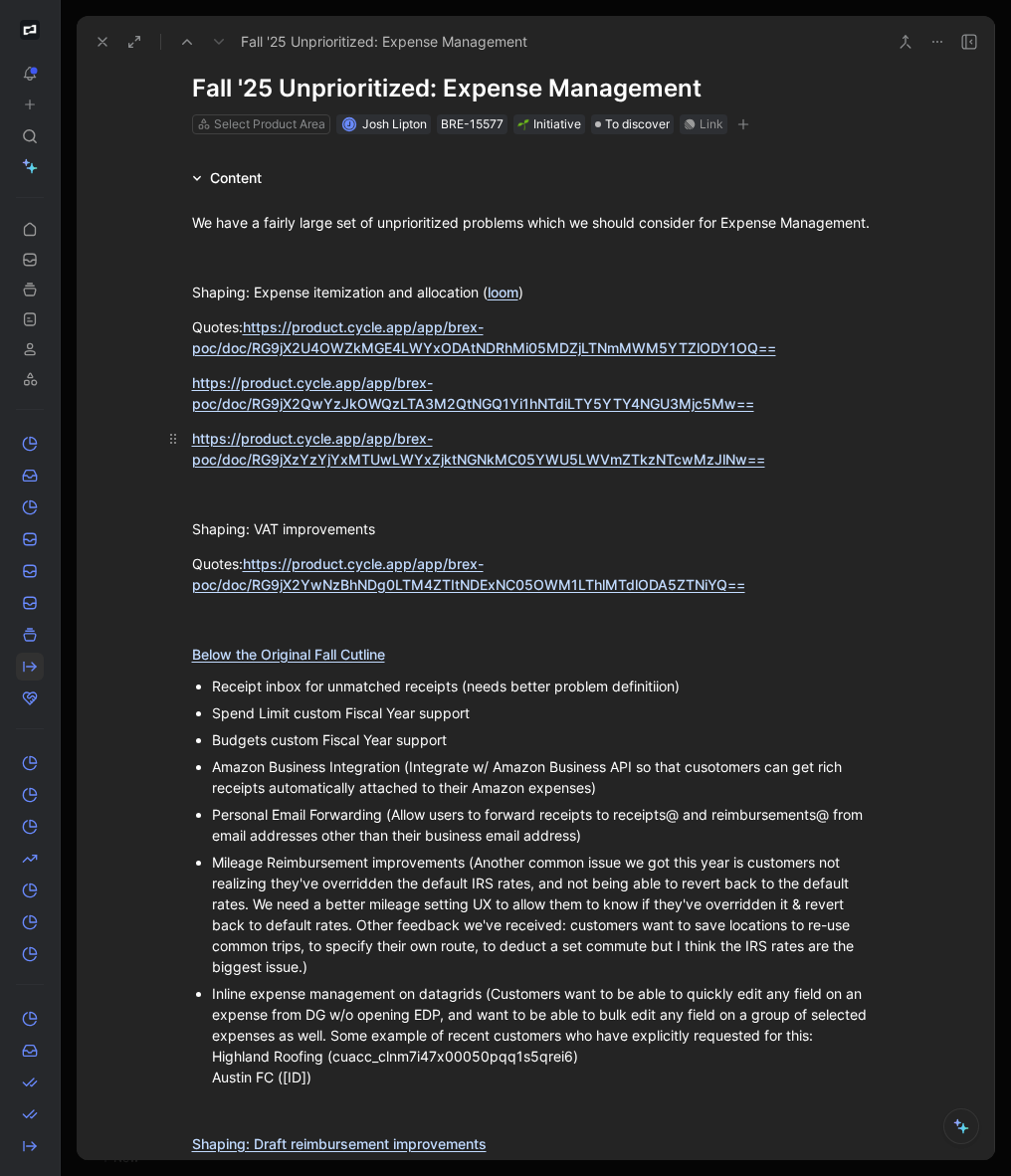 click on "https://product.cycle.app/app/brex-poc/doc/RG9jXzYzYjYxMTUwLWYxZjktNGNkMC05YWU5LWVmZTkzNTcwMzJlNw==" at bounding box center (536, 449) 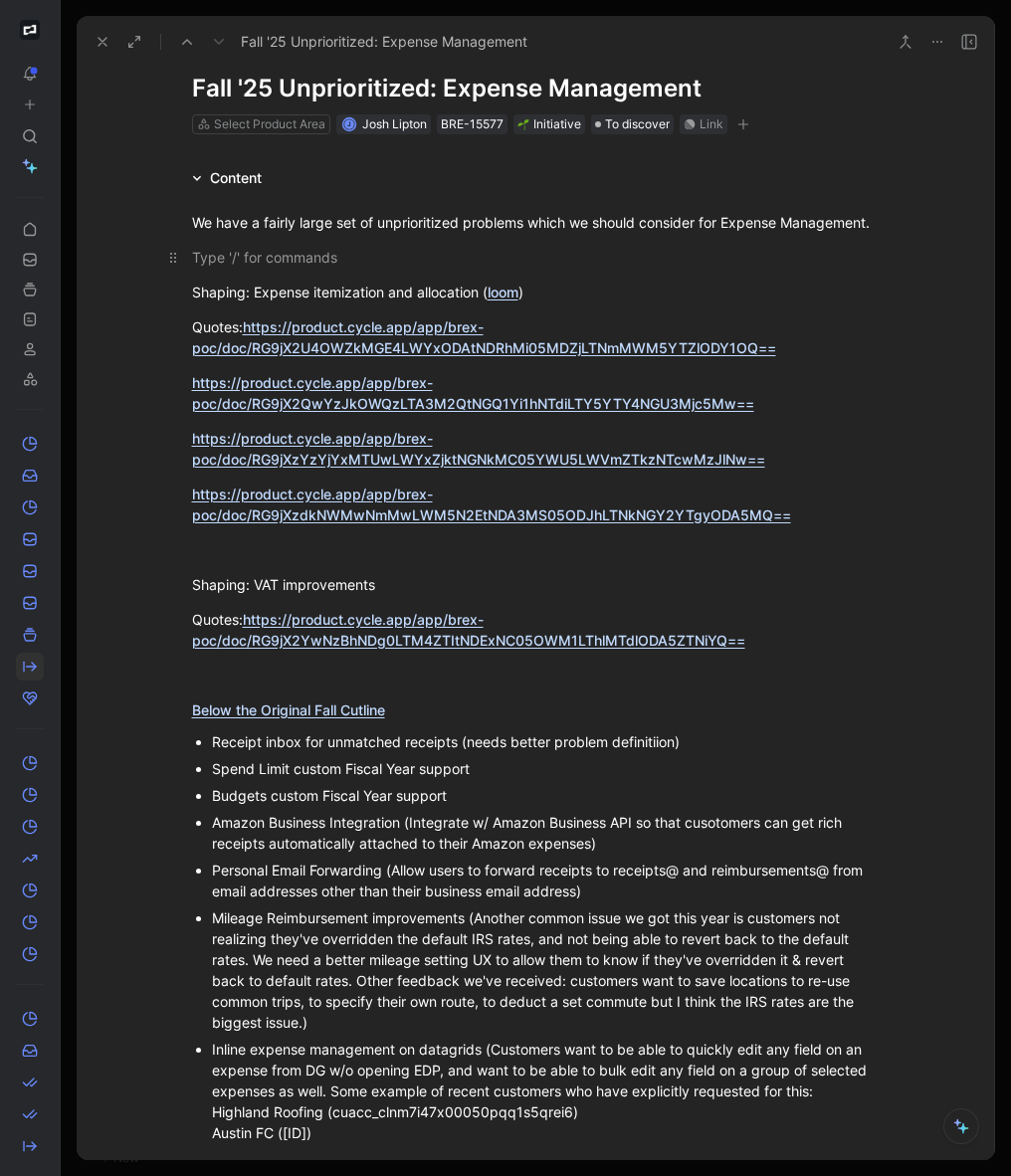 click at bounding box center [536, 257] 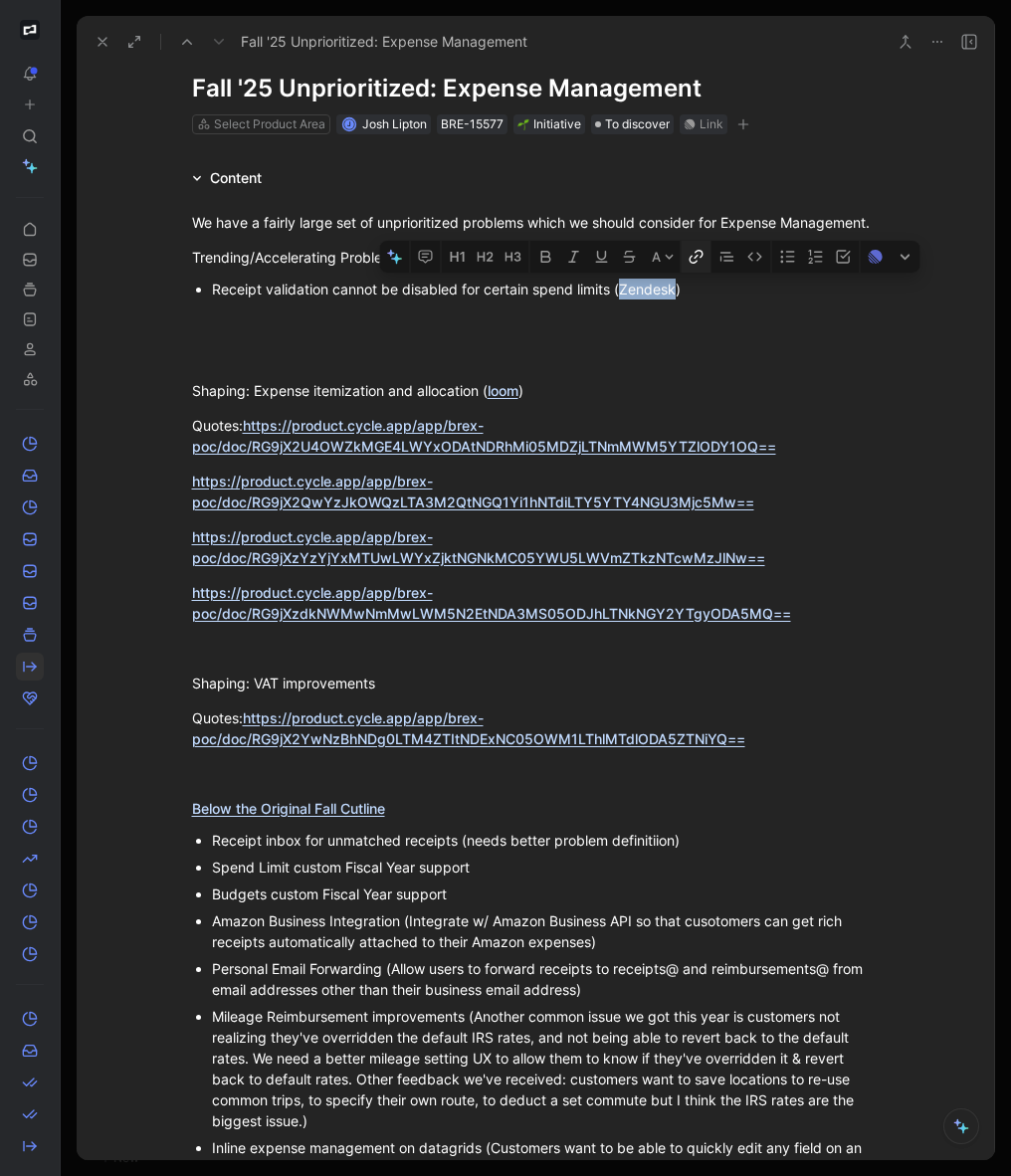 click 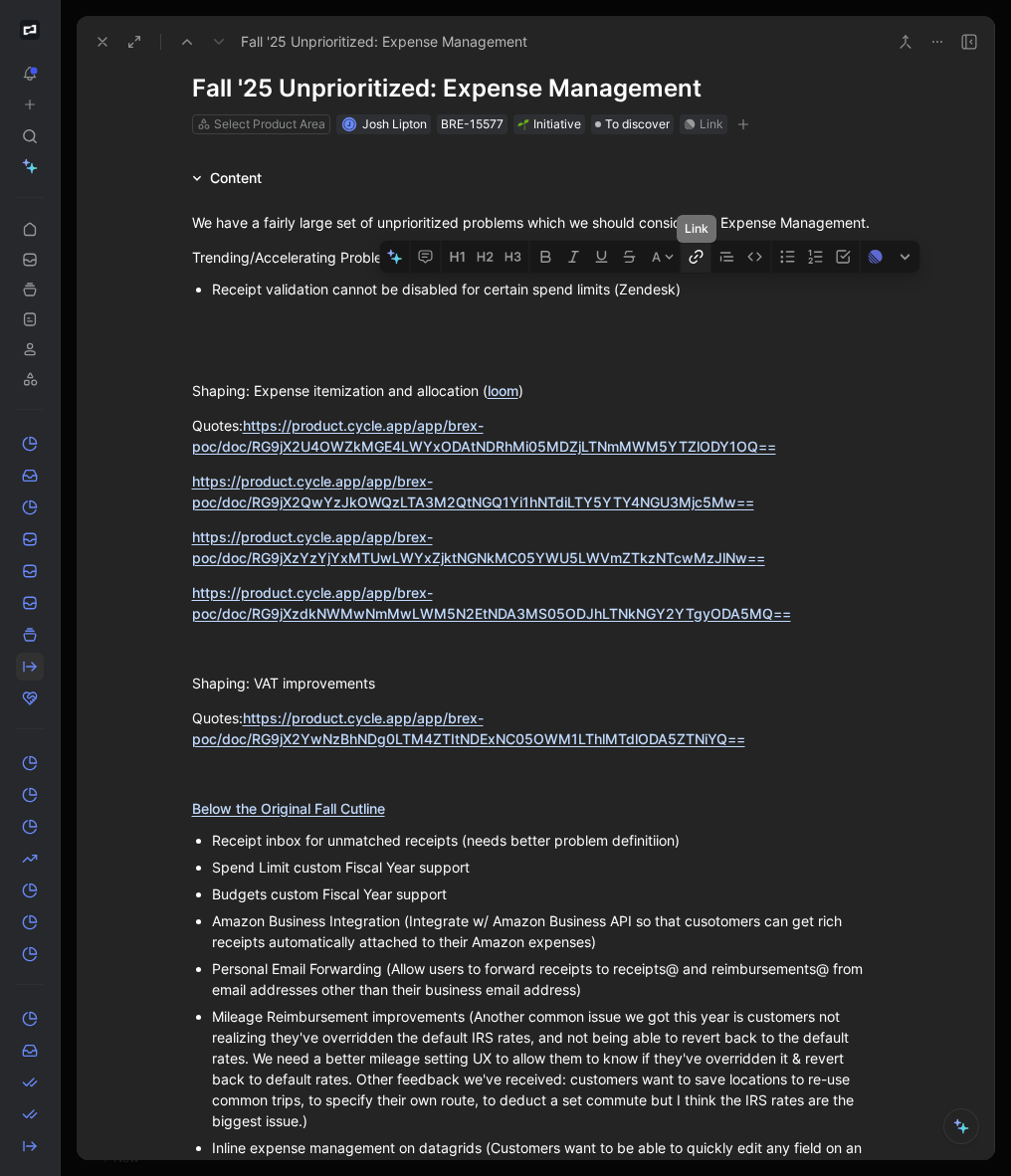 scroll, scrollTop: 0, scrollLeft: 295, axis: horizontal 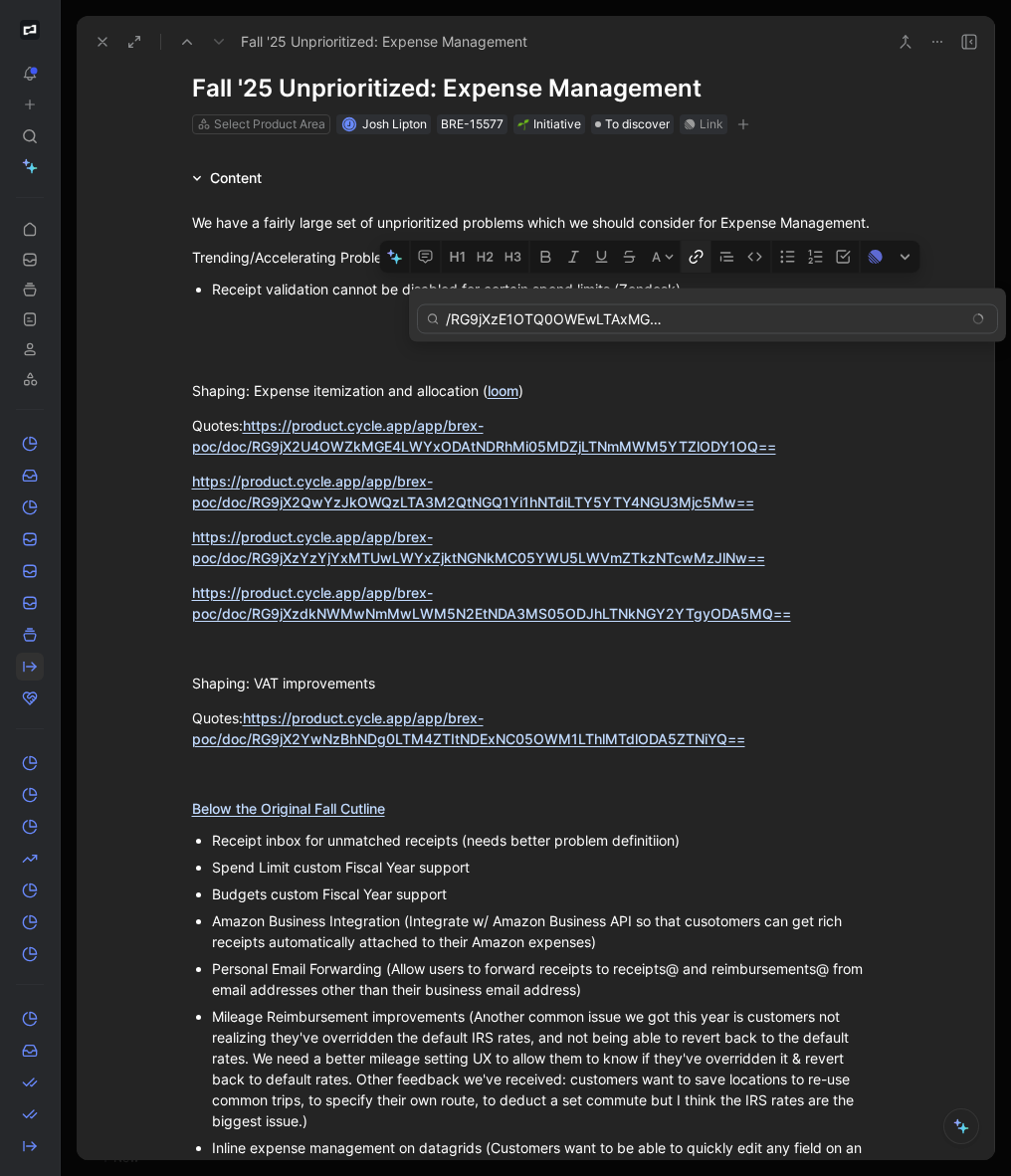 type on "https://product.cycle.app/app/brex-poc/doc/RG9jXzE1OTQ0OWEwLTAxMGQtNDA0MS1hODJkLTRiOWUwZGE2MmUyMQ==" 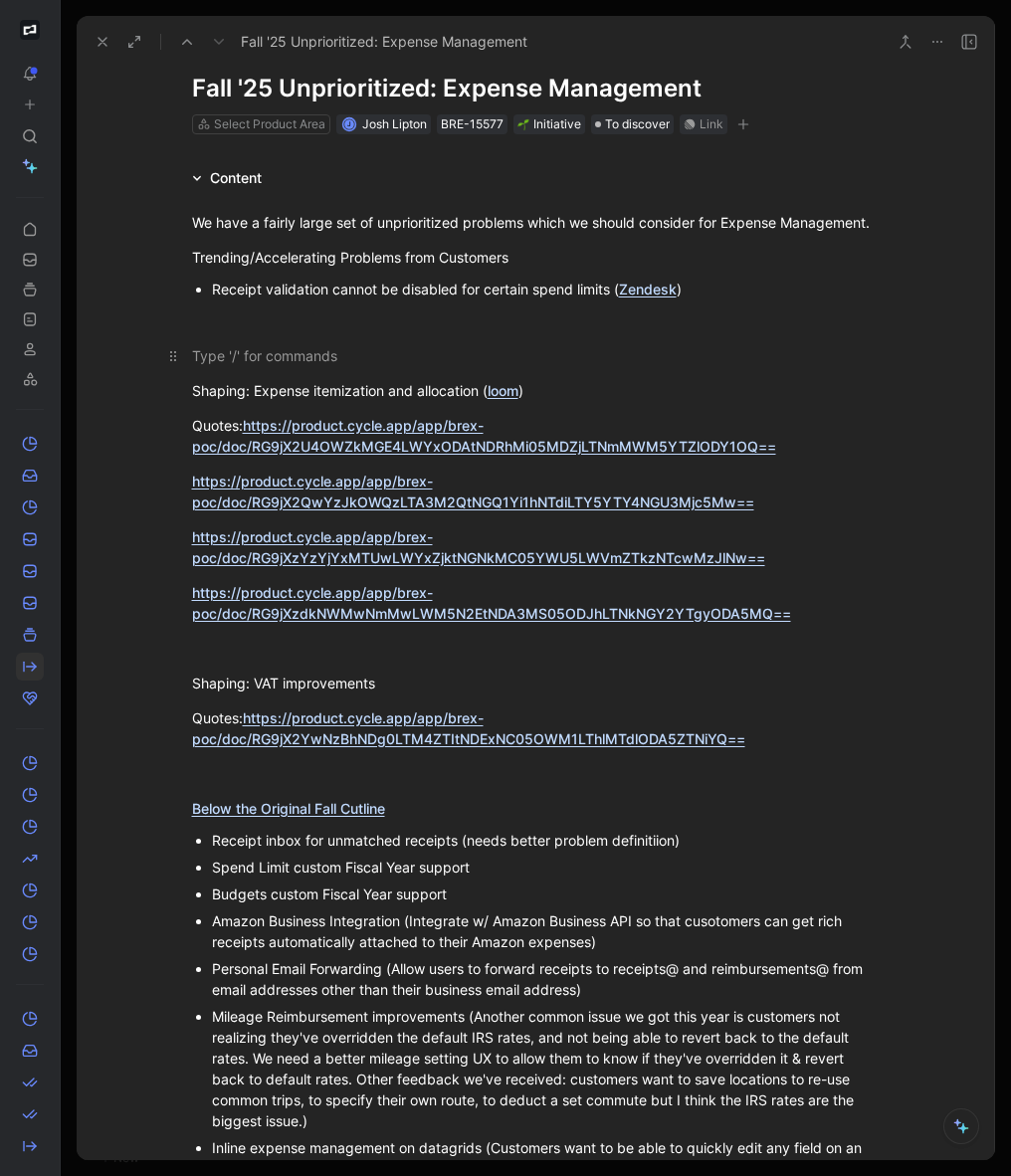 click at bounding box center [536, 355] 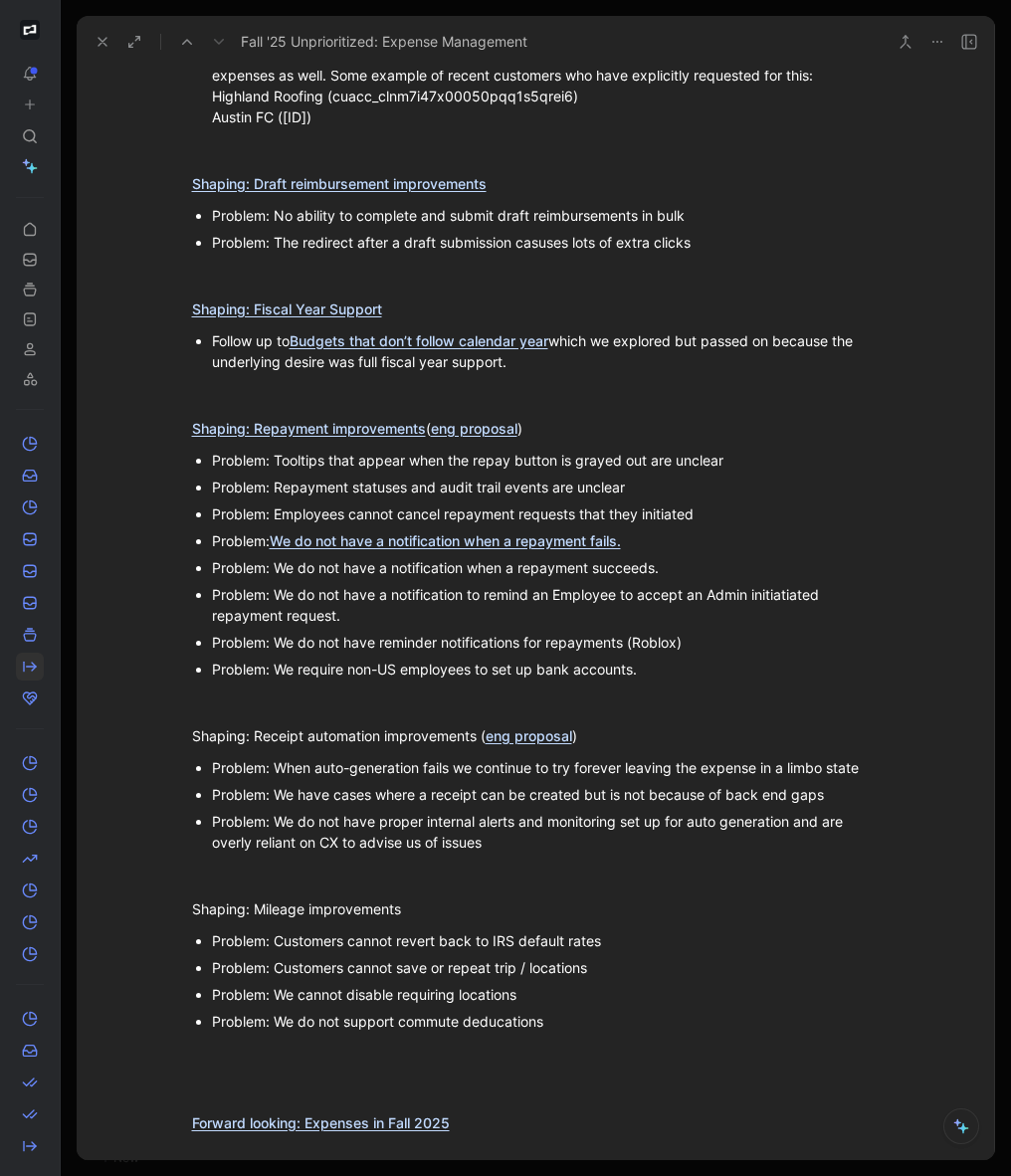 scroll, scrollTop: 1166, scrollLeft: 0, axis: vertical 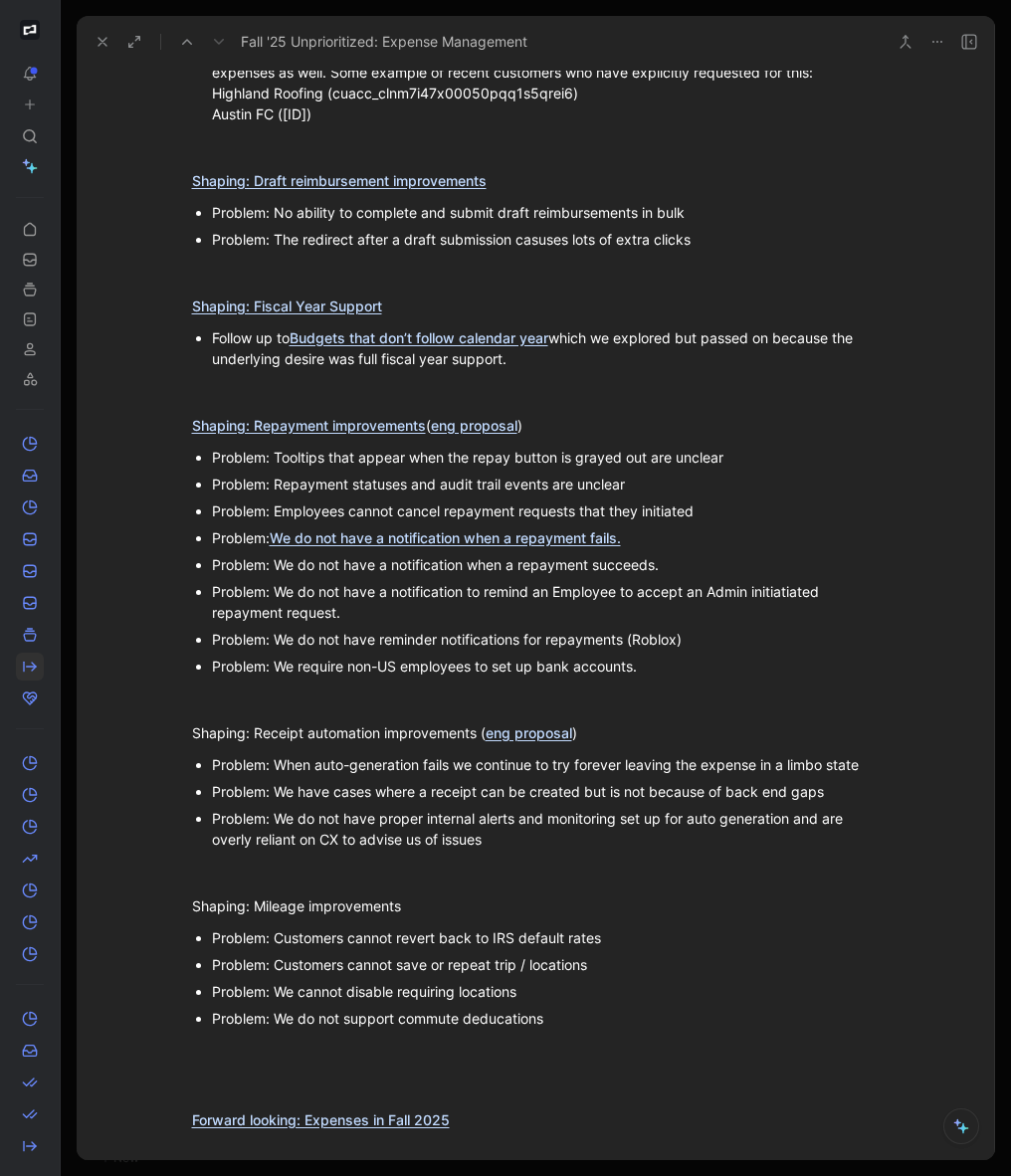 click on "Problem: When auto-generation fails we continue to try forever leaving the expense in a limbo state" at bounding box center (546, 764) 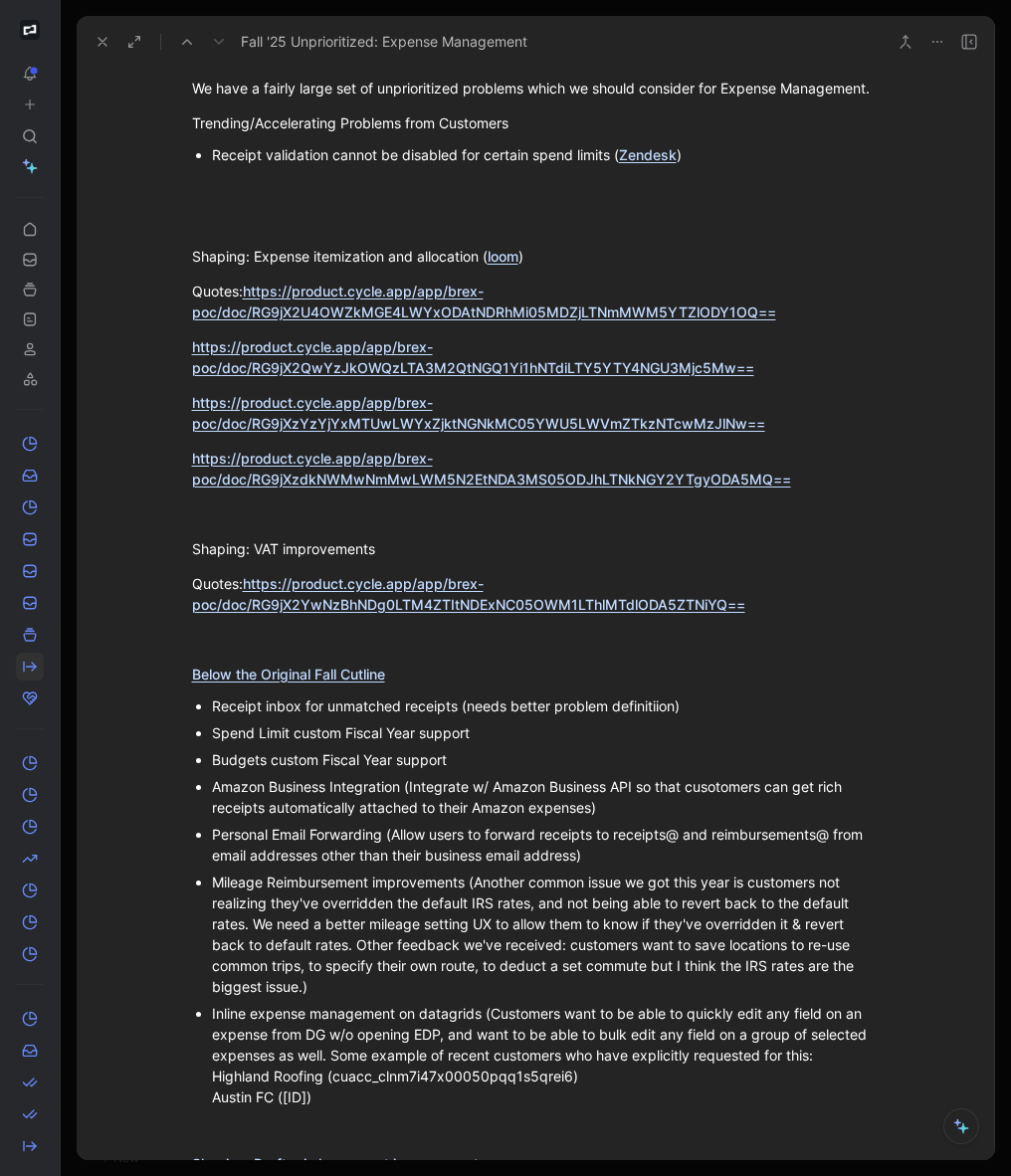 scroll, scrollTop: 0, scrollLeft: 0, axis: both 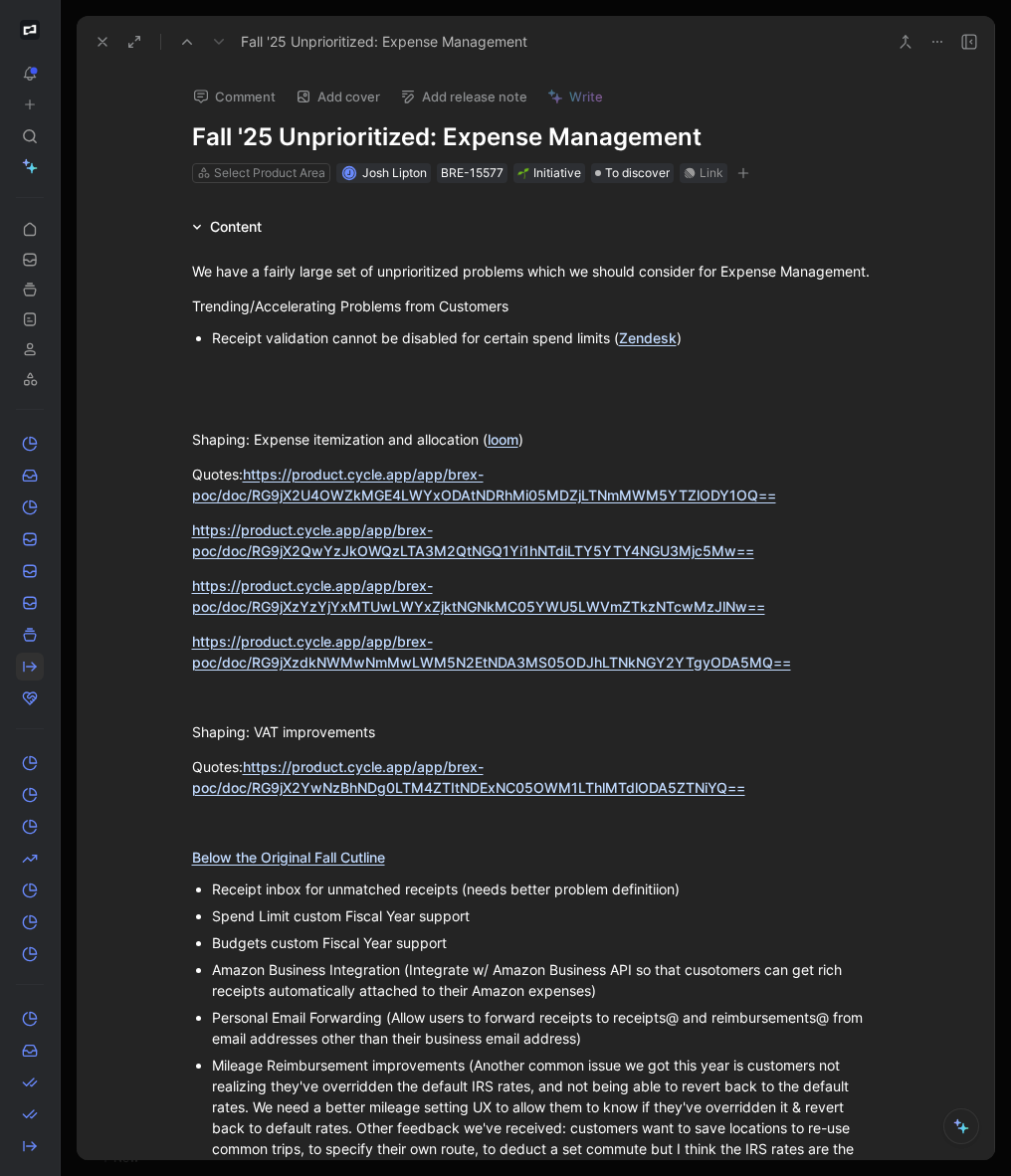 click on "Receipt validation cannot be disabled for certain spend limits ( Zendesk )" at bounding box center (546, 337) 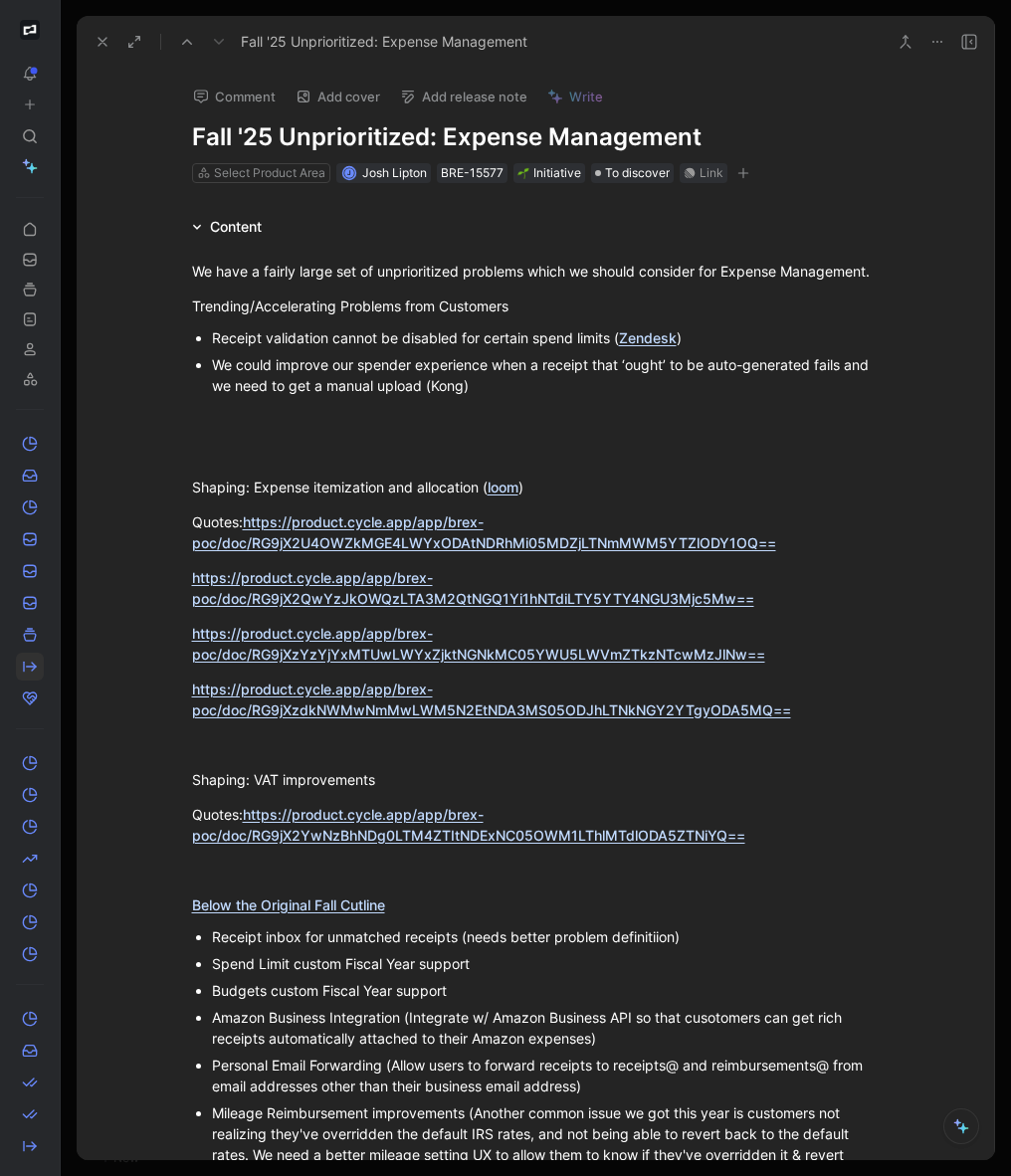 click on "We could improve our spender experience when a receipt that ‘ought’ to be auto-generated fails and we need to get a manual upload (Kong)" at bounding box center [546, 375] 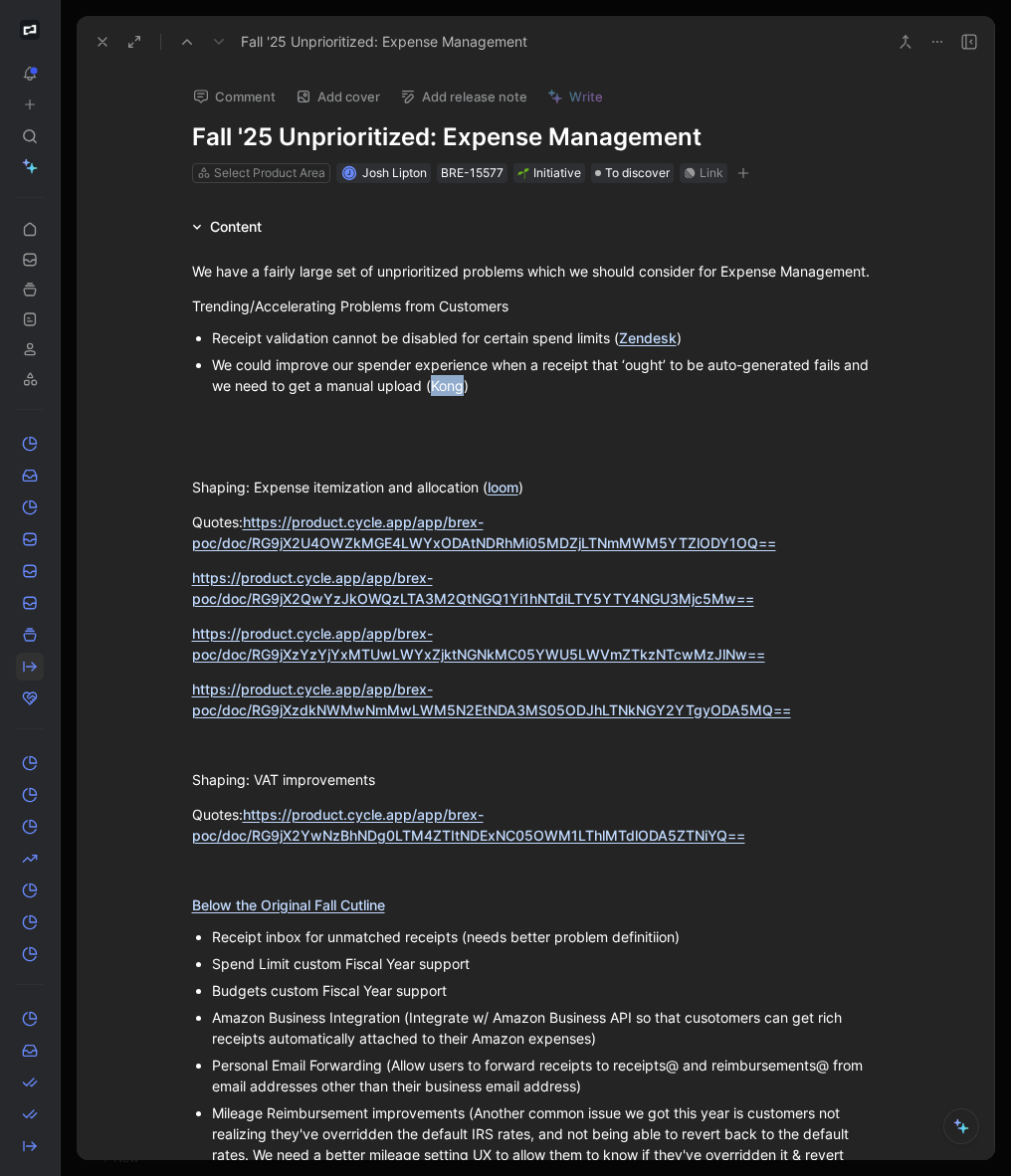 click on "We could improve our spender experience when a receipt that ‘ought’ to be auto-generated fails and we need to get a manual upload (Kong)" at bounding box center [546, 375] 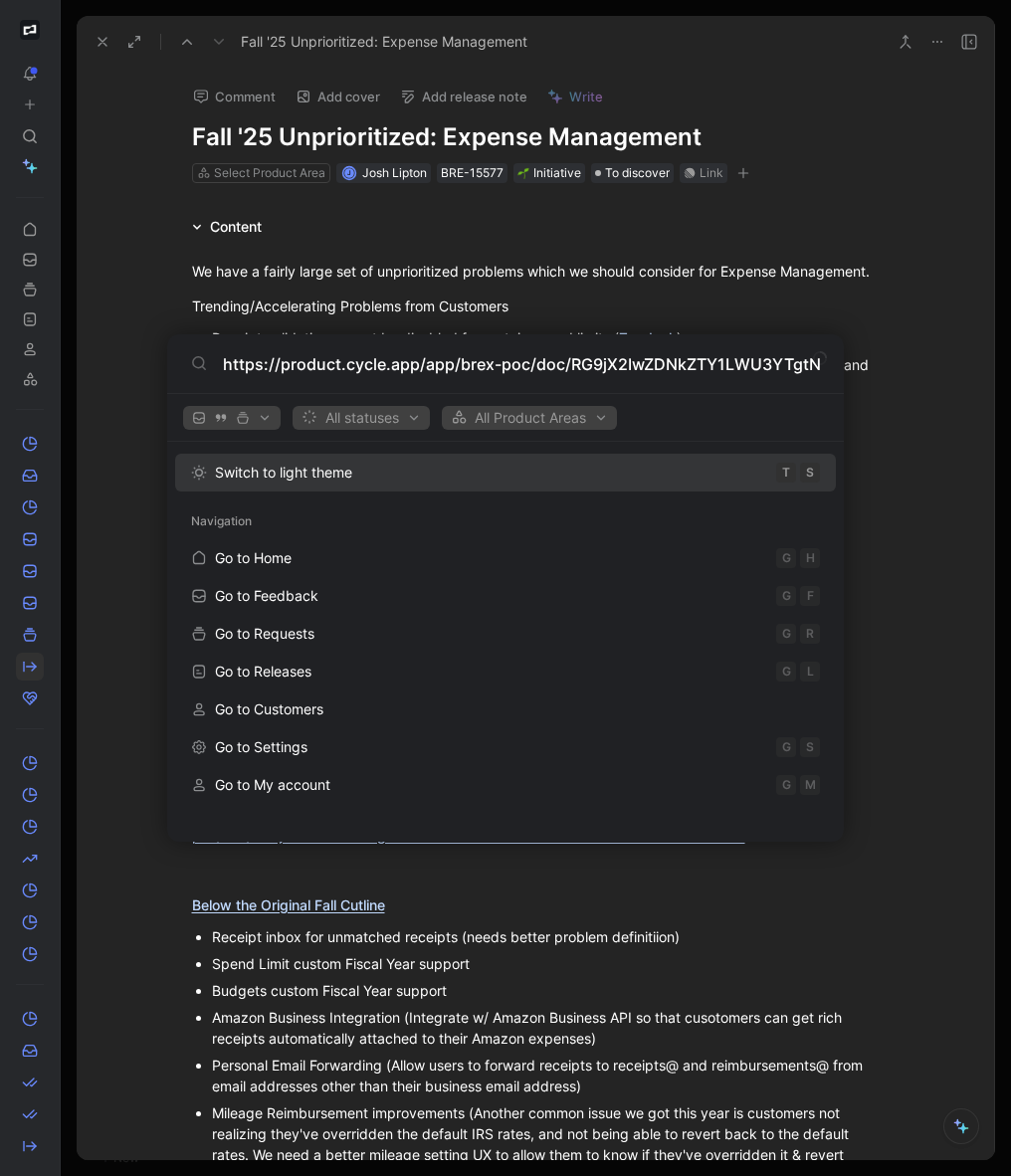 scroll, scrollTop: 0, scrollLeft: 318, axis: horizontal 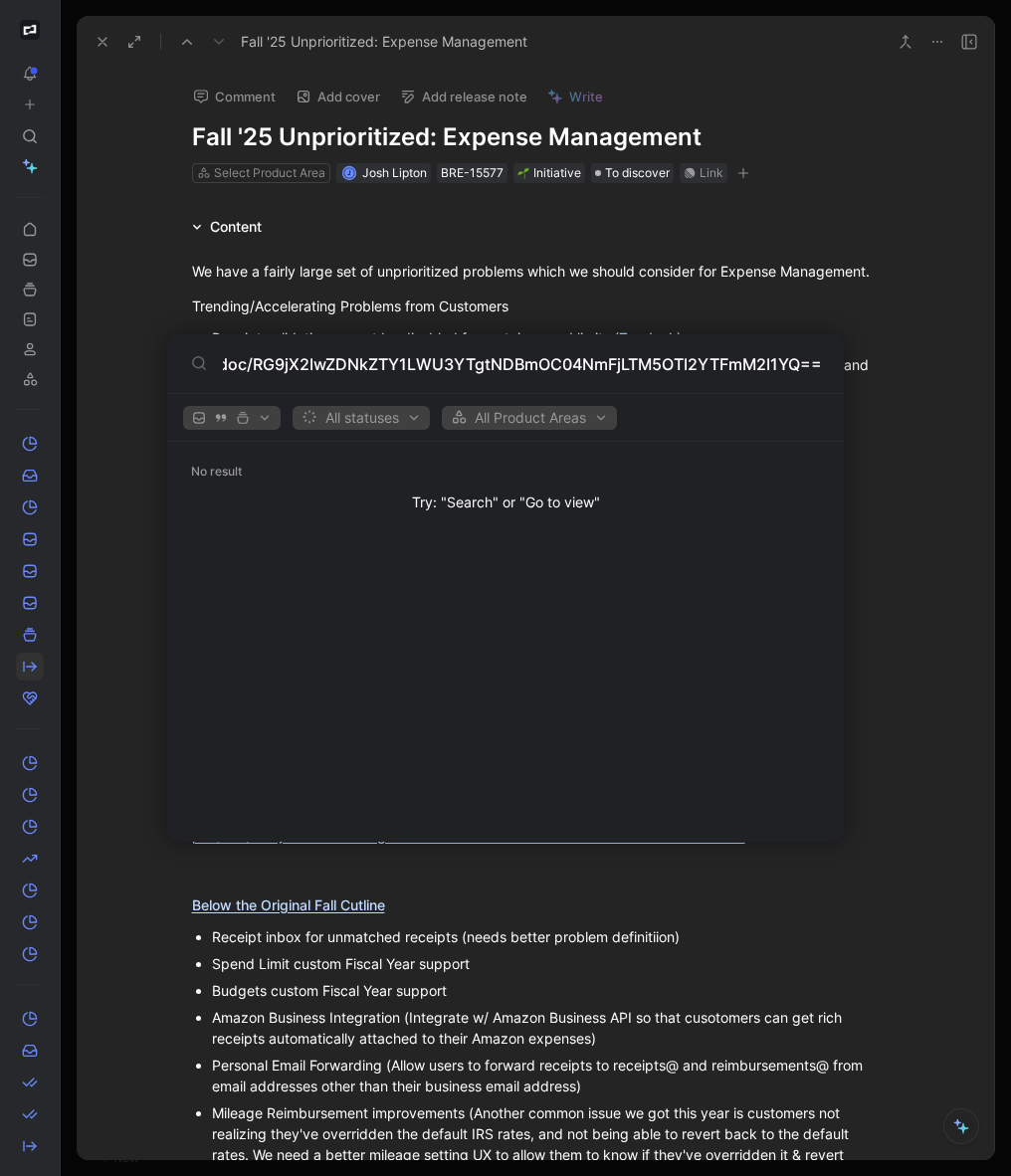 type on "https://product.cycle.app/app/brex-poc/doc/RG9jX2IwZDNkZTY1LWU3YTgtNDBmOC04NmFjLTM5OTI2YTFmM2I1YQ==" 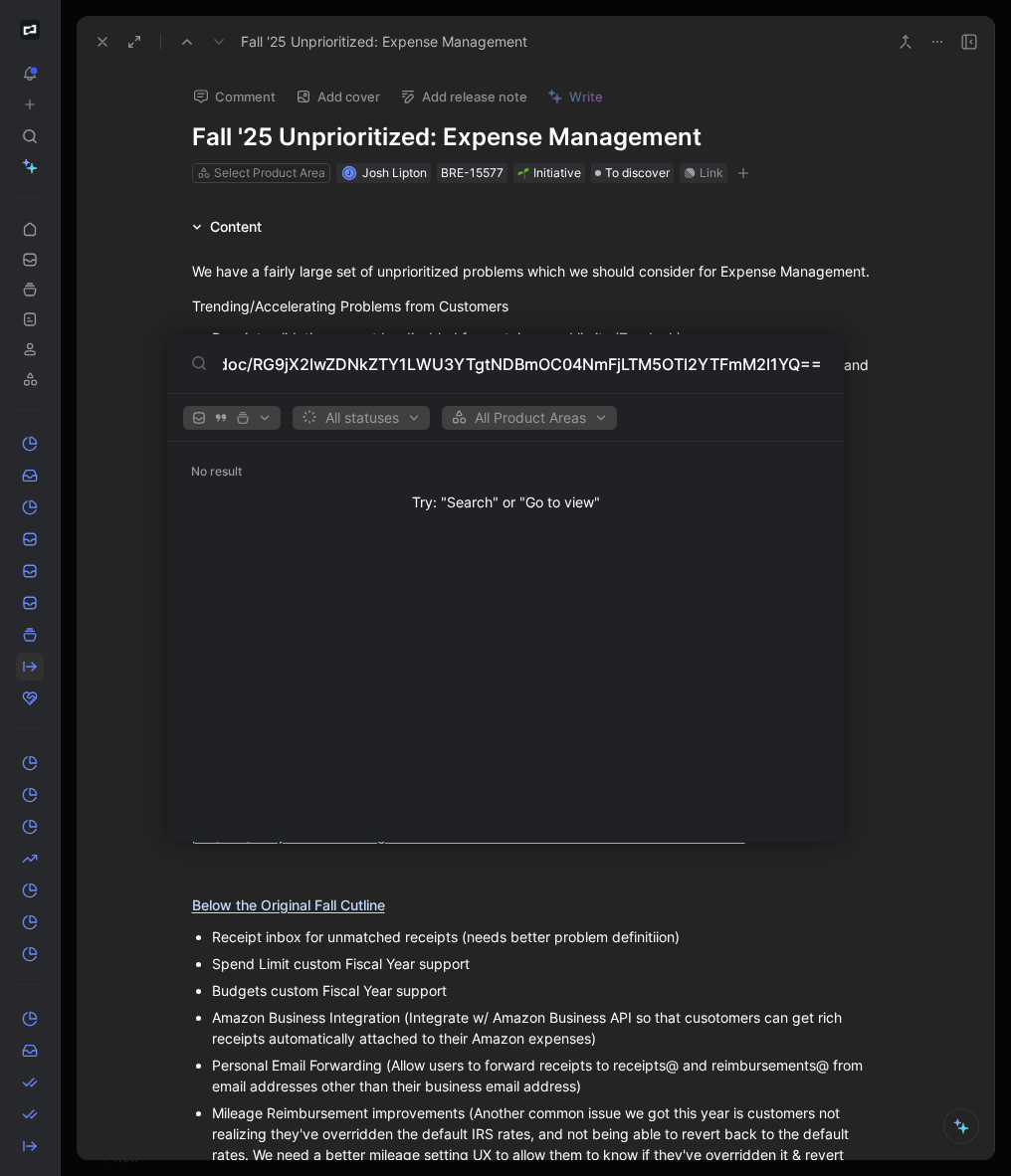 scroll, scrollTop: 0, scrollLeft: 0, axis: both 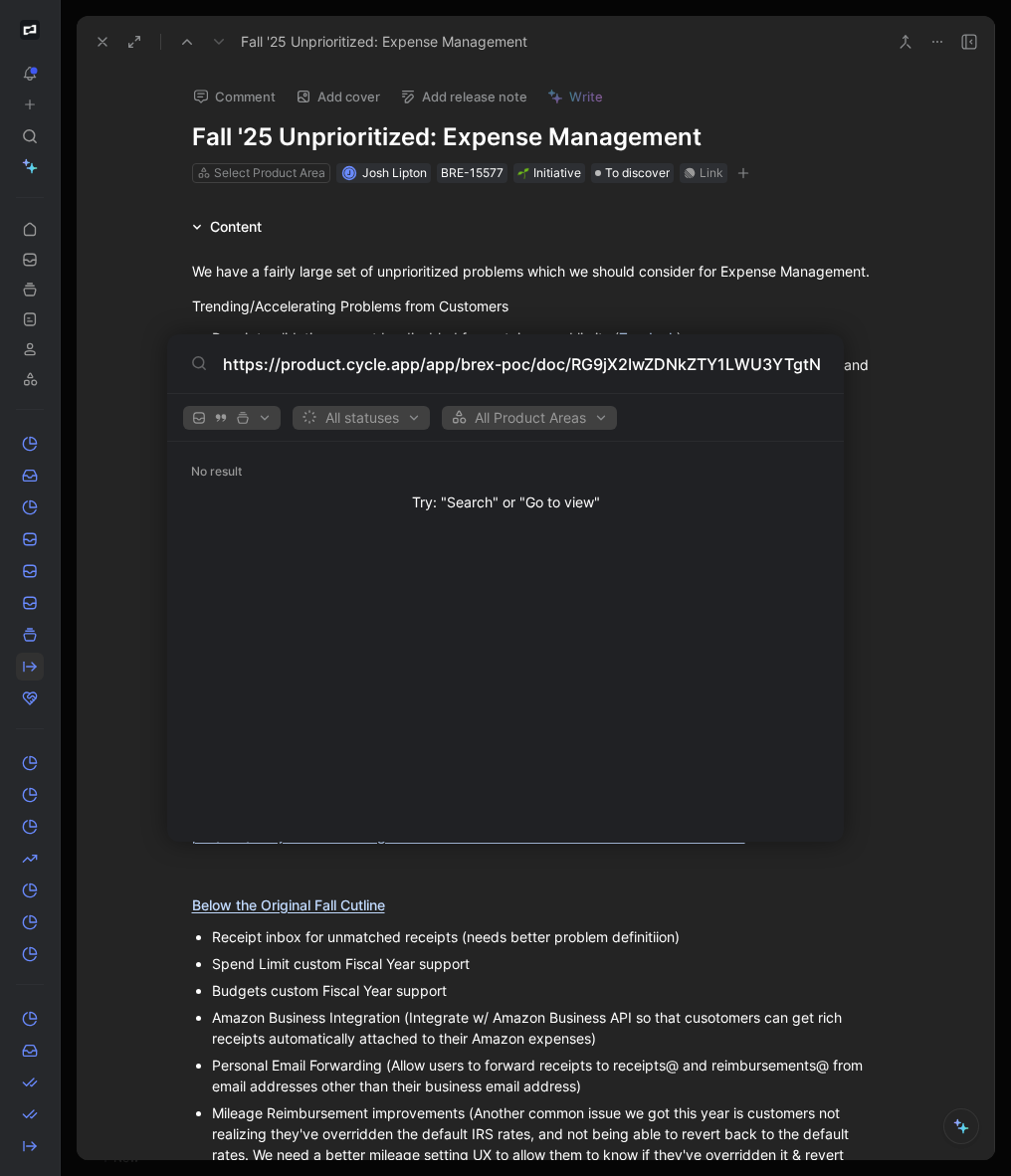 click on "To pick up a draggable item, press the space bar.
While dragging, use the arrow keys to move the item.
Press space again to drop the item in its new position, or press escape to cancel.
Enable changelog Requests Views Initiative pipeline Main section Share Settings To prioritize 1 Local Cards BRE-16 Jul 07, 2025 India Cards 3 Reporting BRE-15 Jul 07, 2025 Download Platform 4 Trip Management BRE-14 Jul 07, 2025 Travel Delight 4 Access Controls & Permissions BRE-13 Jul 07, 2025 Custom Roles for Everything 4 Notifications BRE-12 Jul 07, 2025 AMS to Home 3 Field Management BRE-11 Jul 07, 2025 Fields for Commercial 6 HRIS BRE-10 Jul 07, 2025 OneOnboarding 5 Company Settings BRE-9 Jul 07, 2025 Account Fundamentals 6 P-card BRE-8 Jul 07, 2025 P-Card 1 Embedded Card BRE-7 Jul 07, 2025 Brex Embedded for AP 2 Treasury Management BRE-6 Jul 07, 2025 Tiered Banking Yield 5 ERP Integration BRE-5 Jul 07, 2025 Day Zero Automation for Data Prep 2 Procurement BRE-4 Jul 07, 2025 4 Expense Policies 3" at bounding box center (506, 588) 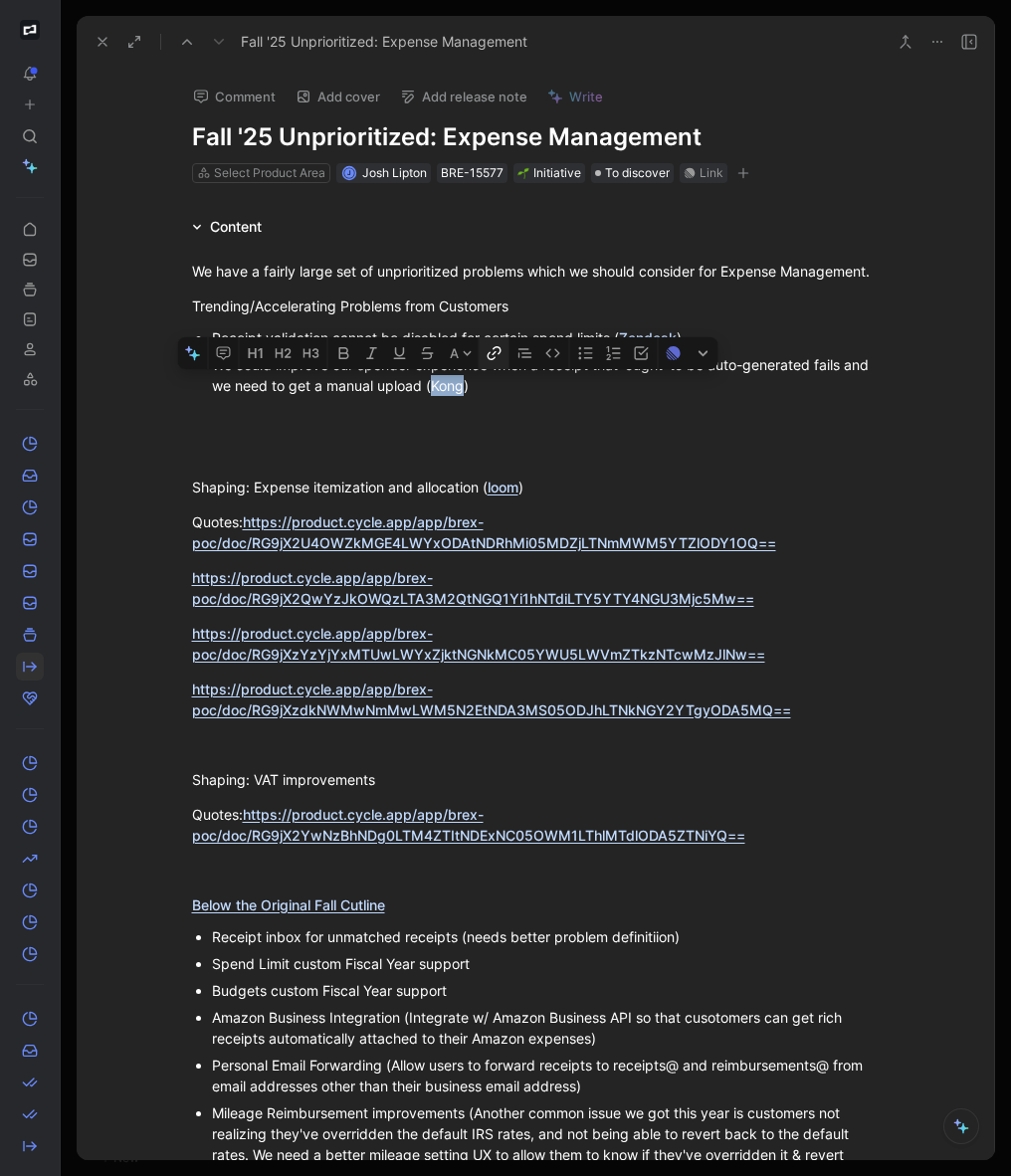 click 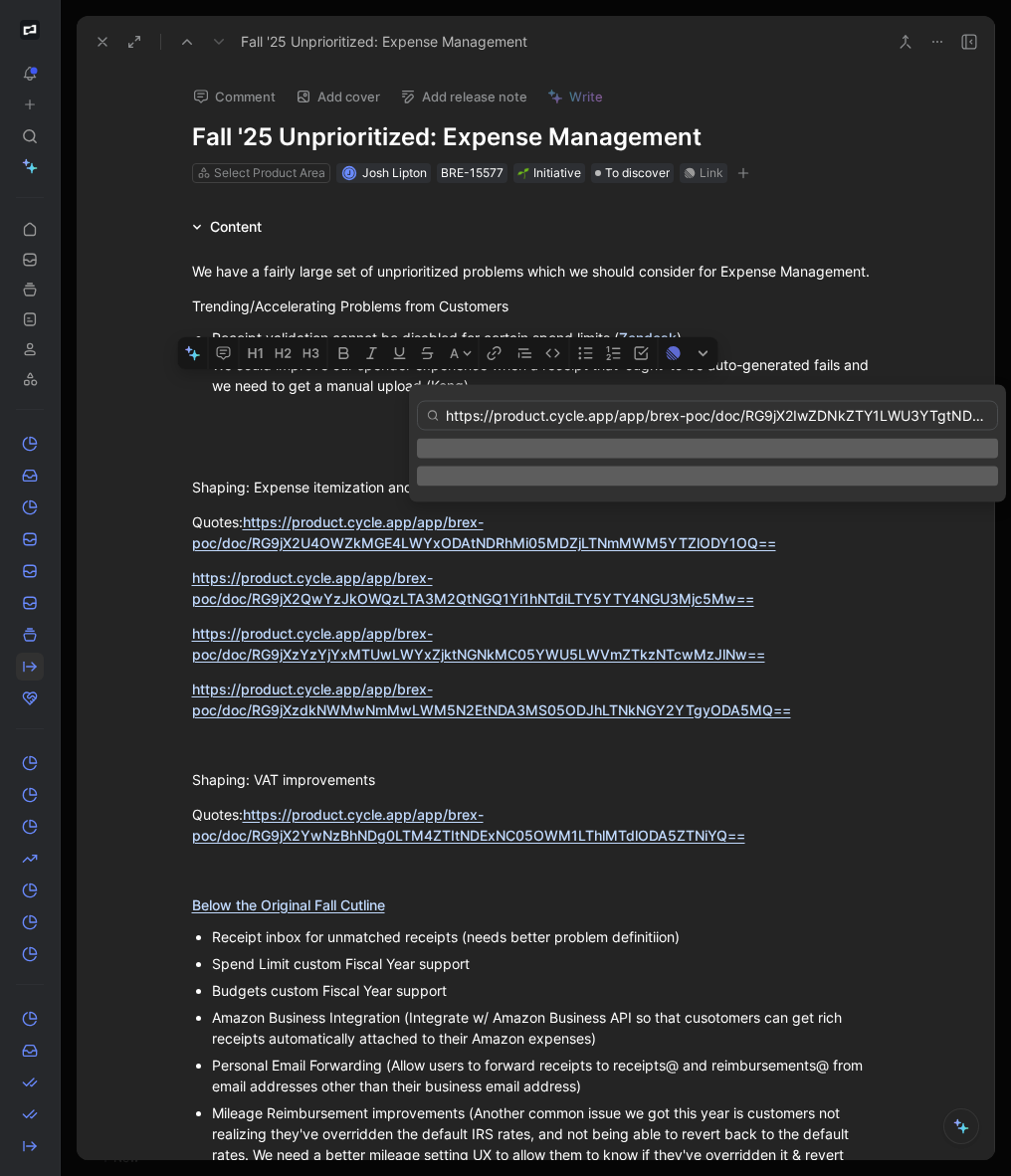 scroll, scrollTop: 0, scrollLeft: 274, axis: horizontal 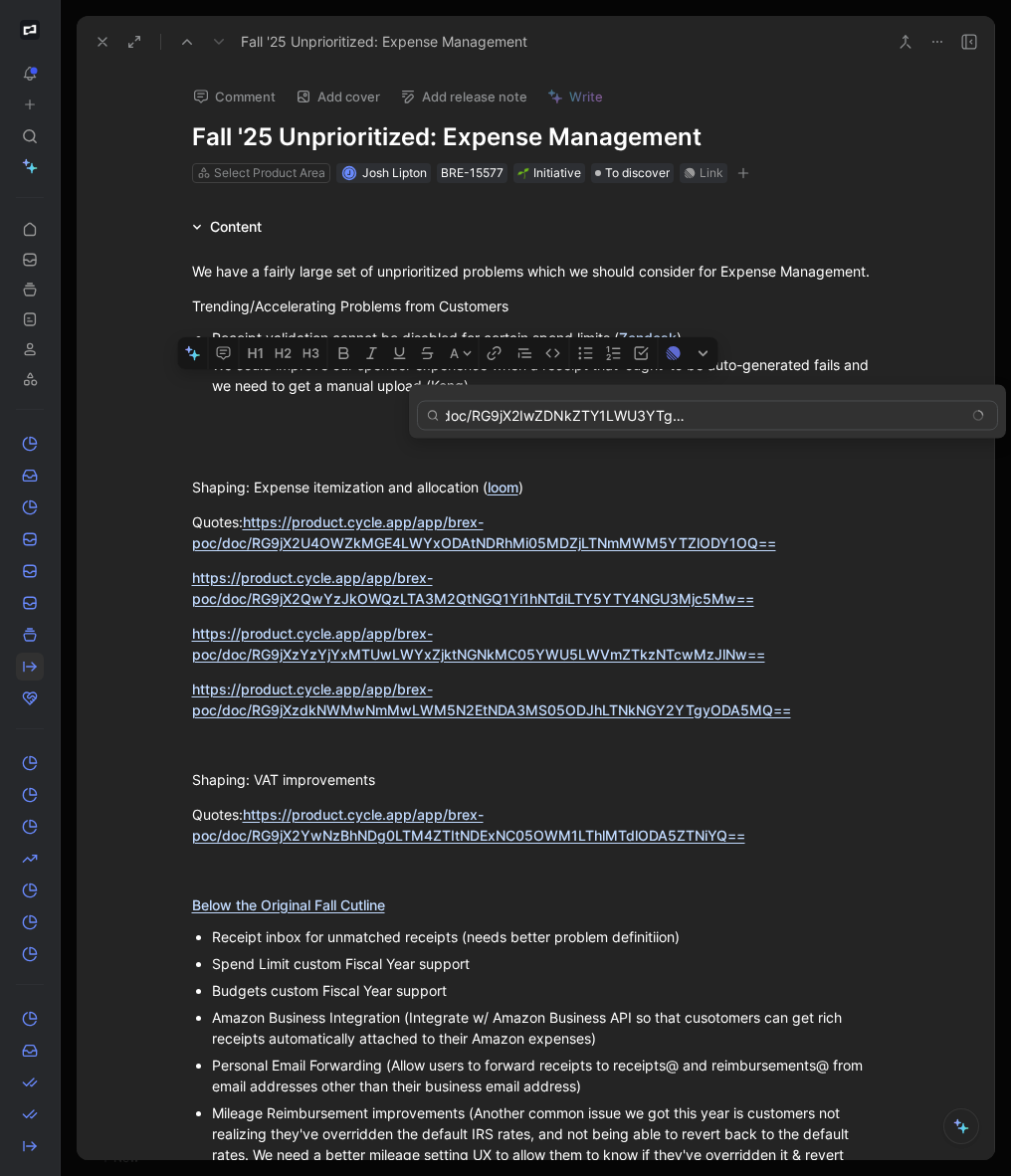 type on "https://product.cycle.app/app/brex-poc/doc/RG9jX2IwZDNkZTY1LWU3YTgtNDBmOC04NmFjLTM5OTI2YTFmM2I1YQ==" 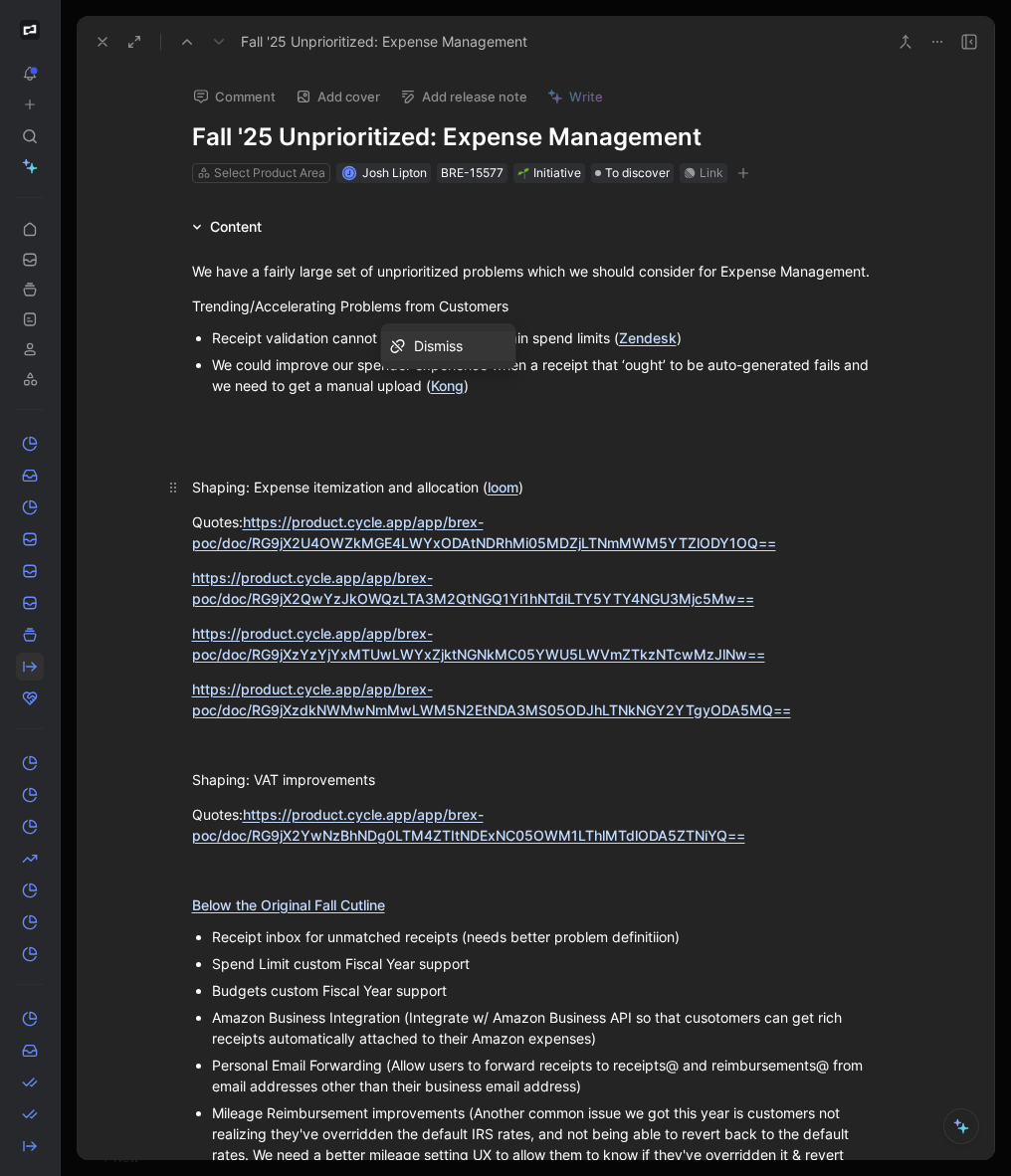click on "Shaping: Expense itemization and allocation ( loom )" at bounding box center [536, 487] 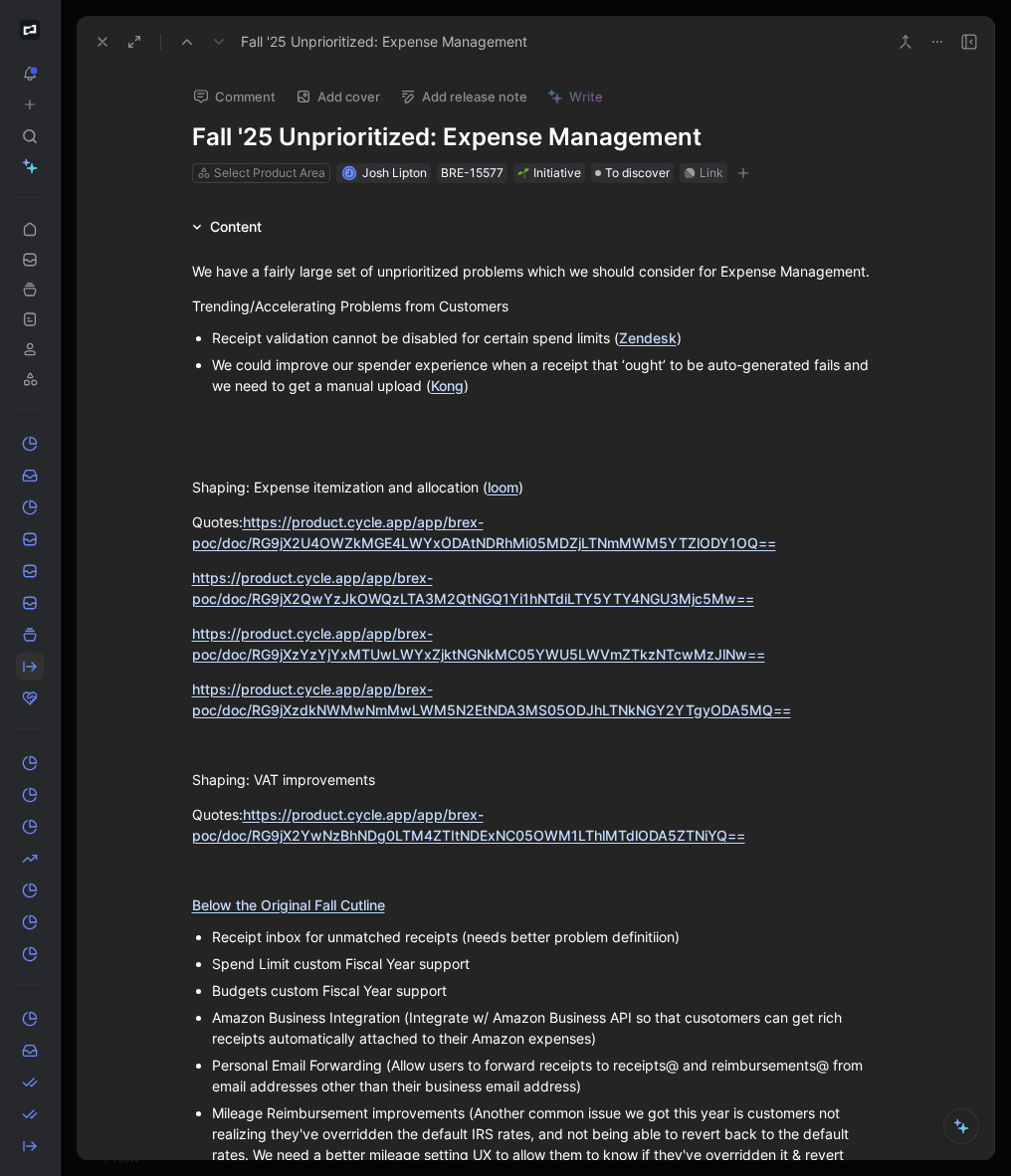 click on "We could improve our spender experience when a receipt that ‘ought’ to be auto-generated fails and we need to get a manual upload ( Kong )" at bounding box center (546, 375) 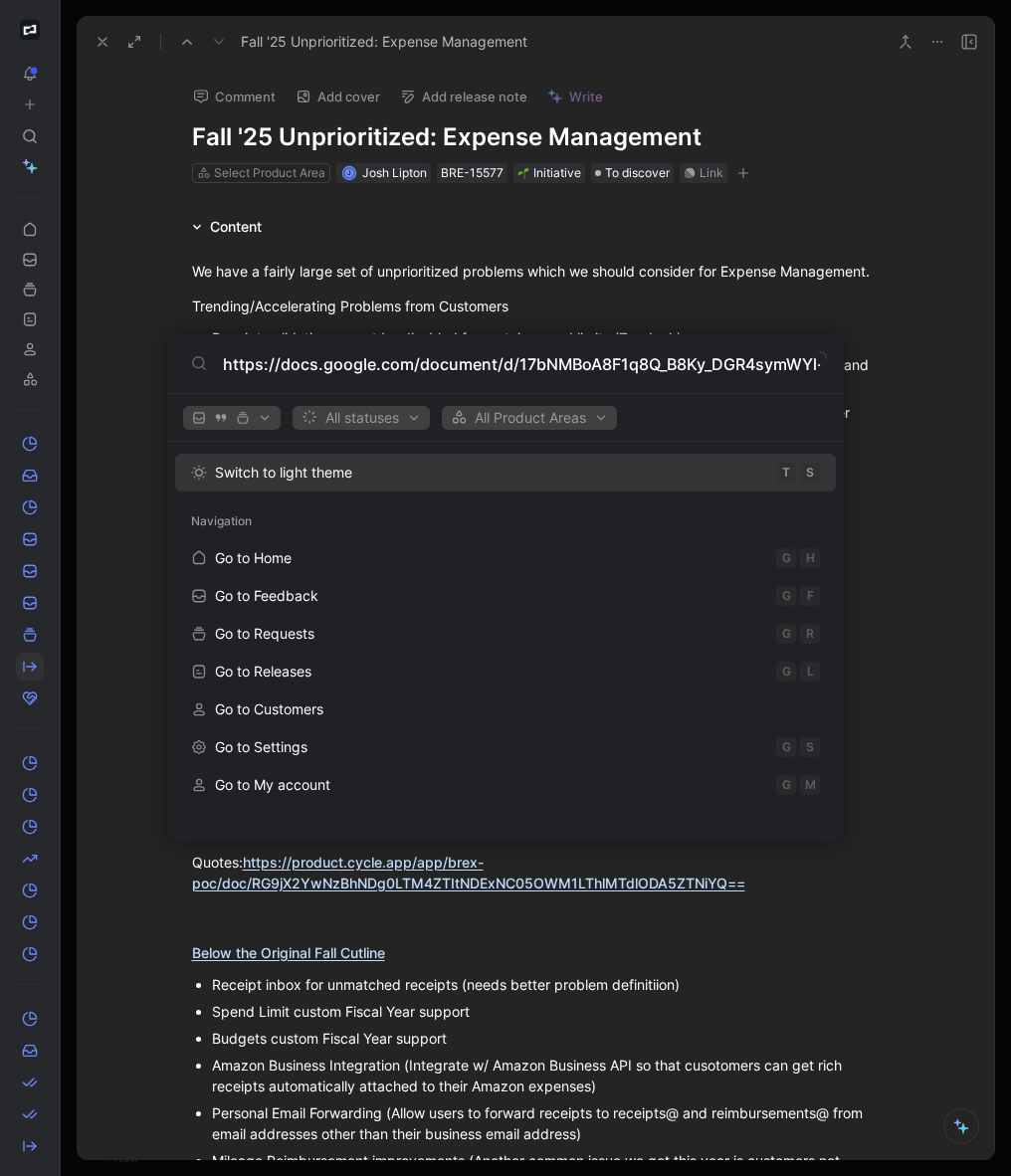 scroll, scrollTop: 0, scrollLeft: 416, axis: horizontal 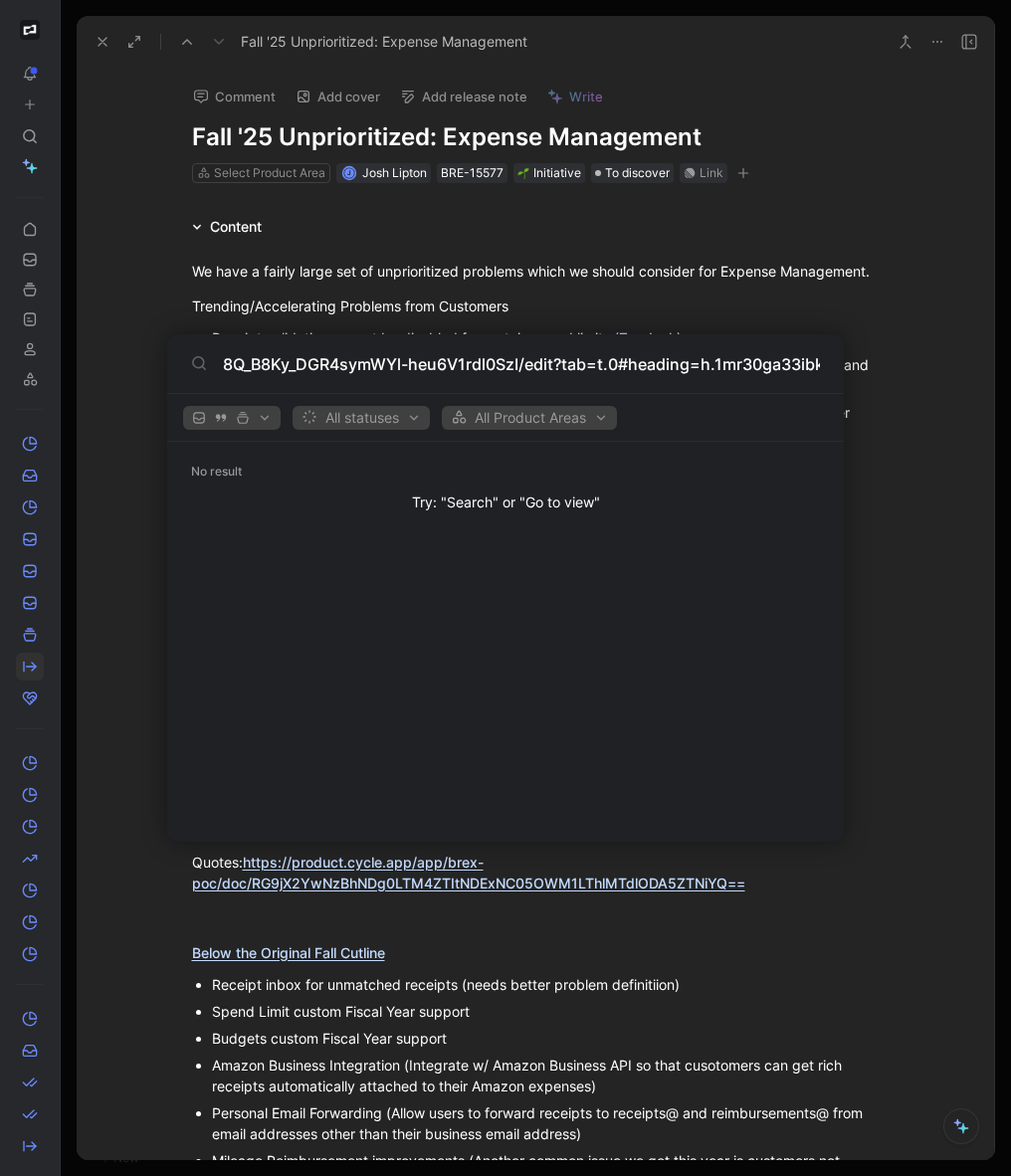 type on "https://docs.google.com/document/d/17bNMBoA8F1q8Q_B8Ky_DGR4symWYl-heu6V1rdl0SzI/edit?tab=t.0#heading=h.1mr30ga33ibk" 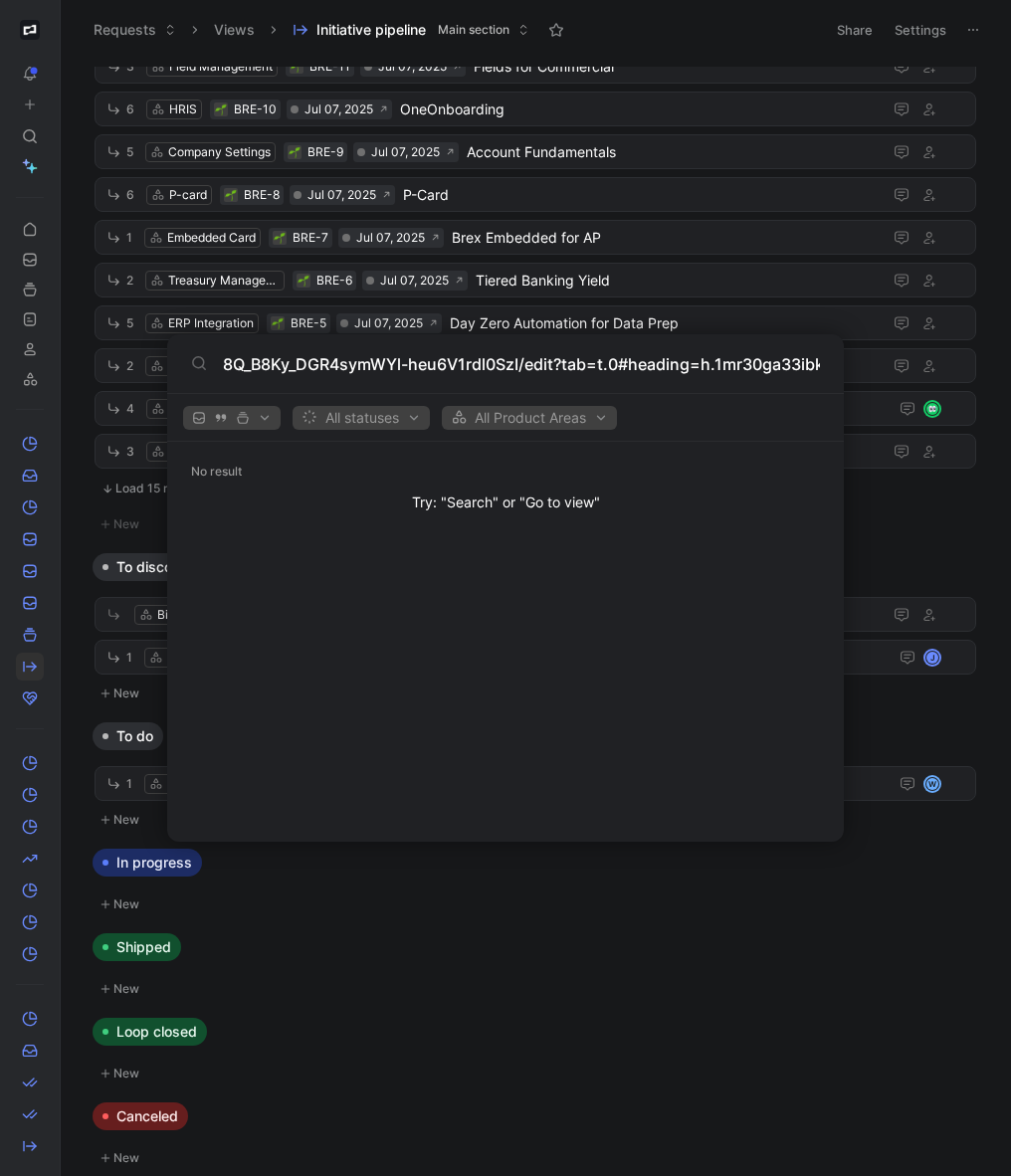 scroll, scrollTop: 0, scrollLeft: 0, axis: both 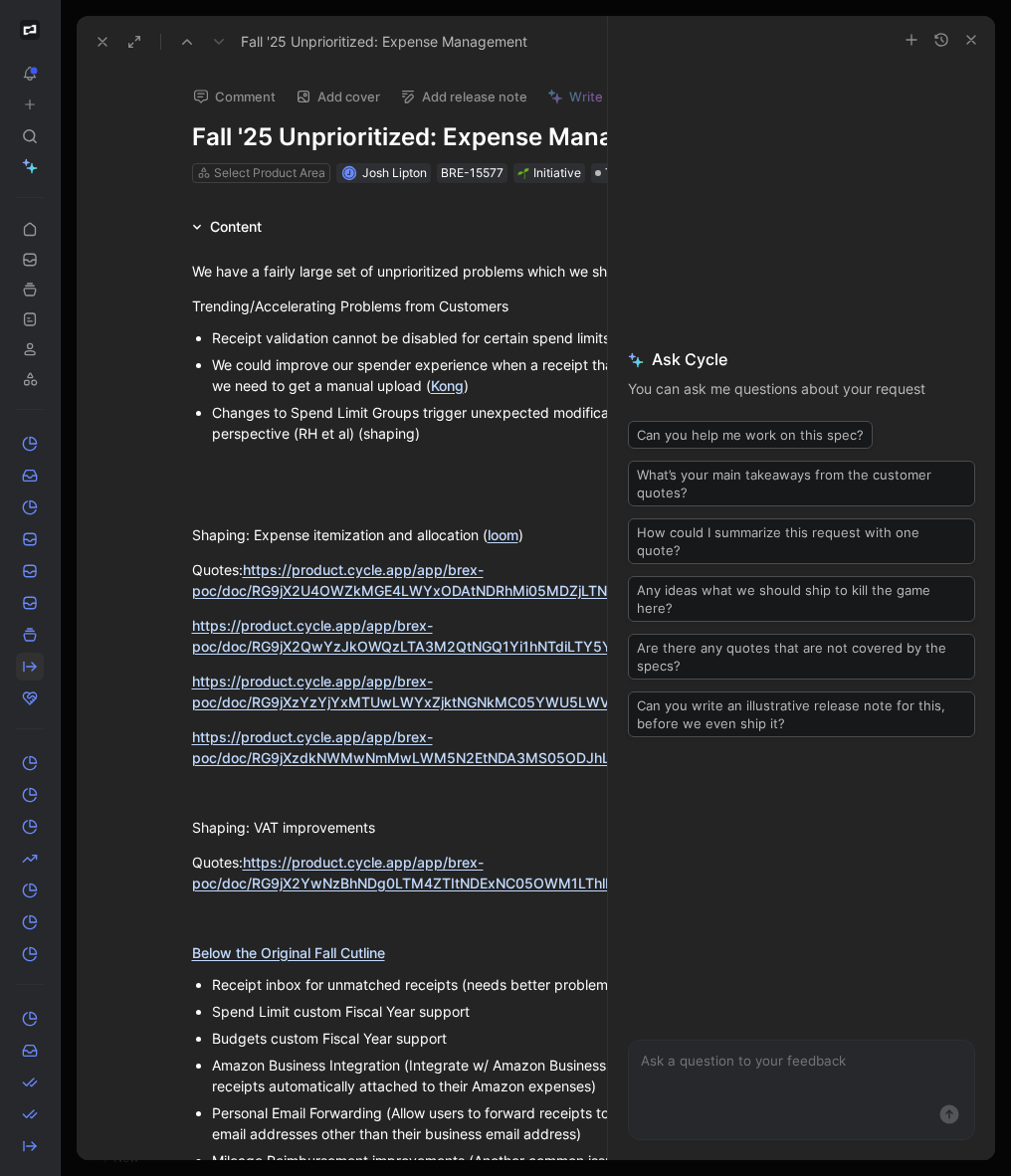 click 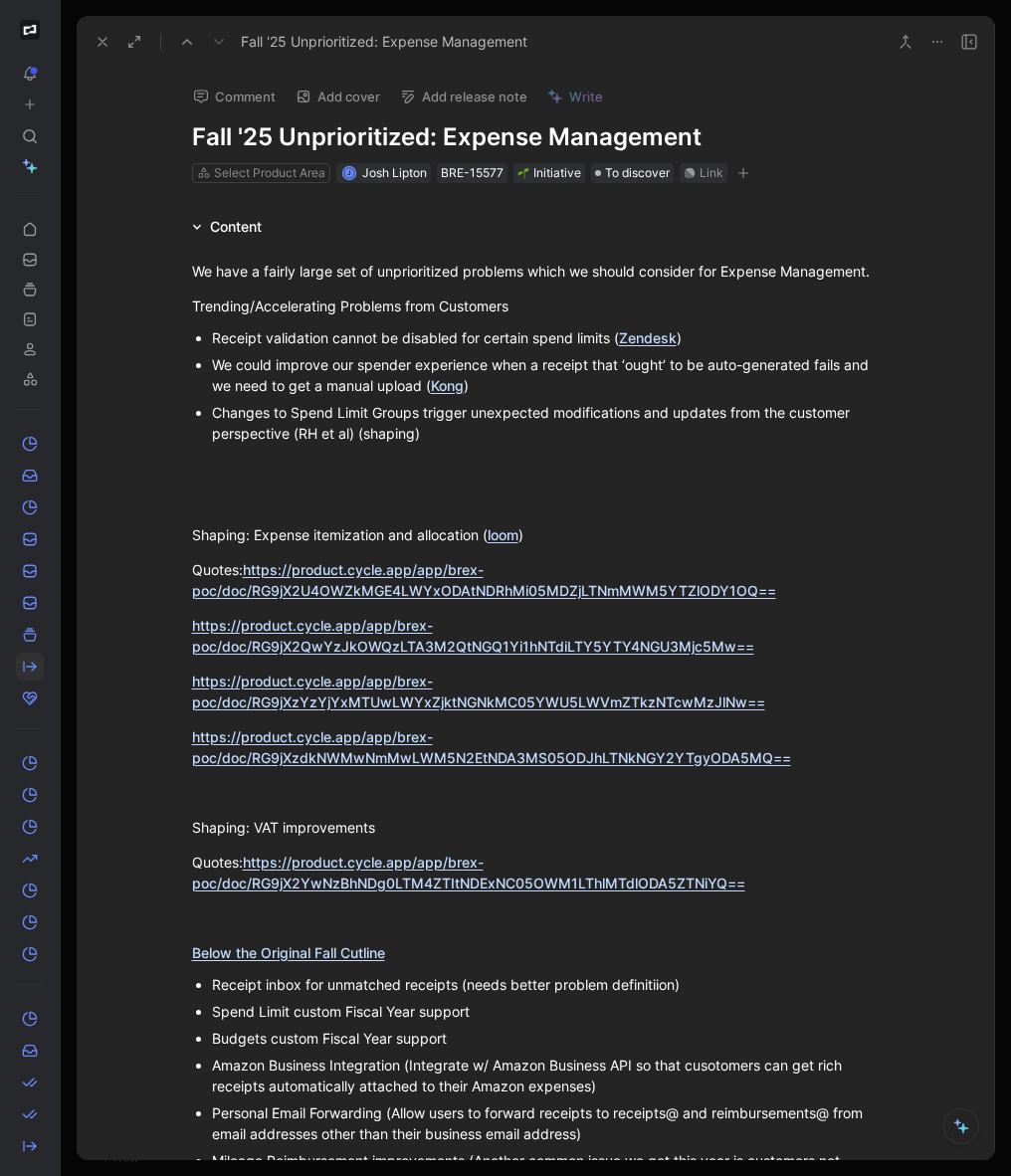 click on "Changes to Spend Limit Groups trigger unexpected modifications and updates from the customer perspective (RH et al) (shaping)" at bounding box center (546, 423) 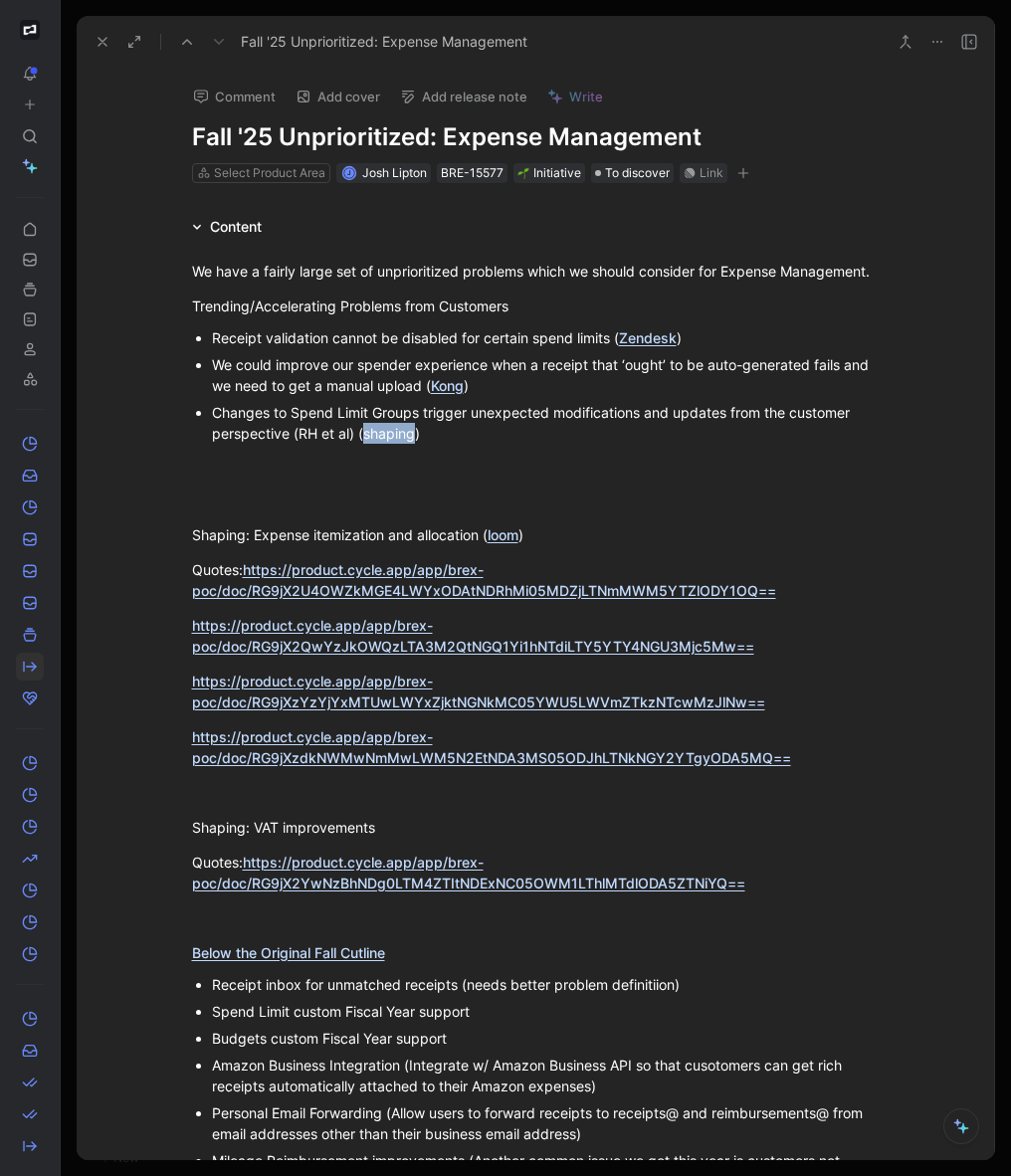 click on "Changes to Spend Limit Groups trigger unexpected modifications and updates from the customer perspective (RH et al) (shaping)" at bounding box center [546, 423] 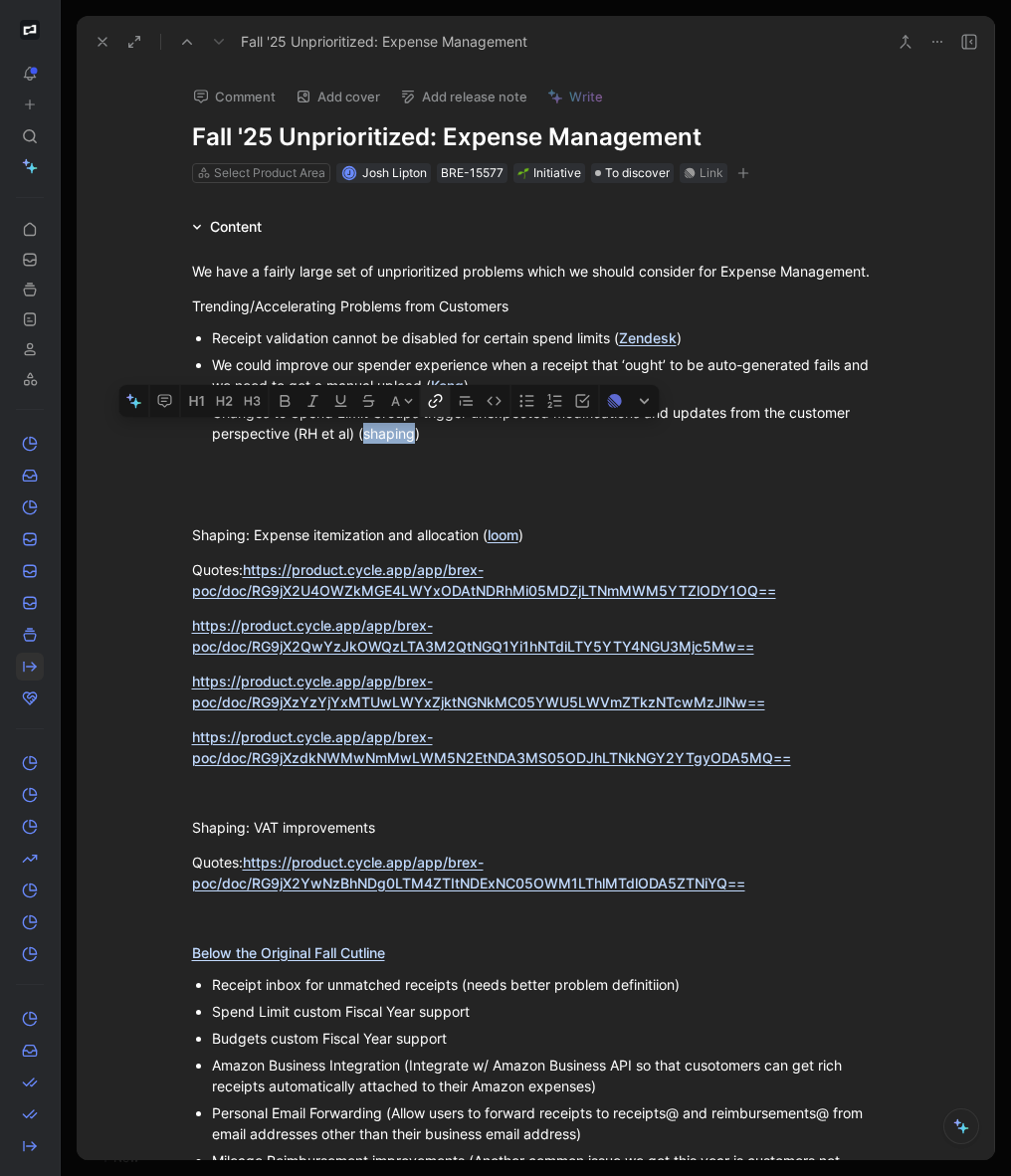 click 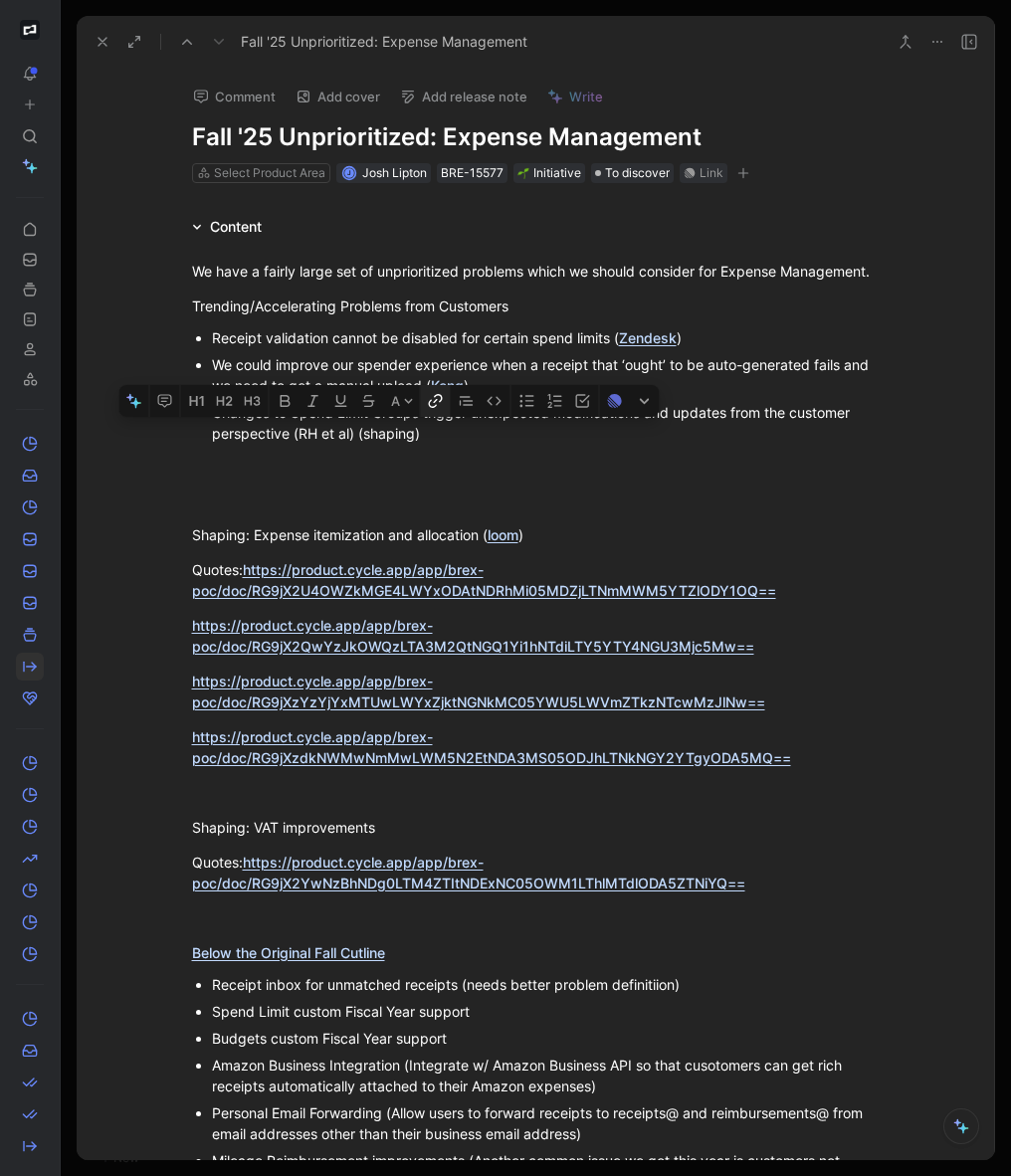 scroll, scrollTop: 0, scrollLeft: 356, axis: horizontal 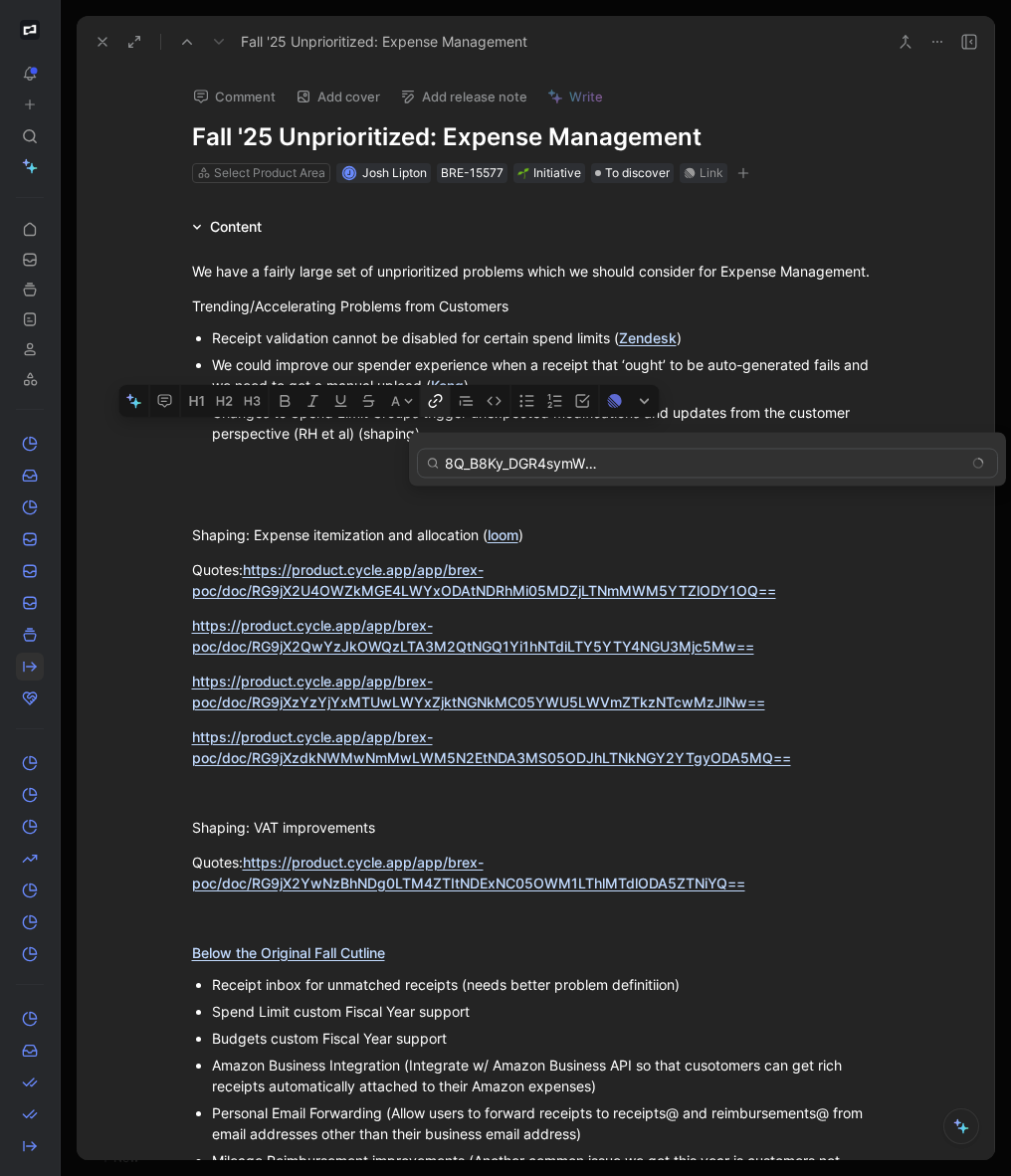 type on "https://docs.google.com/document/d/17bNMBoA8F1q8Q_B8Ky_DGR4symWYl-heu6V1rdl0SzI/edit?tab=t.0#heading=h.1mr30ga33ibk" 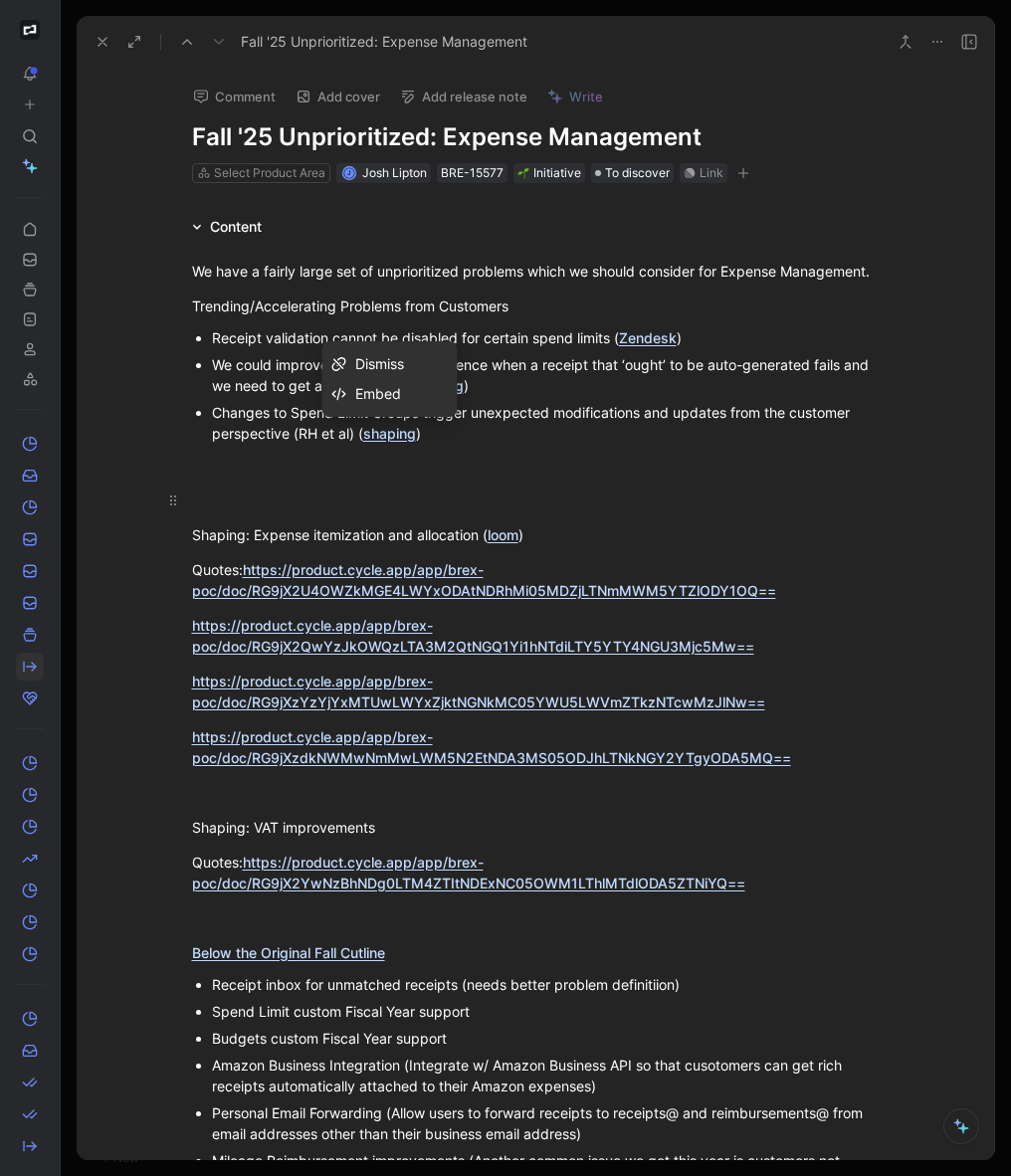 click at bounding box center (536, 499) 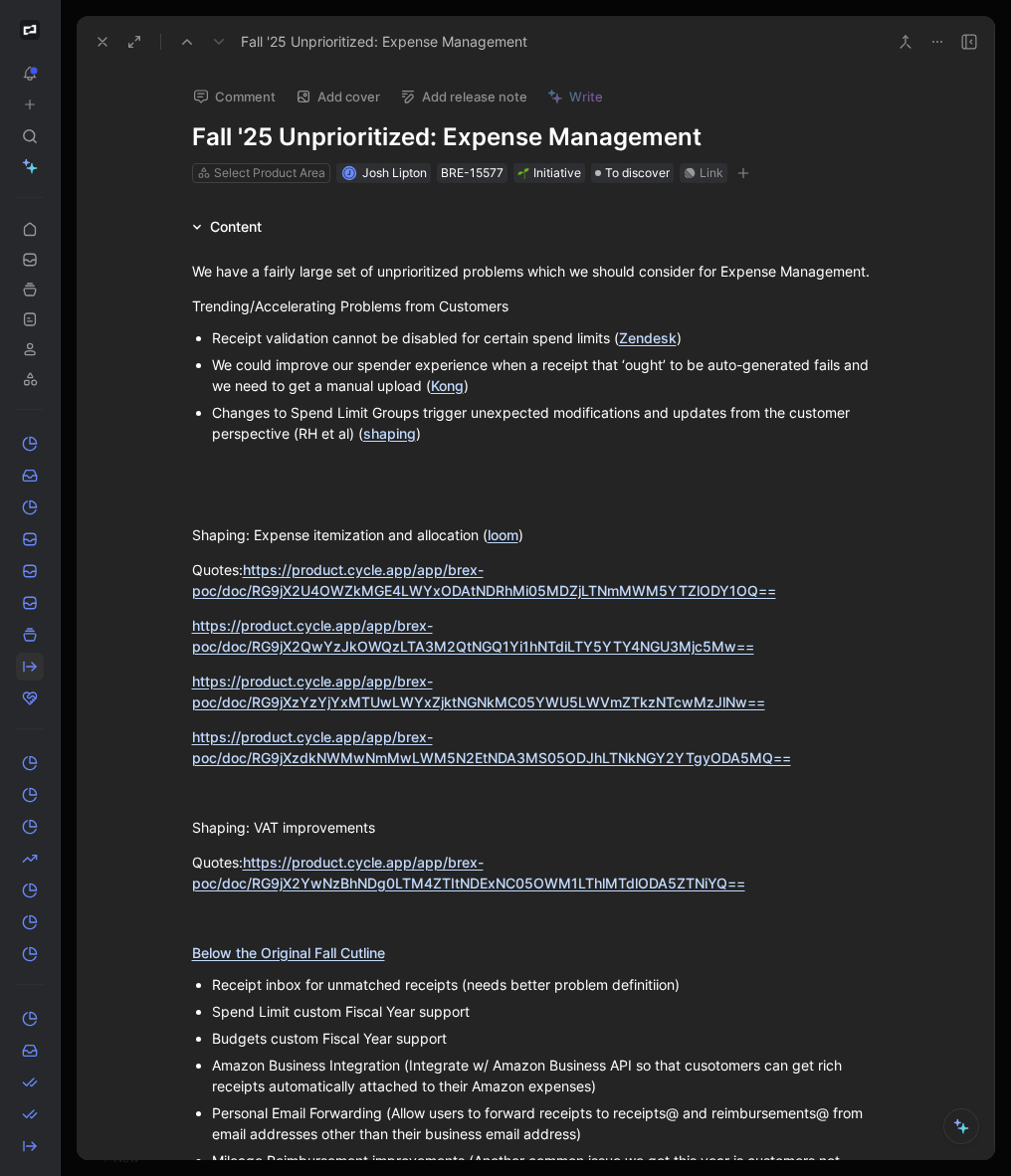 click on "Receipt validation cannot be disabled for certain spend limits ( Zendesk )" at bounding box center (546, 337) 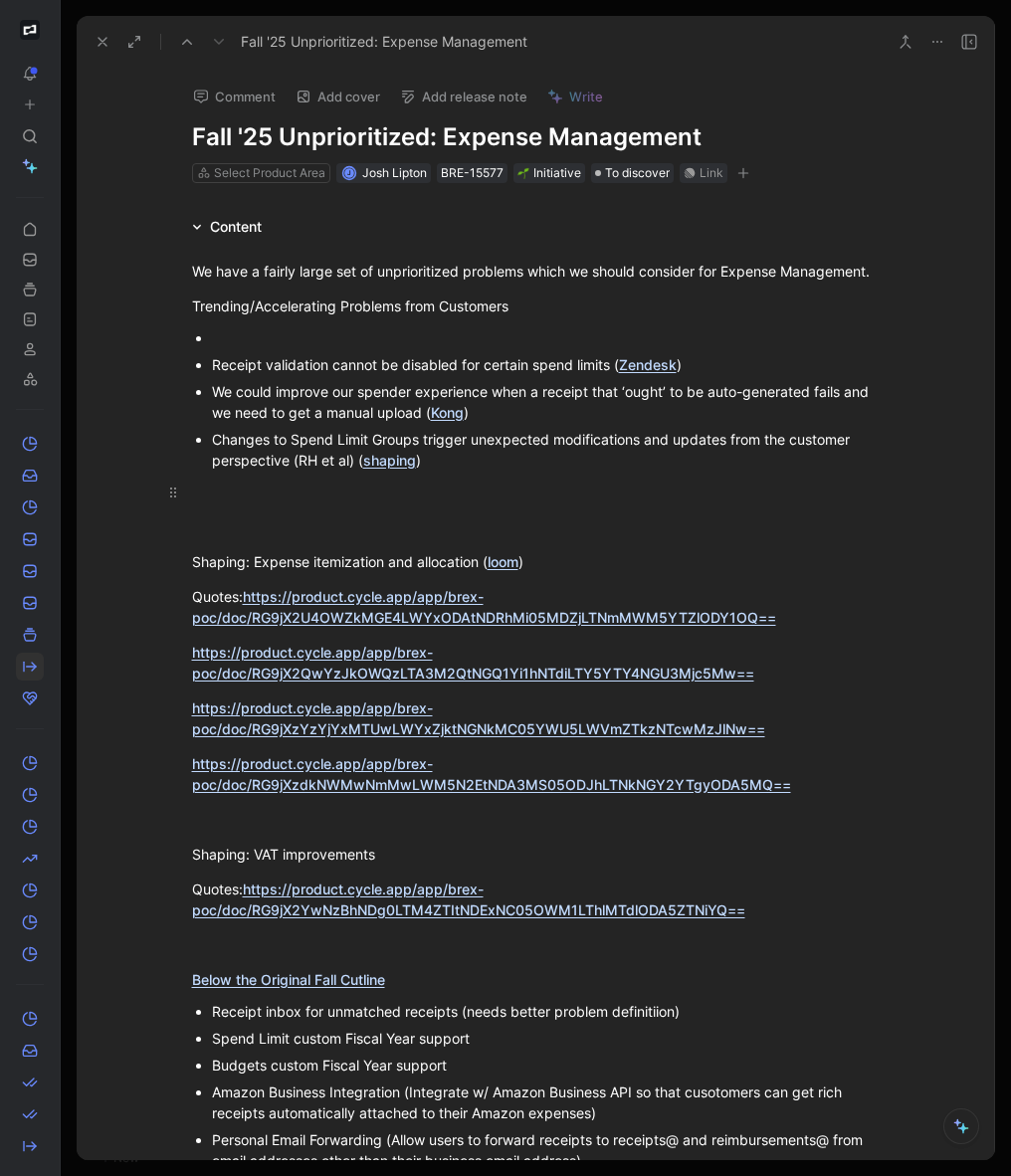 type 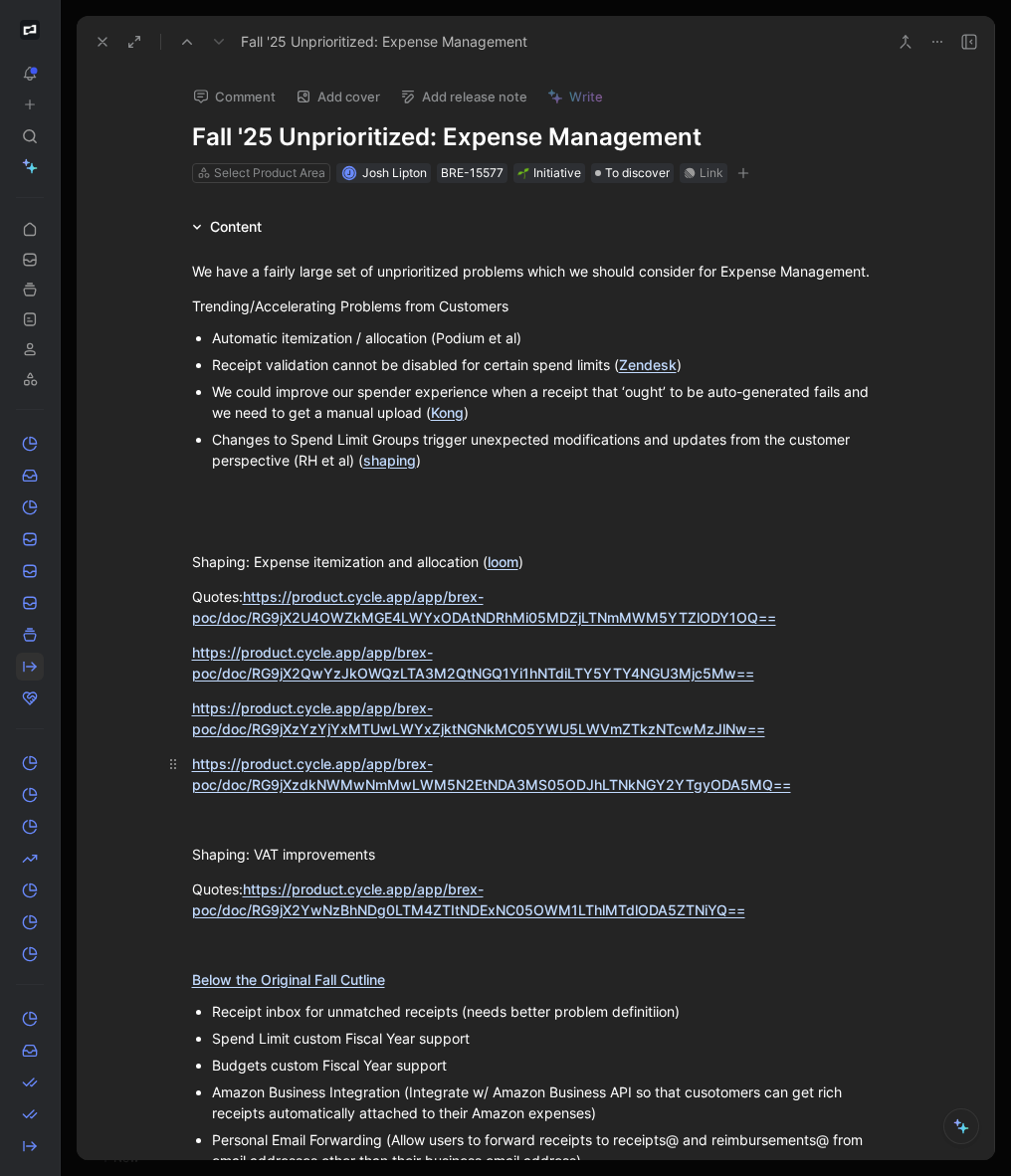 click on "https://product.cycle.app/app/brex-poc/doc/RG9jXzdkNWMwNmMwLWM5N2EtNDA3MS05ODJhLTNkNGY2YTgyODA5MQ==" at bounding box center [536, 774] 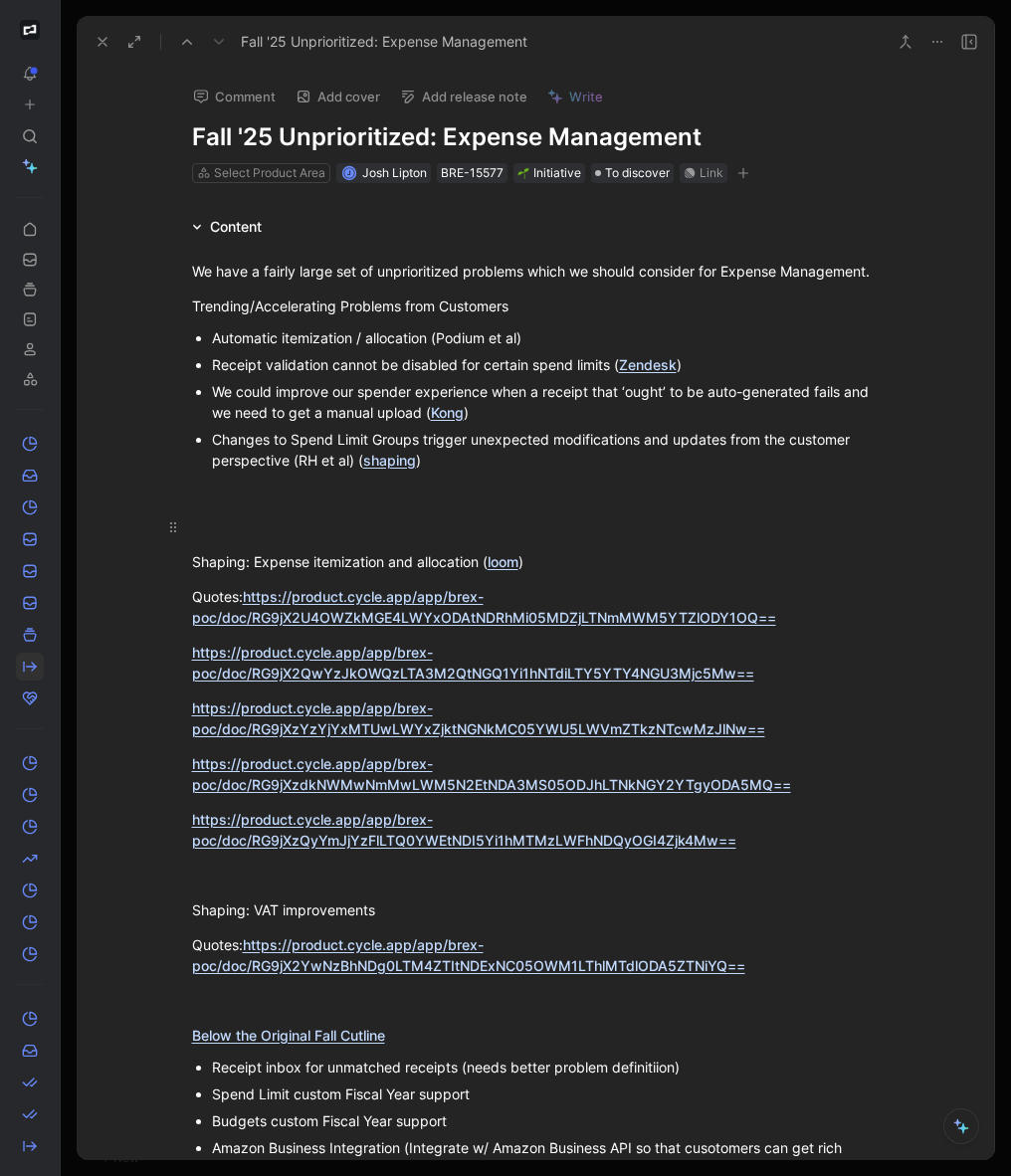 click at bounding box center [536, 526] 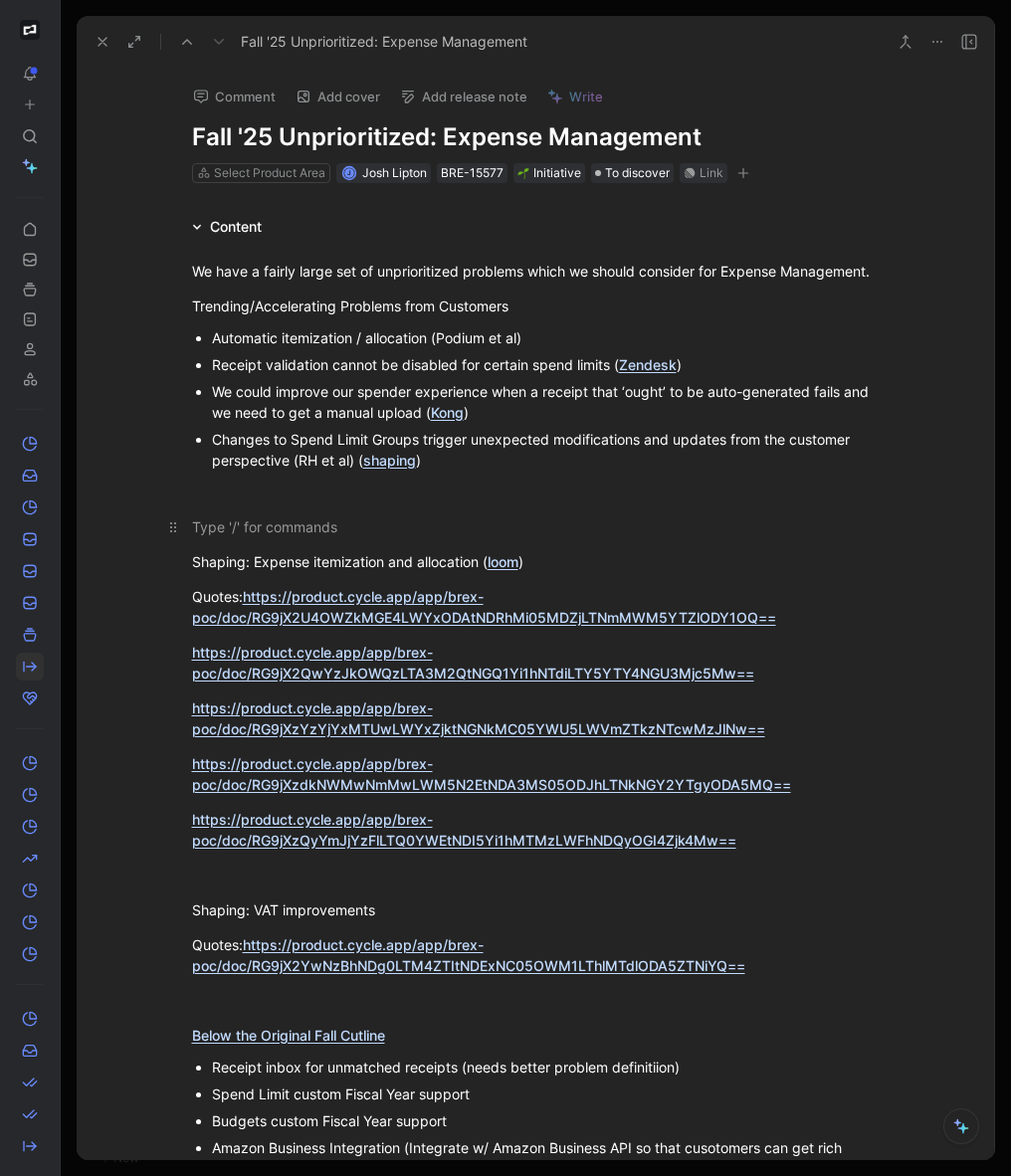 click at bounding box center [536, 526] 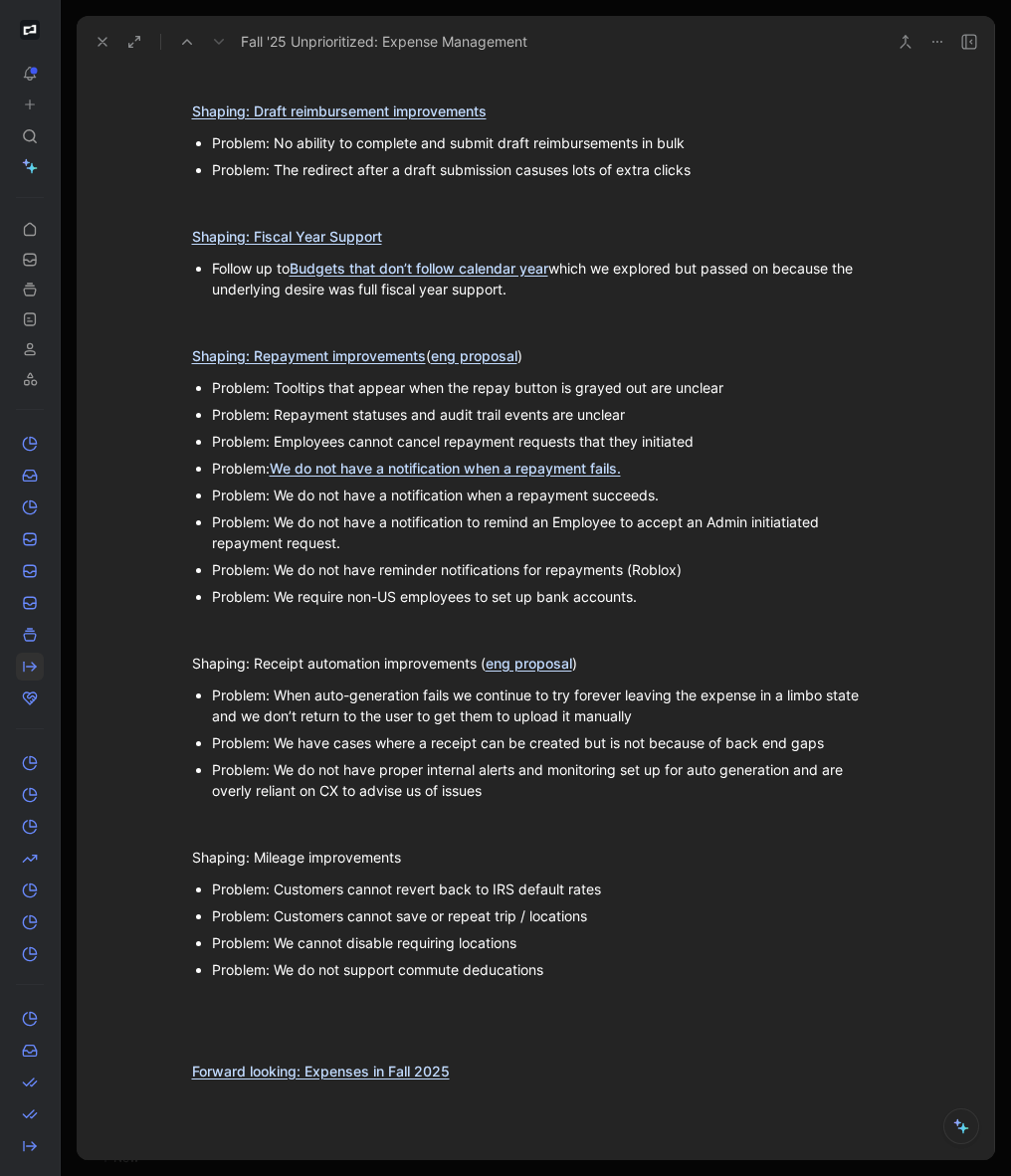 scroll, scrollTop: 1417, scrollLeft: 0, axis: vertical 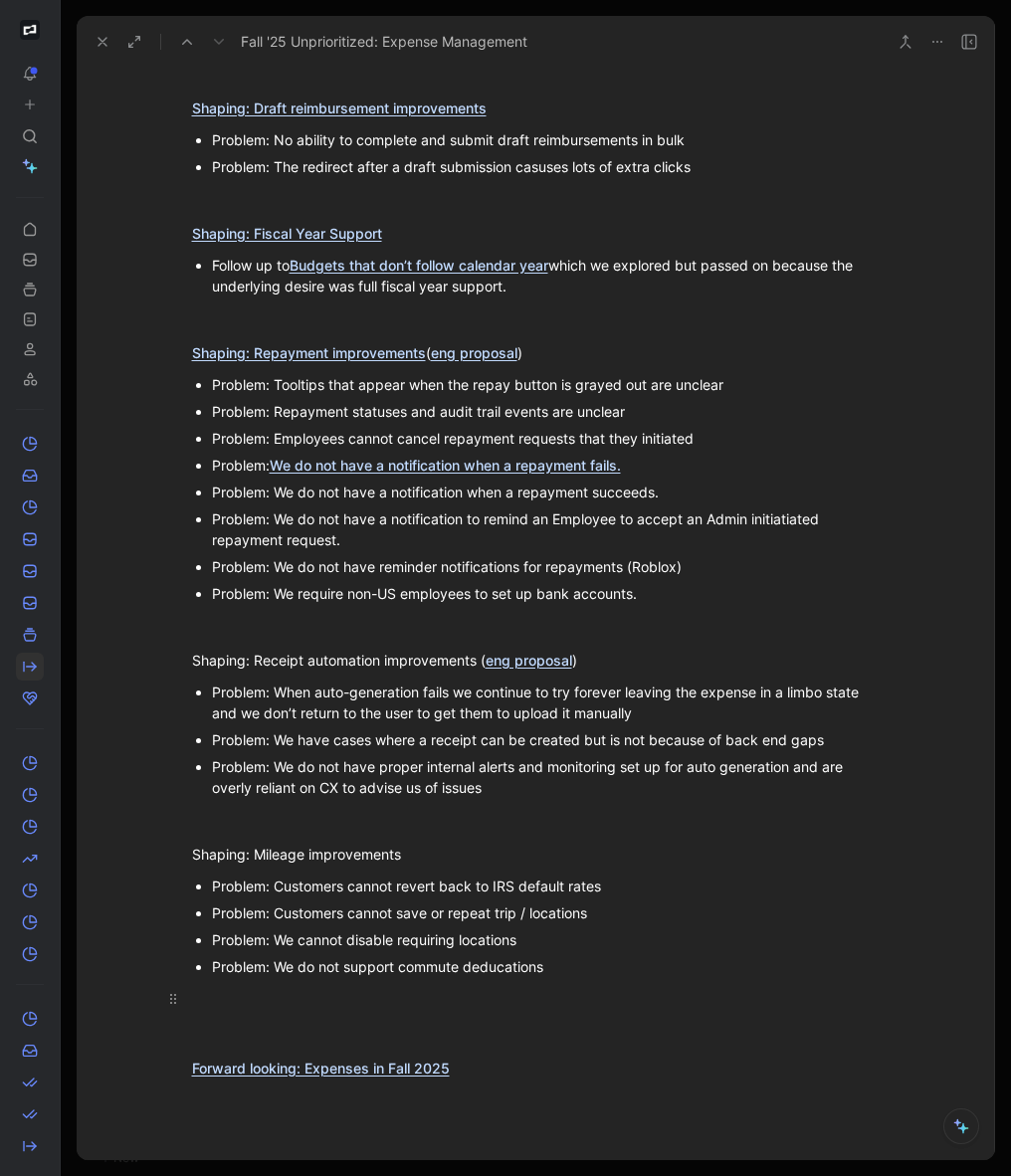 click at bounding box center [536, 998] 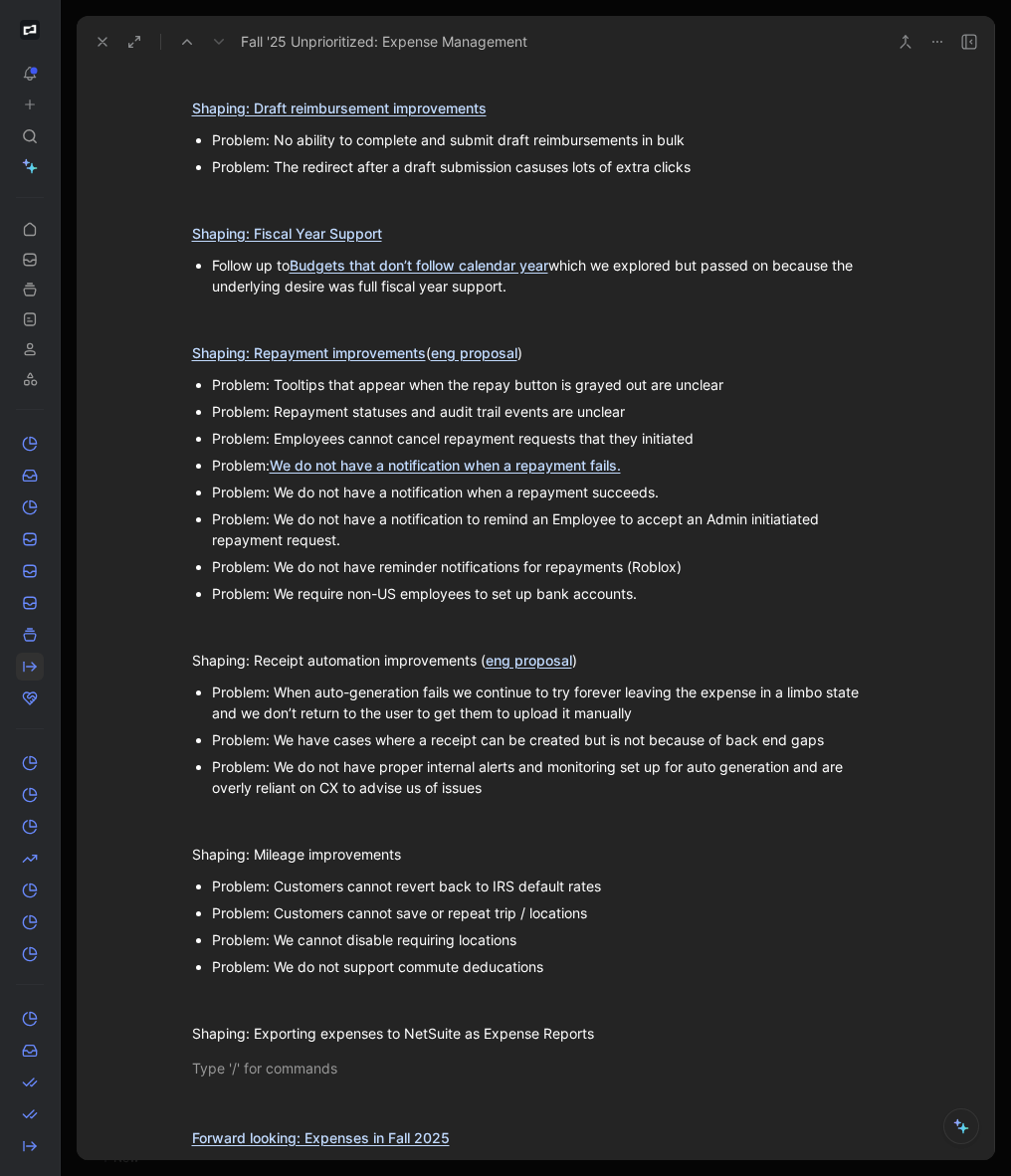 click on "We have a fairly large set of unprioritized problems which we should consider for Expense Management. Trending/Accelerating Problems from Customers Automatic itemization / allocation (Podium et al) Receipt validation cannot be disabled for certain spend limits ( Zendesk ) We could improve our spender experience when a receipt that ‘ought’ to be auto-generated fails and we need to get a manual upload ( Kong ) Changes to Spend Limit Groups trigger unexpected modifications and updates from the customer perspective (RH et al) ( shaping ) Shaping: Expense itemization and allocation ( loom )  Quotes:  https://product.cycle.app/app/brex-poc/doc/RG9jX2U4OWZkMGE4LWYxODAtNDRhMi05MDZjLTNmMWM5YTZlODY1OQ== https://product.cycle.app/app/brex-poc/doc/RG9jX2QwYzJkOWQzLTA3M2QtNGQ1Yi1hNTdiLTY5YTY4NGU3Mjc5Mw== https://product.cycle.app/app/brex-poc/doc/RG9jXzYzYjYxMTUwLWYxZjktNGNkMC05YWU5LWVmZTkzNTcwMzJlNw== https://product.cycle.app/app/brex-poc/doc/RG9jXzdkNWMwNmMwLWM5N2EtNDA3MS05ODJhLTNkNGY2YTgyODA5MQ== Quotes:   ( ) )" at bounding box center (535, 13) 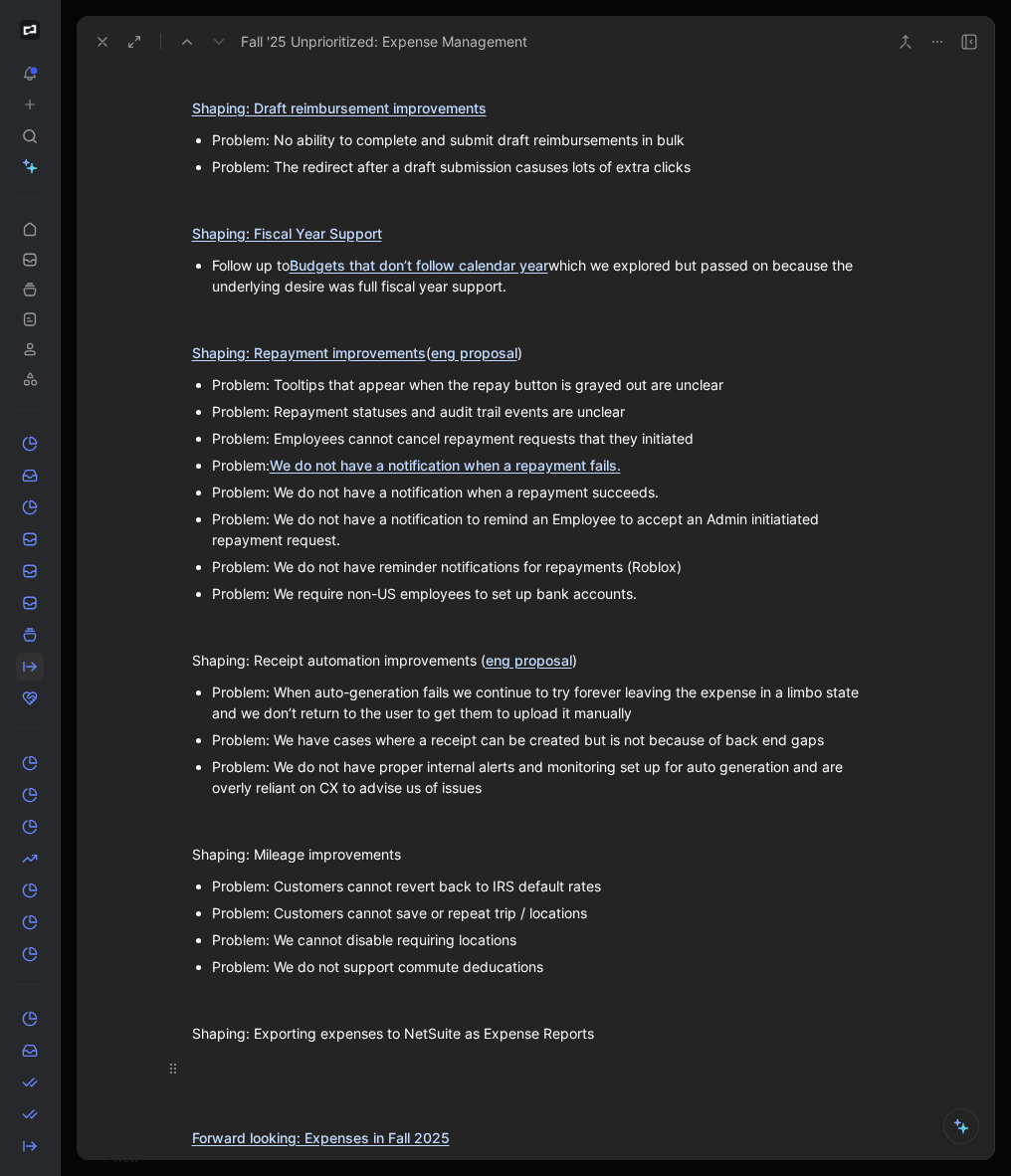 click at bounding box center [536, 1068] 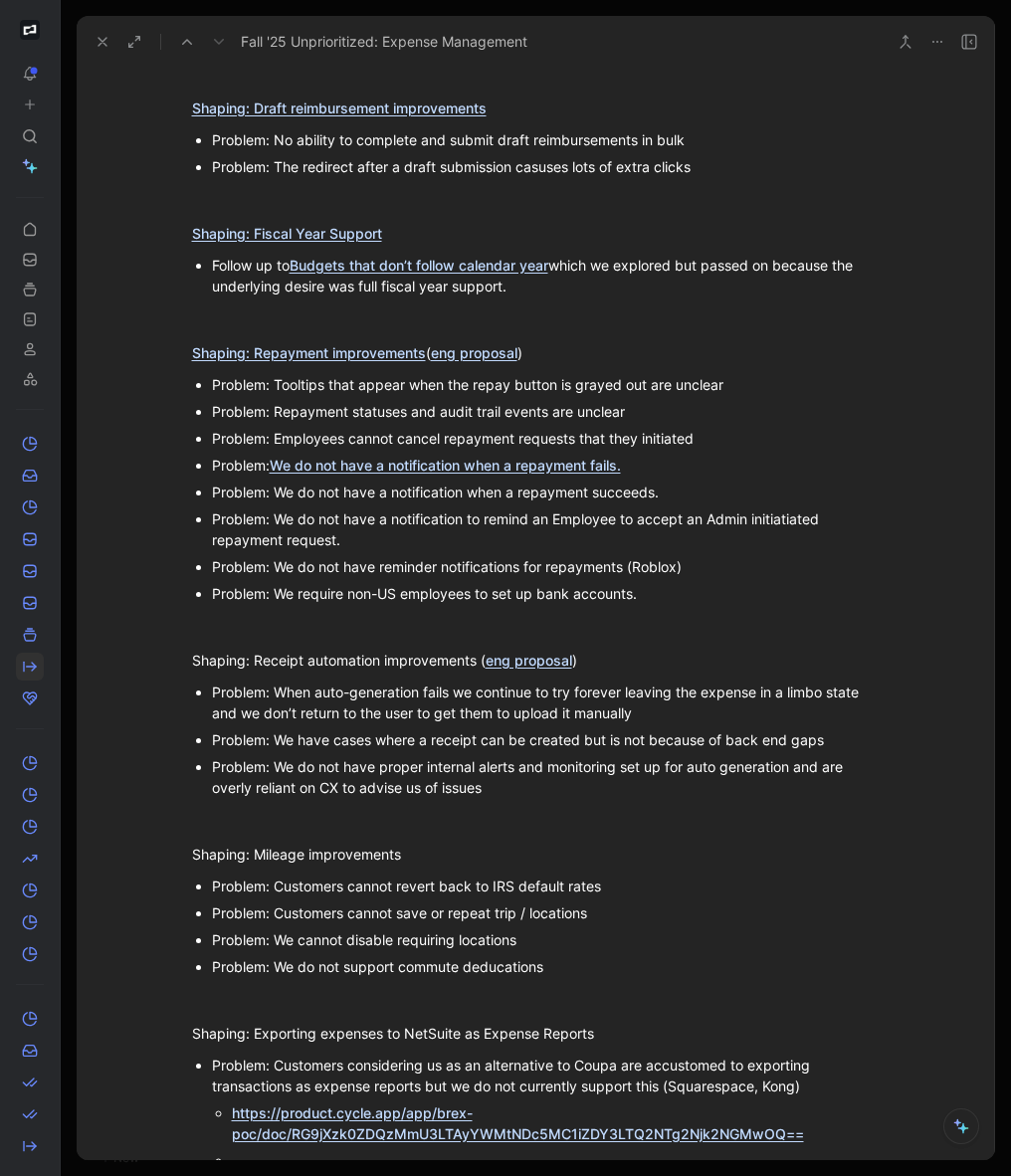 scroll, scrollTop: 1430, scrollLeft: 0, axis: vertical 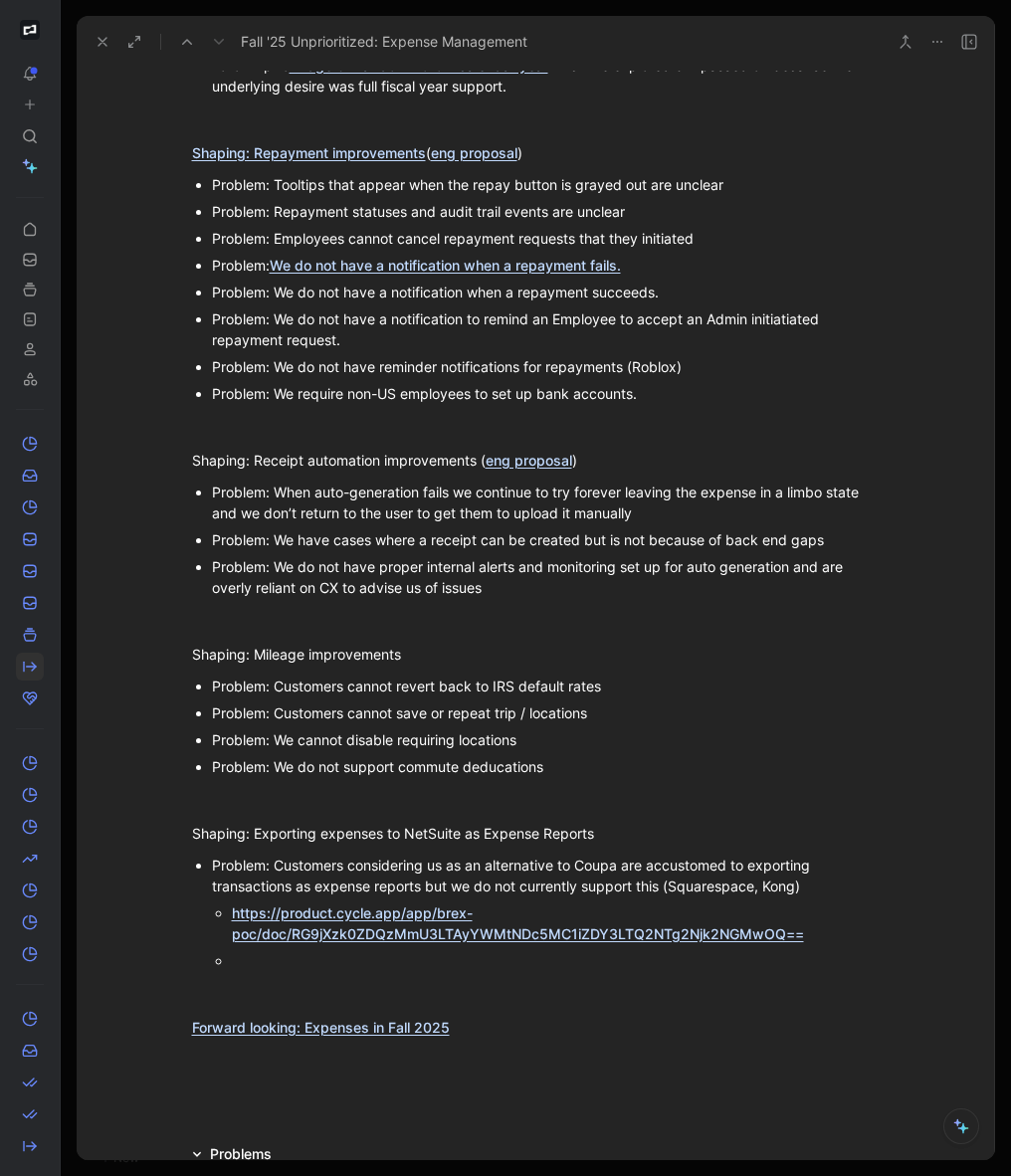 click on "Problem:  We do not have a notification when a repayment fails." at bounding box center [546, 265] 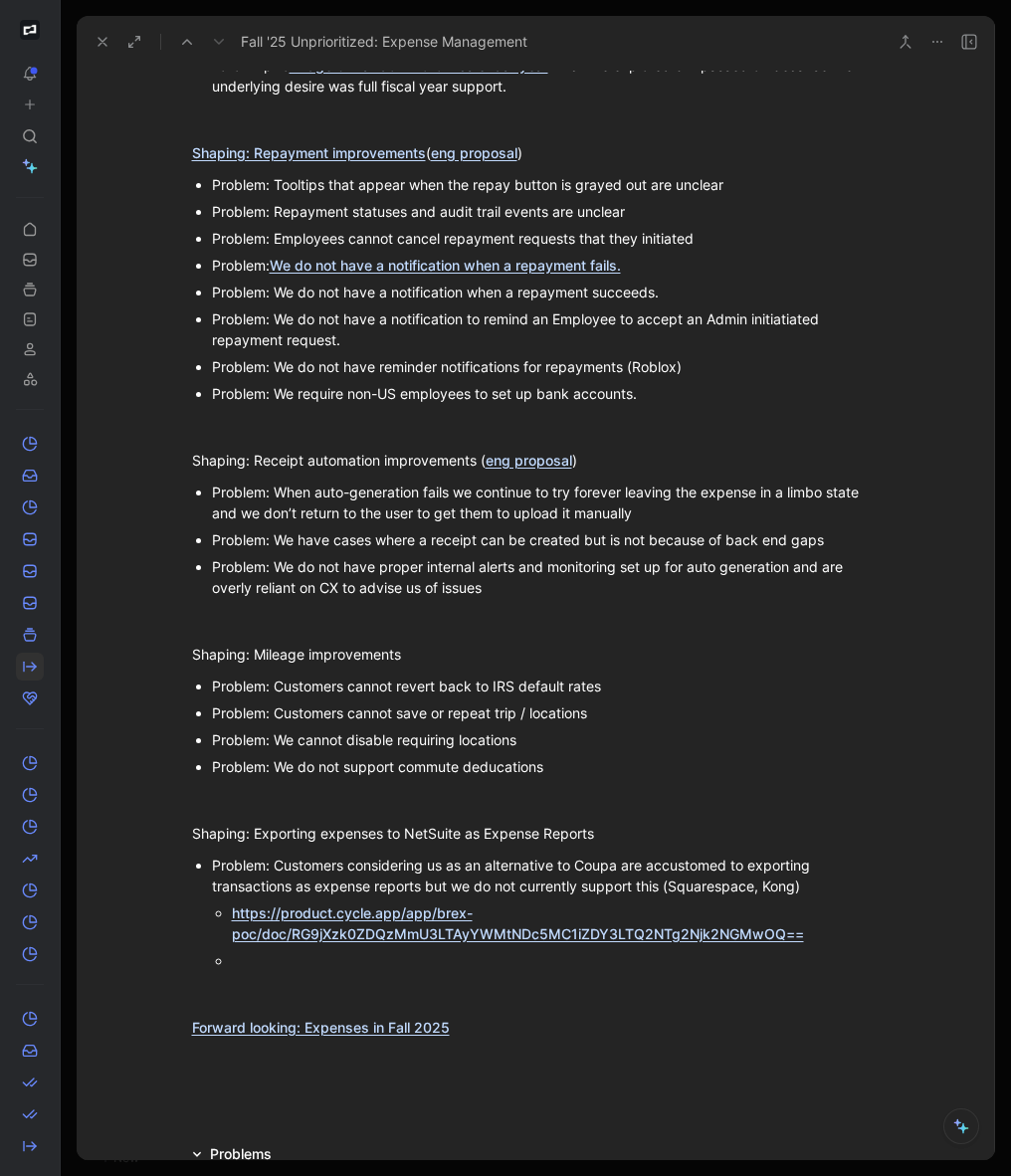 click on "We do not have a notification when a repayment fails." at bounding box center (445, 265) 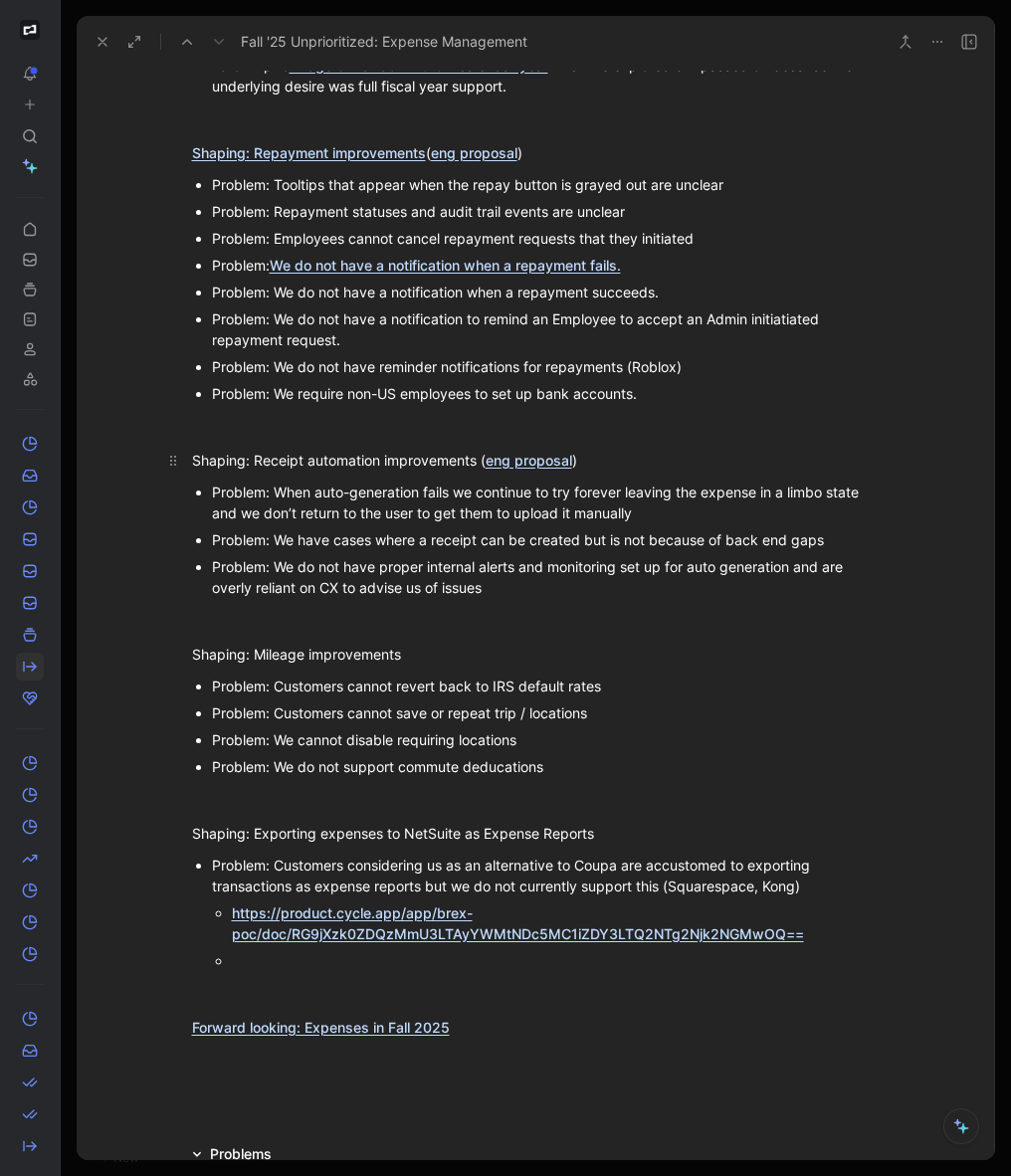 click on "Shaping: Receipt automation improvements ( eng proposal )" at bounding box center [536, 460] 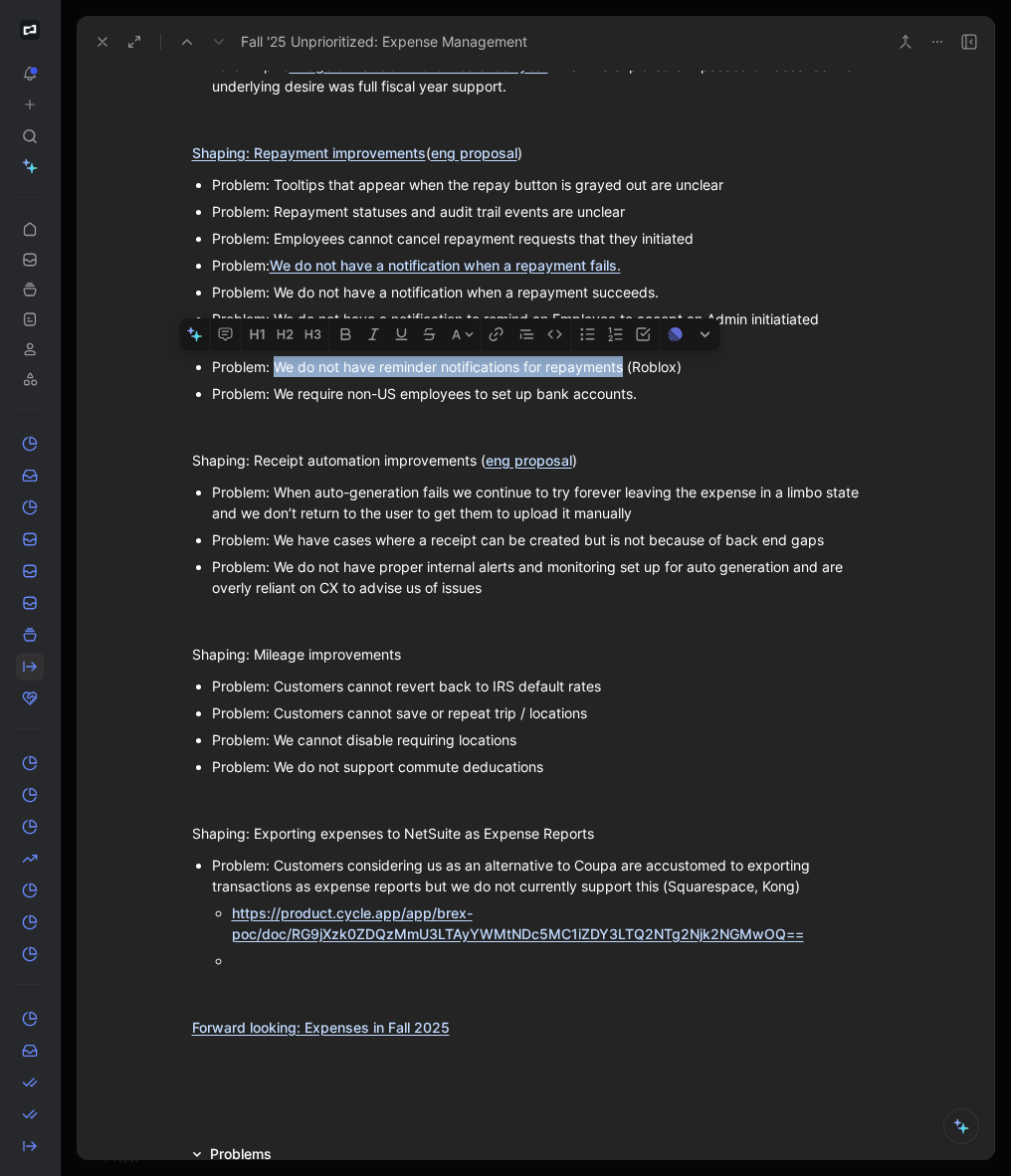 drag, startPoint x: 276, startPoint y: 364, endPoint x: 625, endPoint y: 373, distance: 349.11603 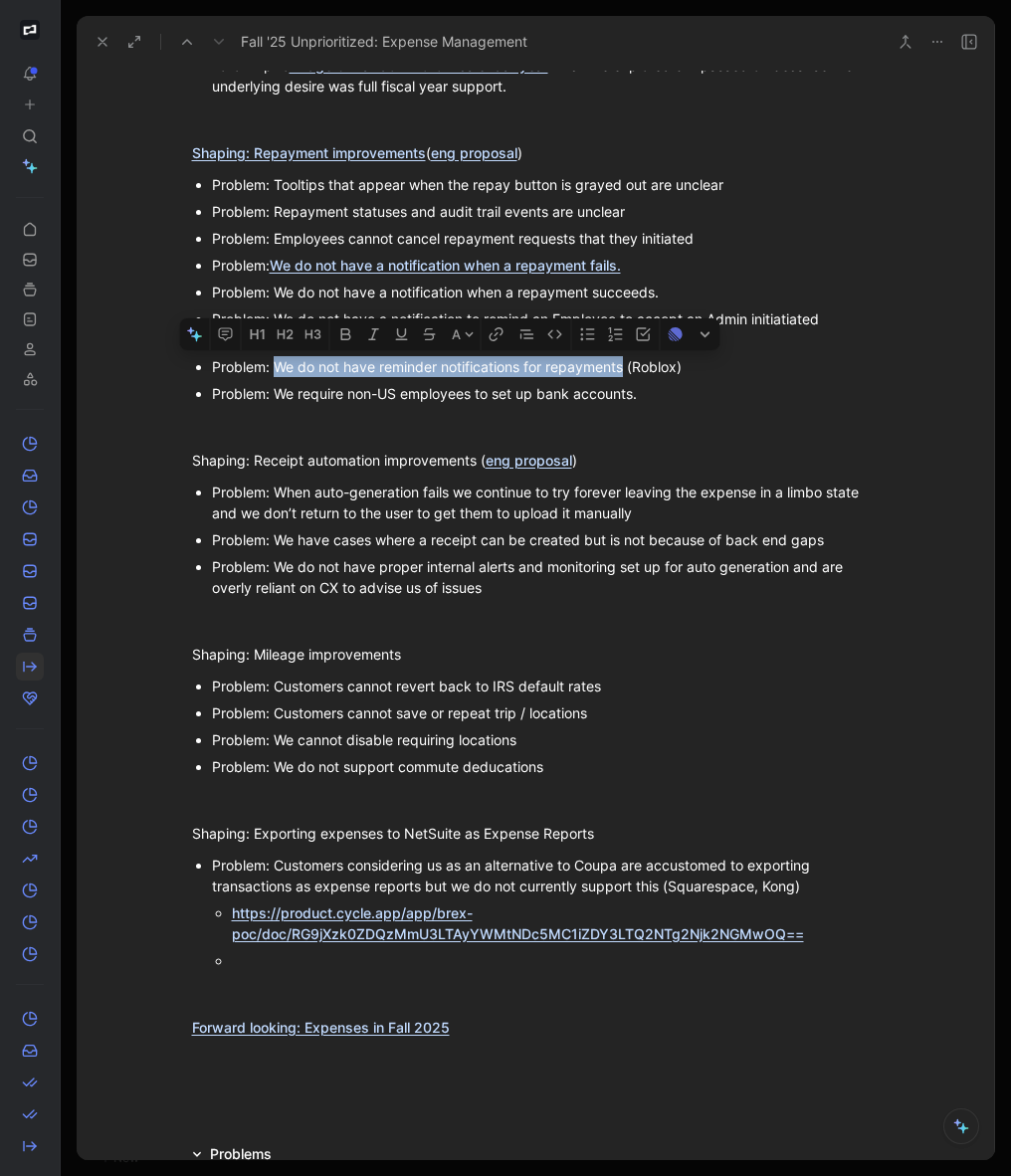 click on "Problem: We do not have reminder notifications for repayments (Roblox)" at bounding box center (546, 366) 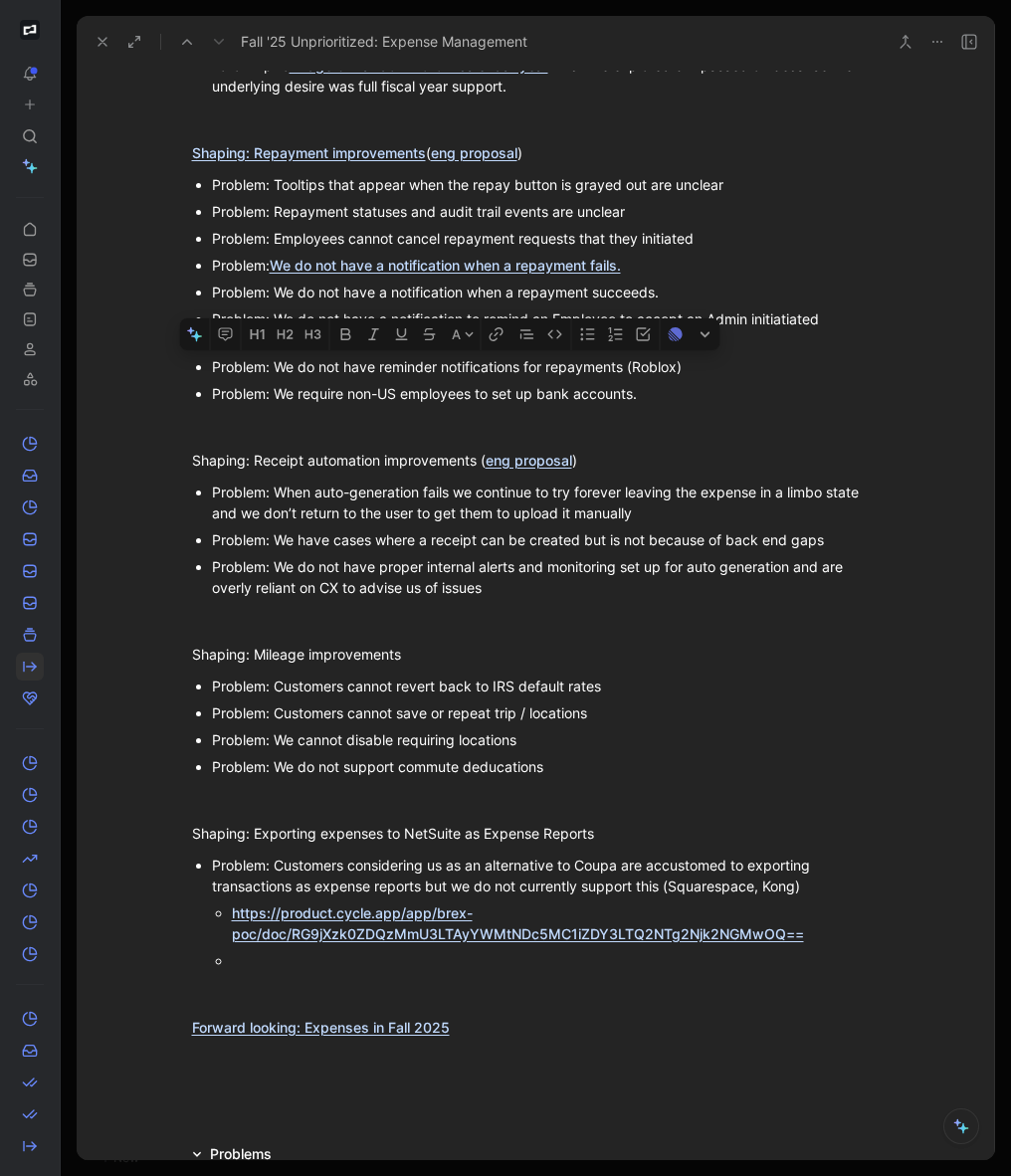 click on "Problem: We do not have reminder notifications for repayments (Roblox)" at bounding box center [546, 366] 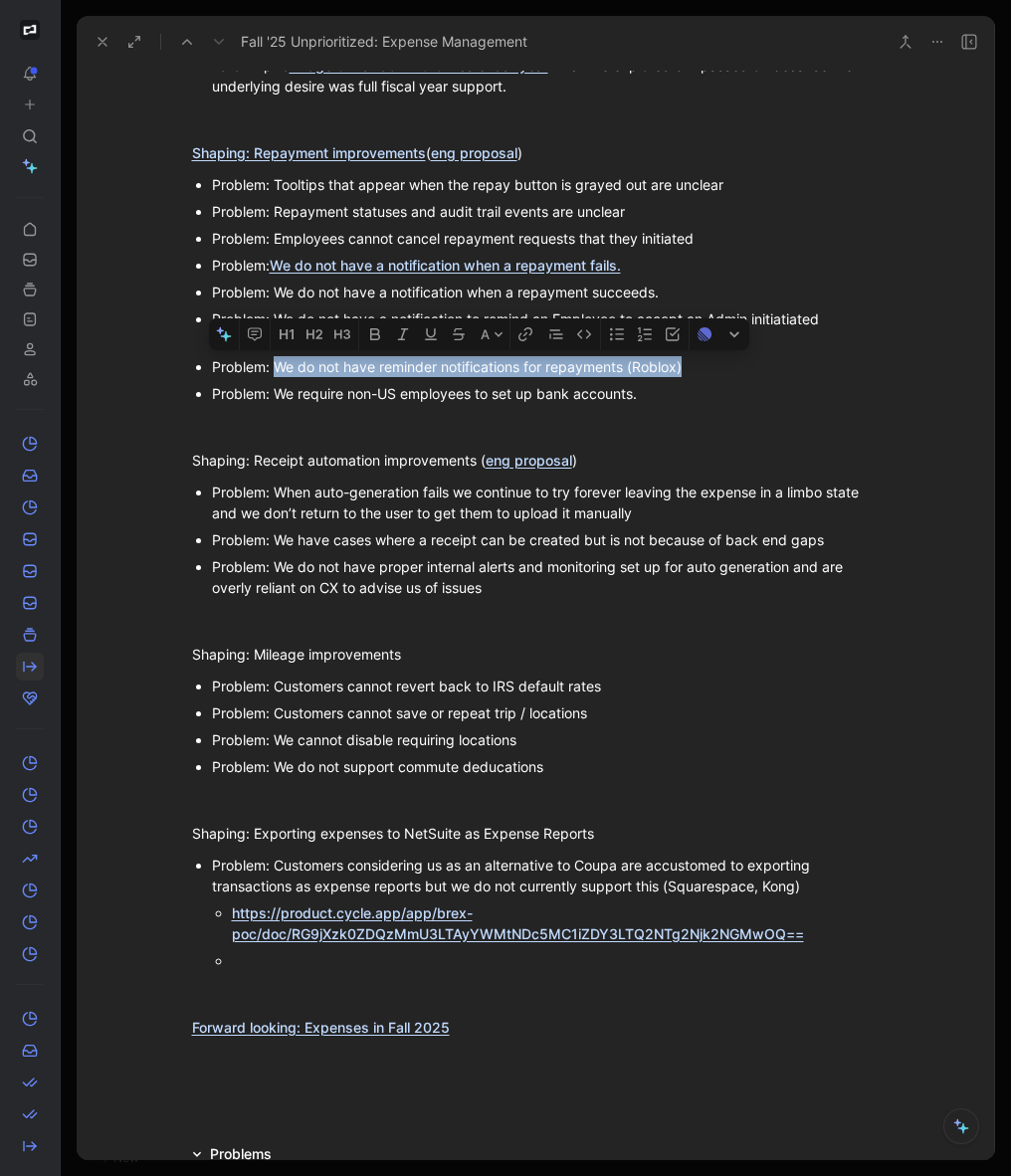 drag, startPoint x: 279, startPoint y: 366, endPoint x: 768, endPoint y: 373, distance: 489.0501 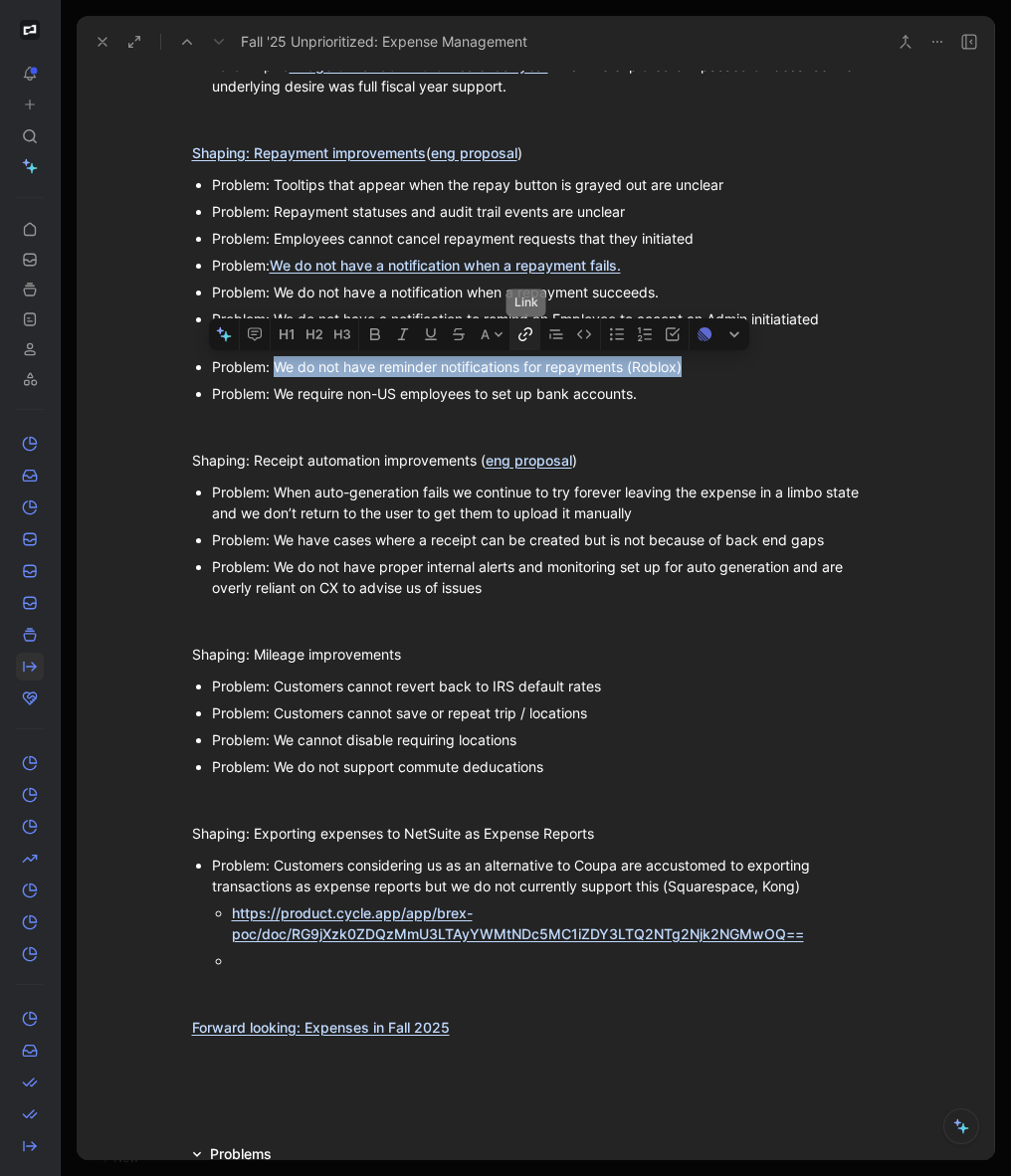 click 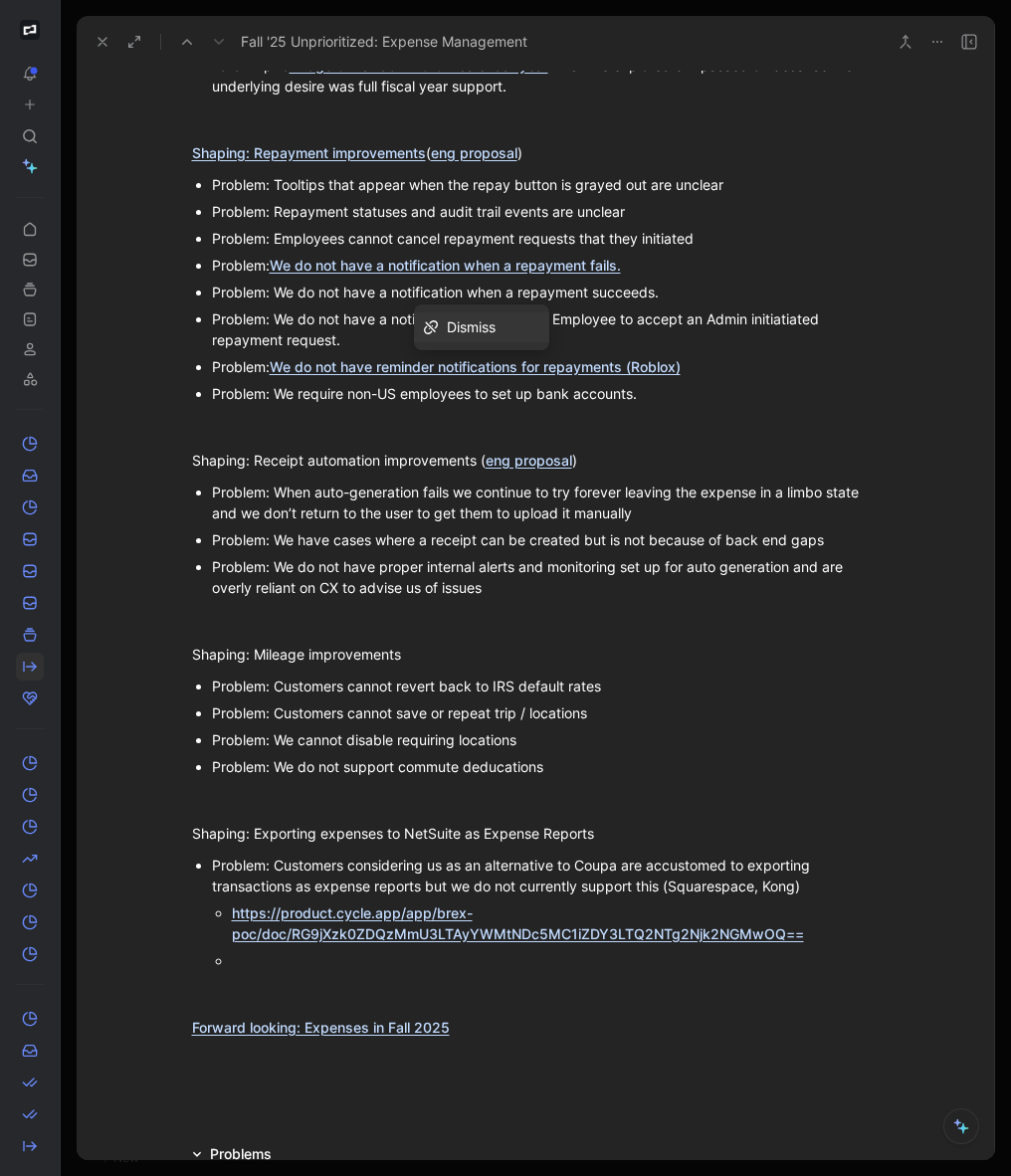 click on "Problem:  We do not have reminder notifications for repayments (Roblox)" at bounding box center [546, 366] 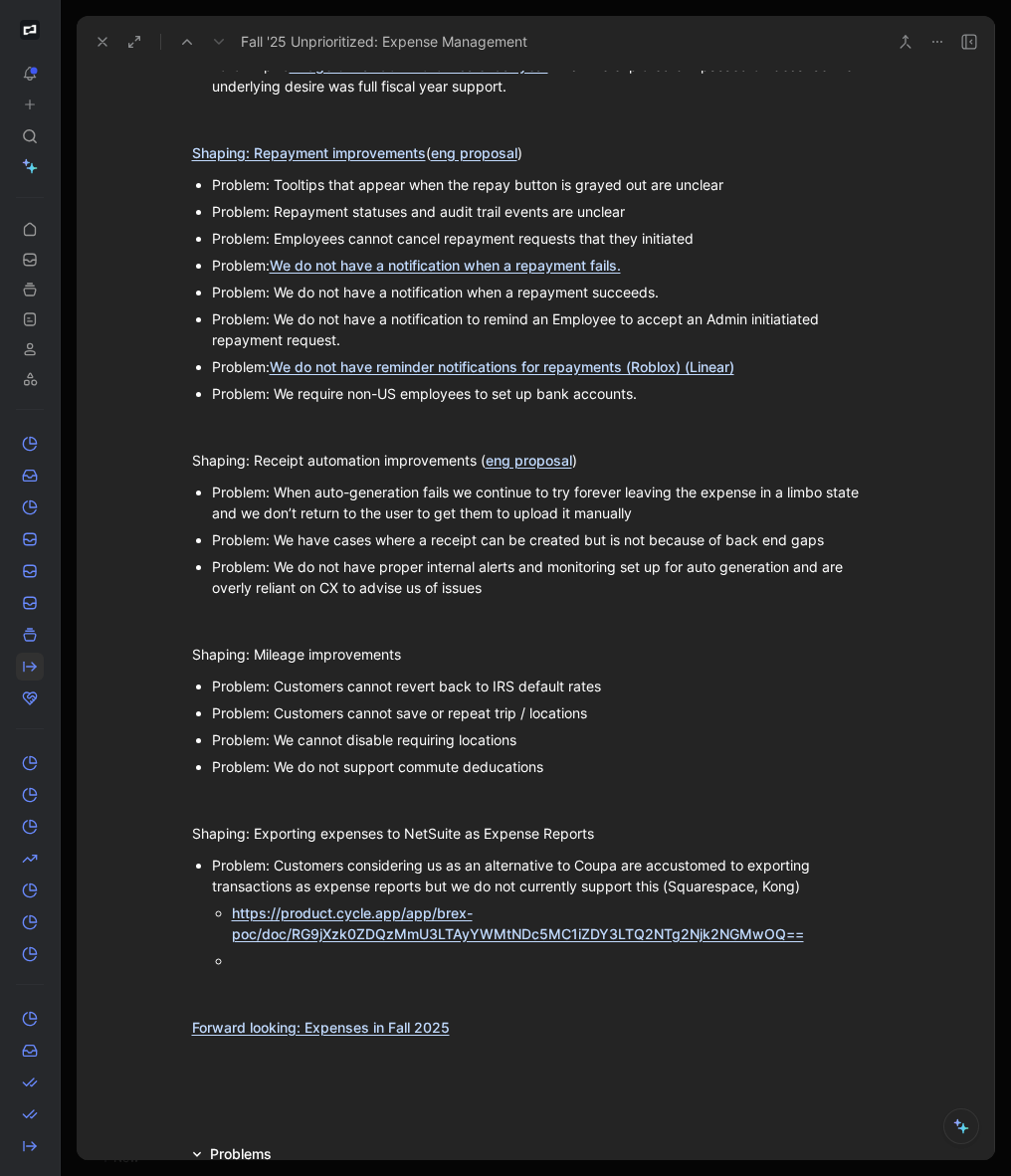 click on "Problem: When auto-generation fails we continue to try forever leaving the expense in a limbo state and we don’t return to the user to get them to upload it manually" at bounding box center (546, 502) 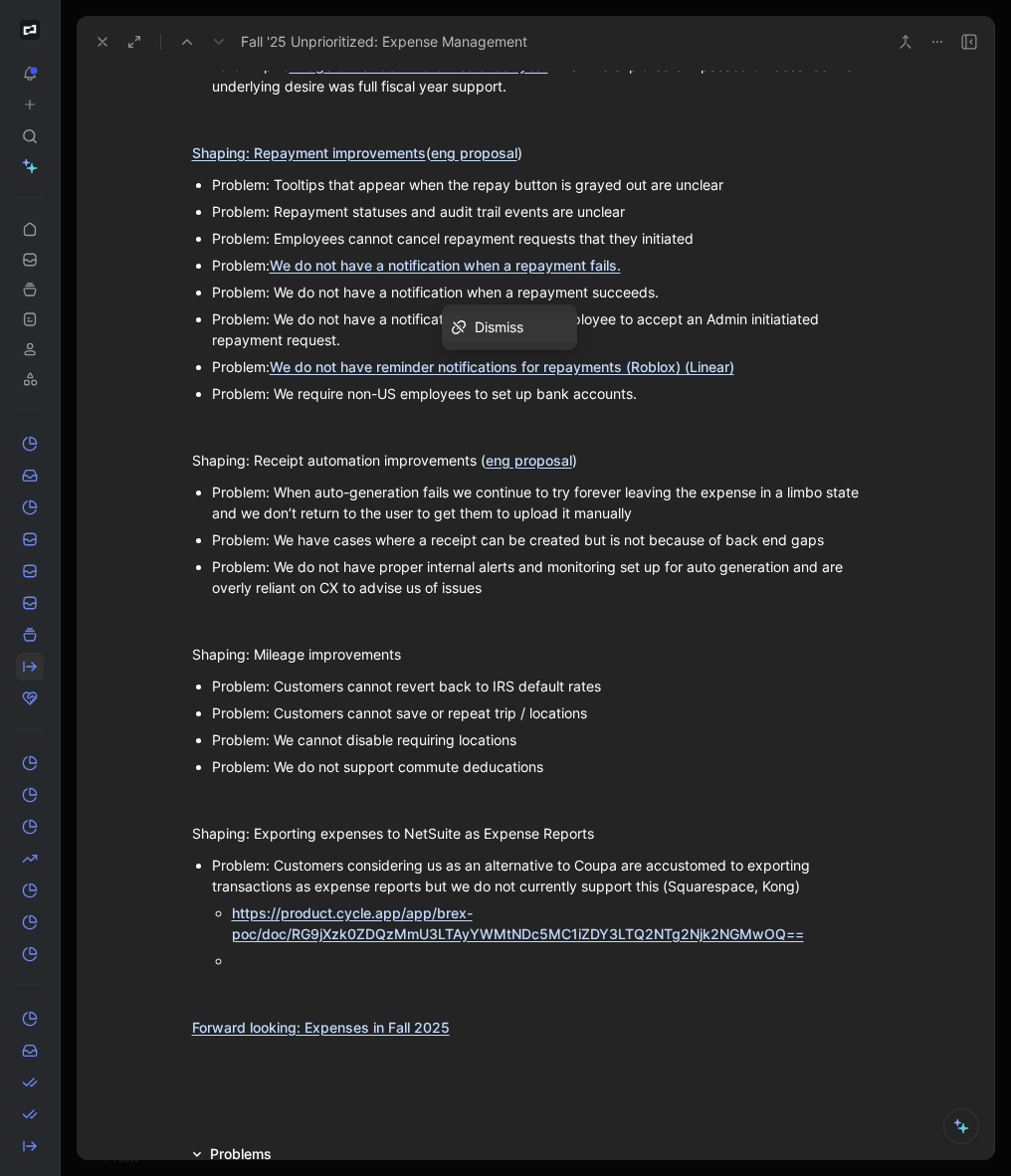 drag, startPoint x: 774, startPoint y: 361, endPoint x: 279, endPoint y: 361, distance: 495 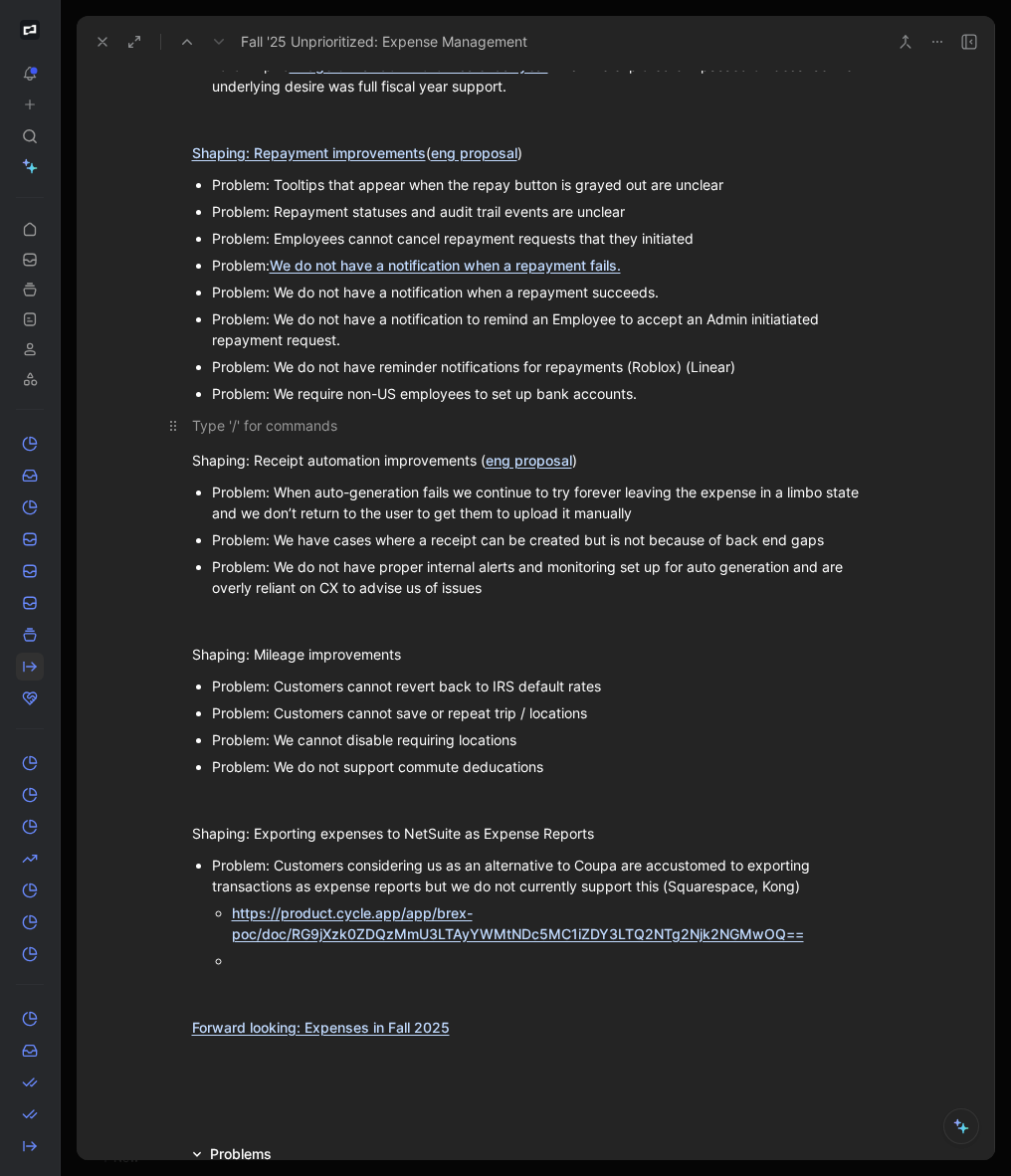 click at bounding box center [536, 425] 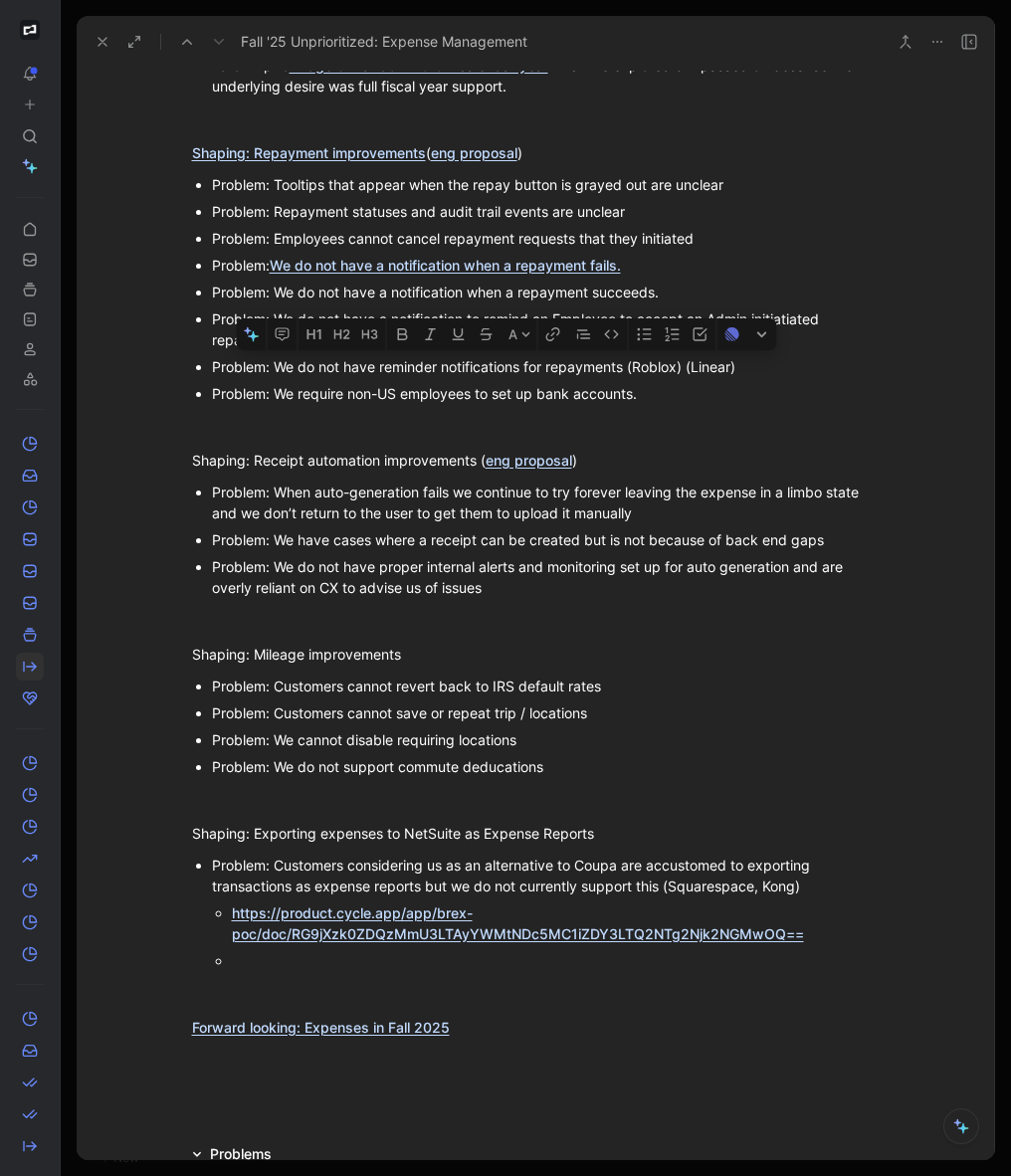 drag, startPoint x: 760, startPoint y: 378, endPoint x: 275, endPoint y: 362, distance: 485.26385 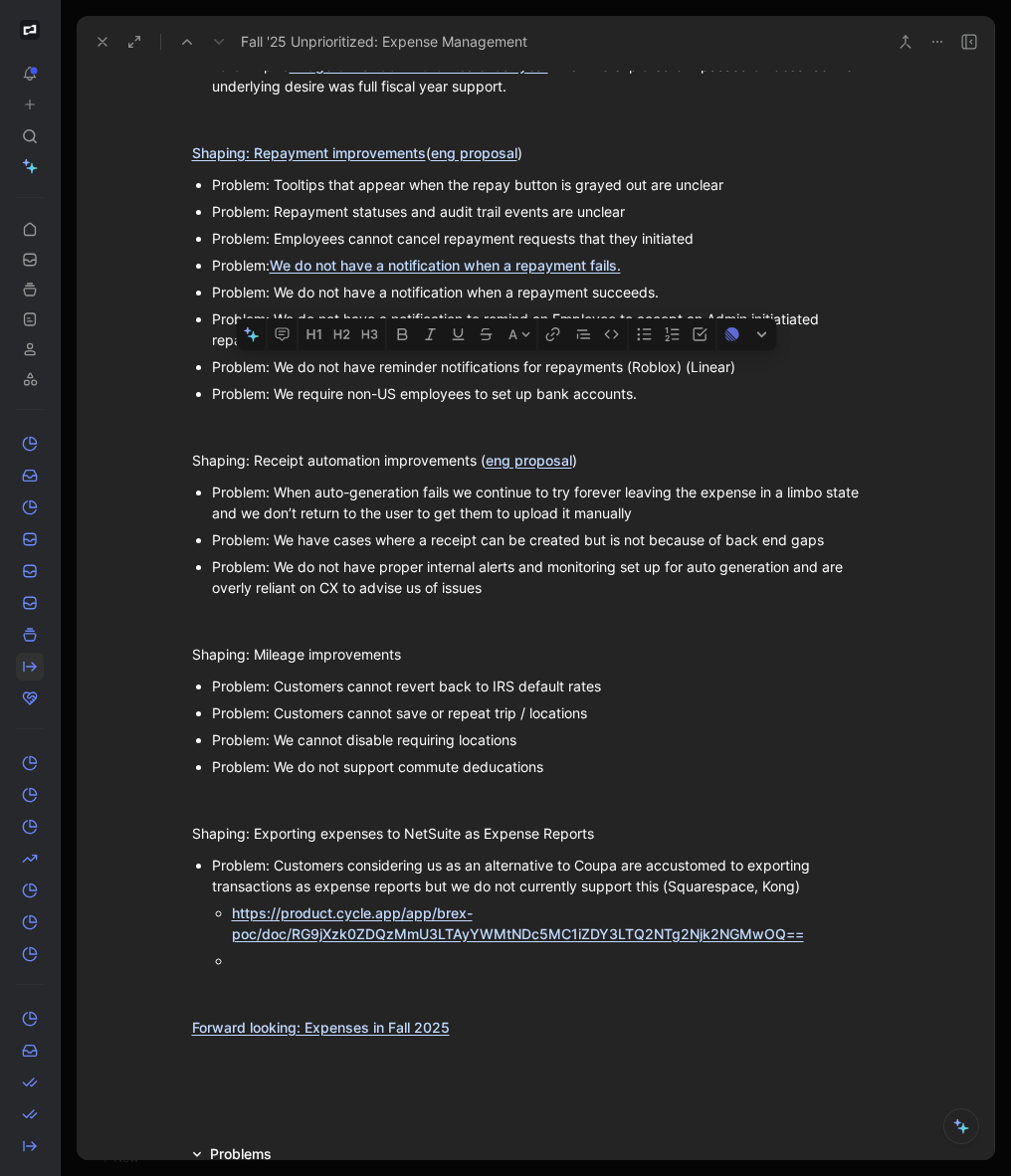click on "Problem: We do not have reminder notifications for repayments (Roblox) (Linear)" at bounding box center [546, 366] 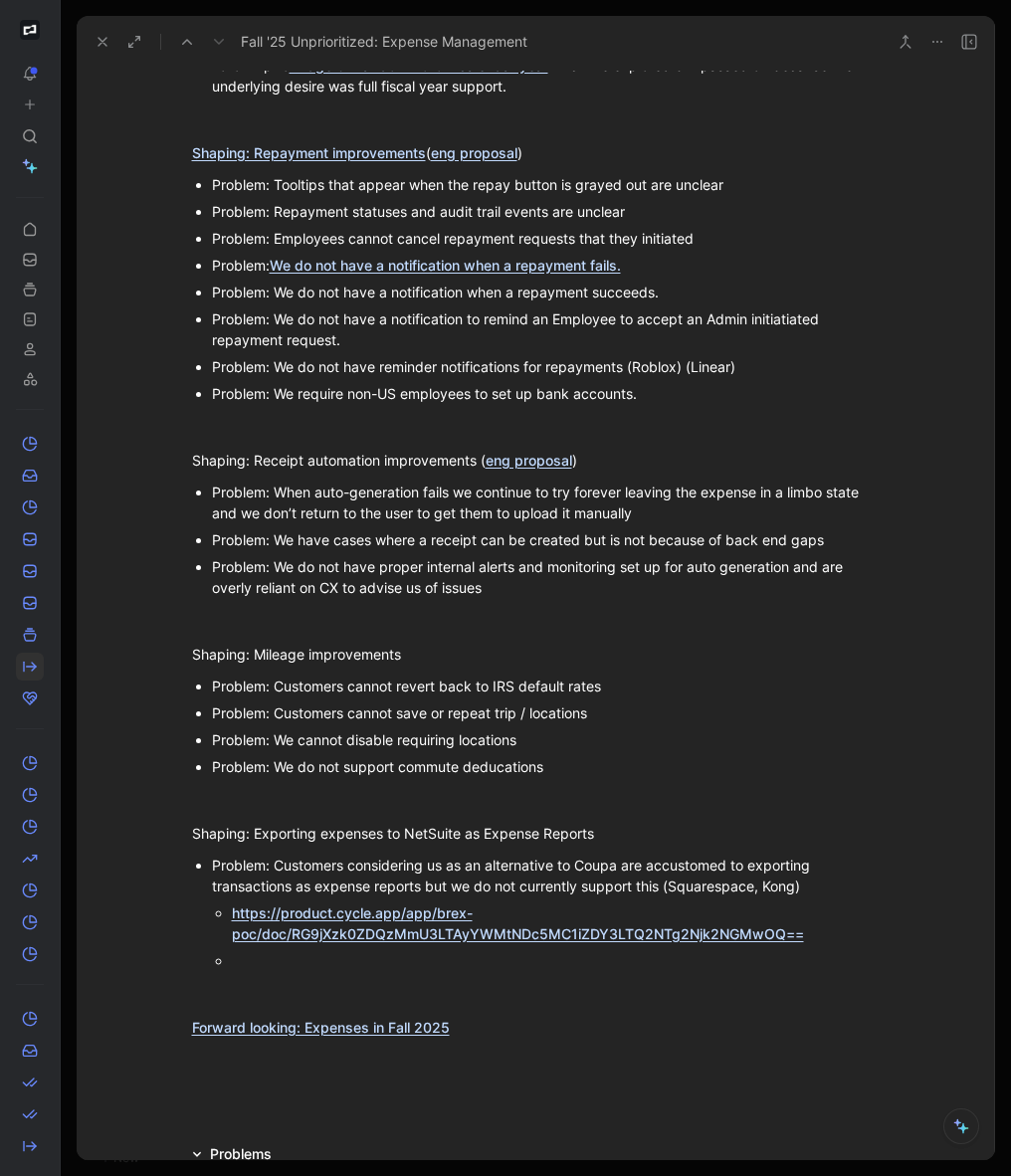 click on "Problem: We do not have reminder notifications for repayments (Roblox) (Linear)" at bounding box center [546, 366] 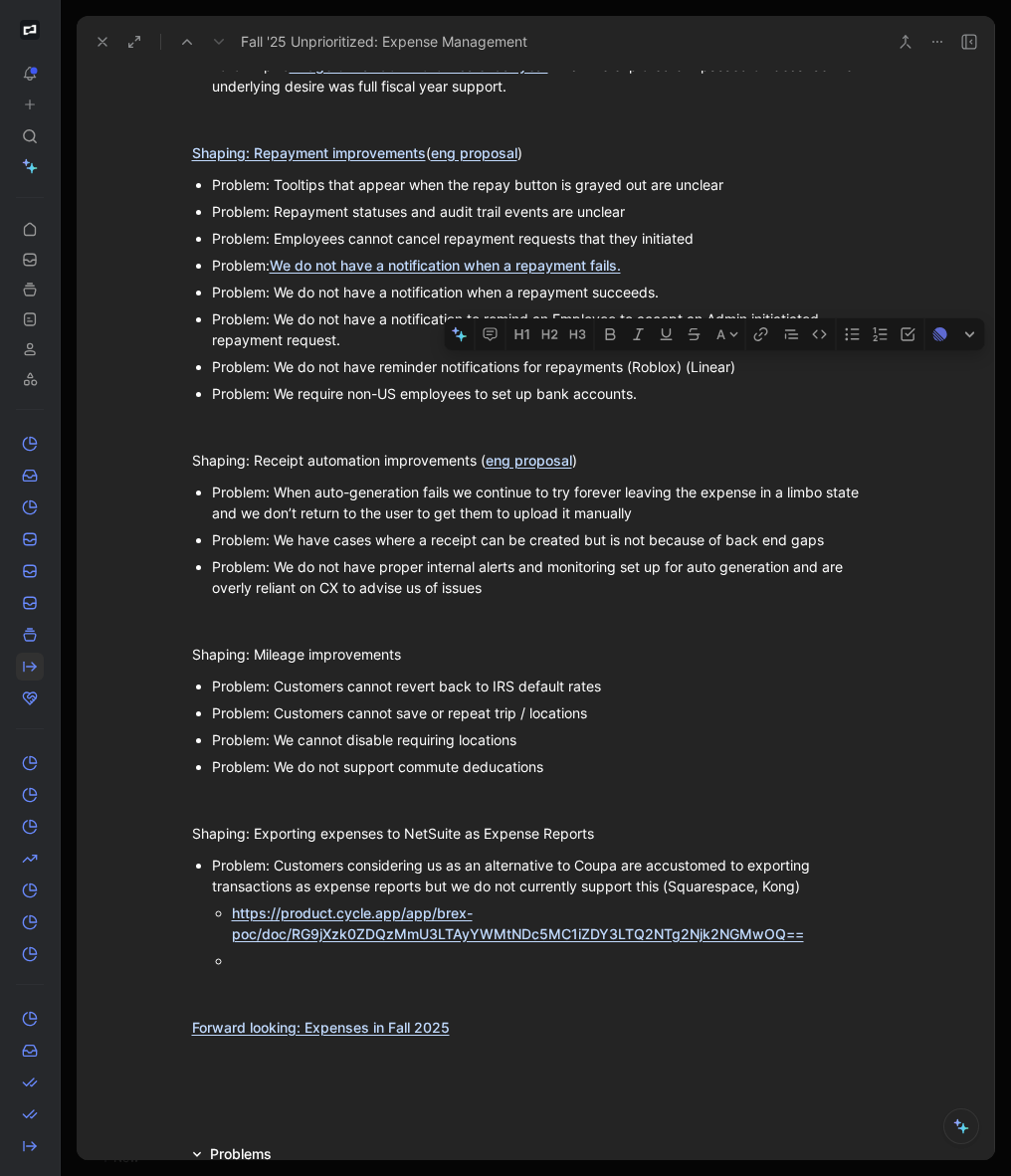 click on "Problem: We do not have reminder notifications for repayments (Roblox) (Linear)" at bounding box center [546, 366] 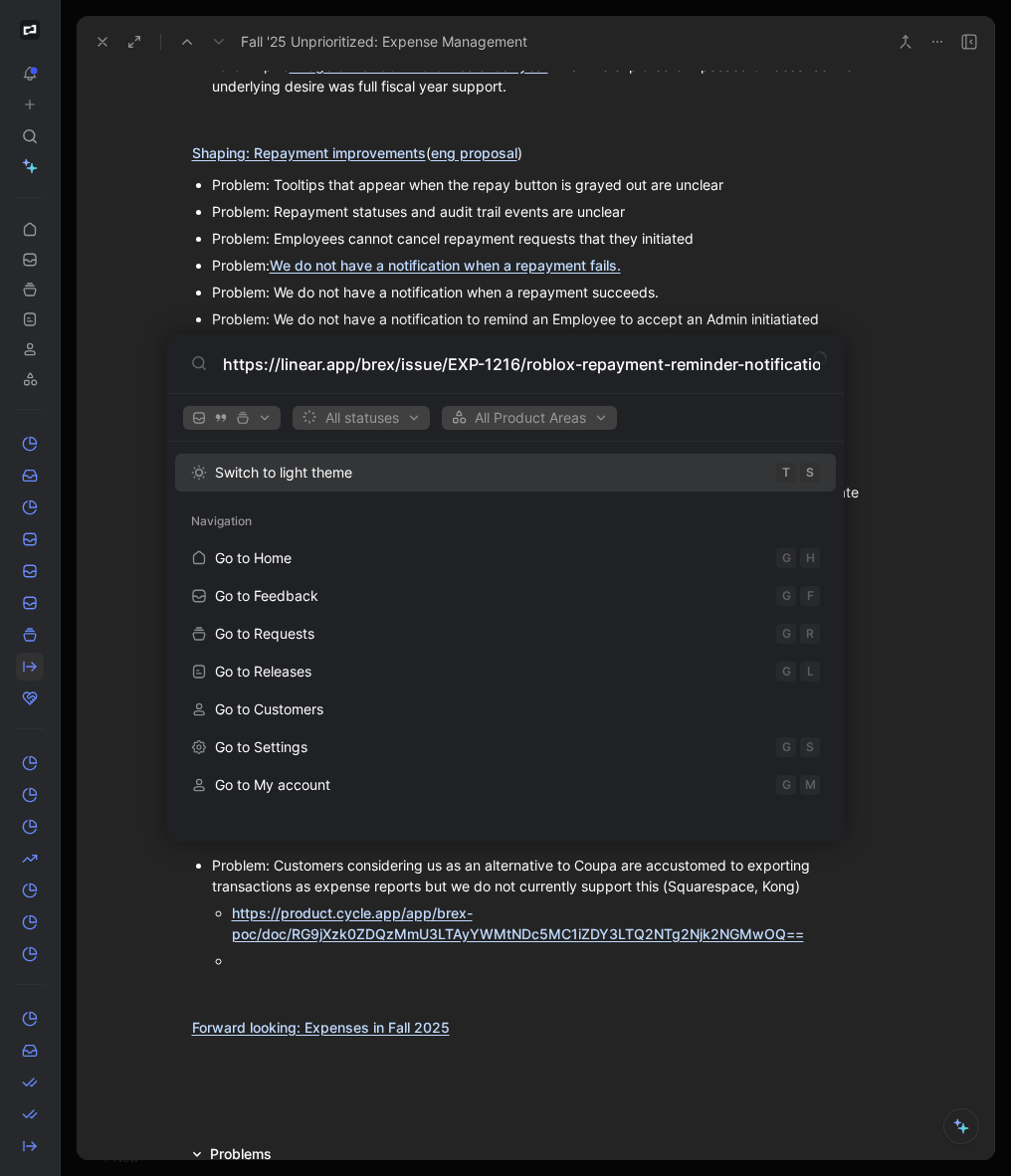 scroll, scrollTop: 0, scrollLeft: 379, axis: horizontal 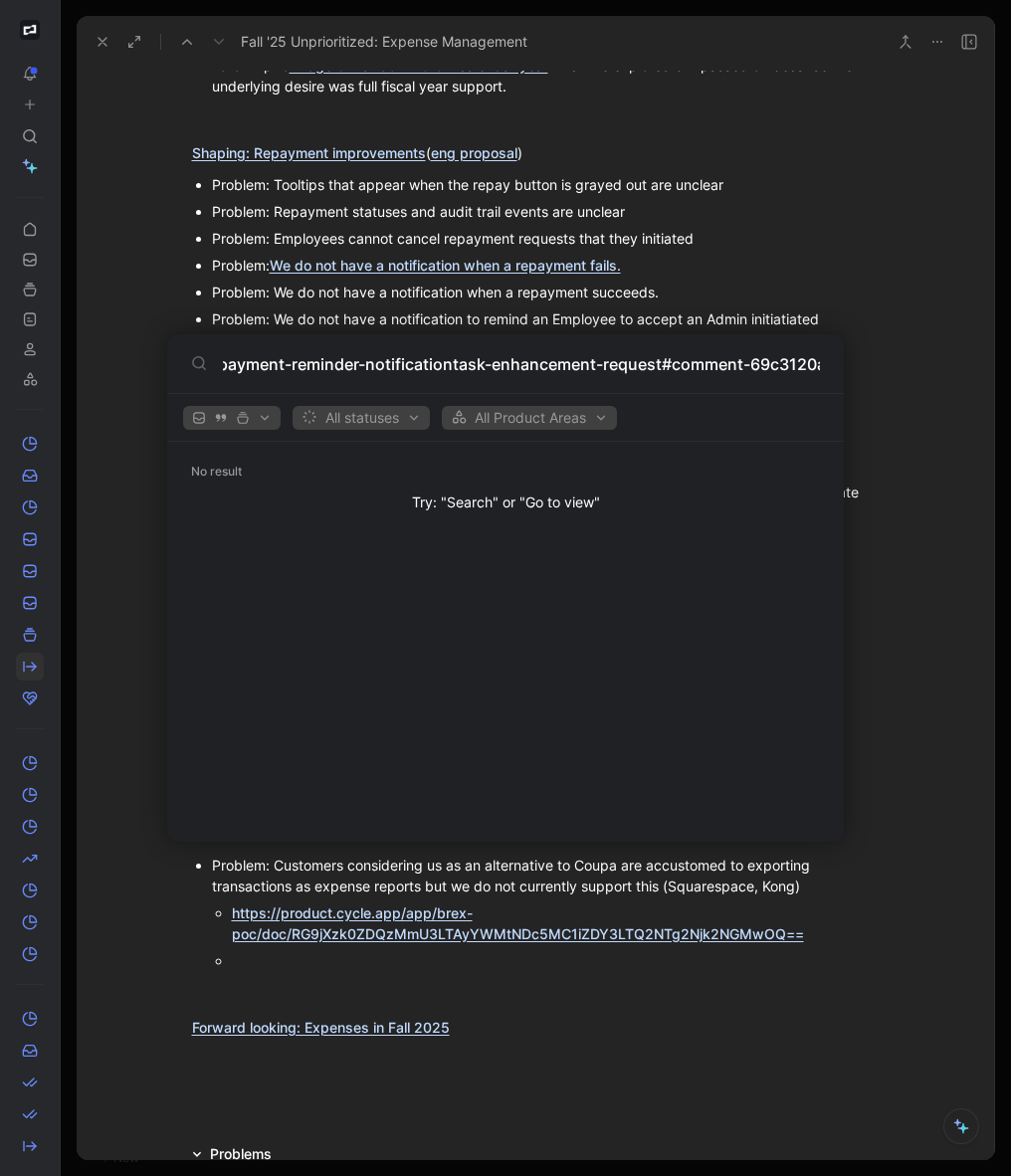 type on "https://linear.app/brex/issue/EXP-1216/roblox-repayment-reminder-notificationtask-enhancement-request#comment-69c3120a" 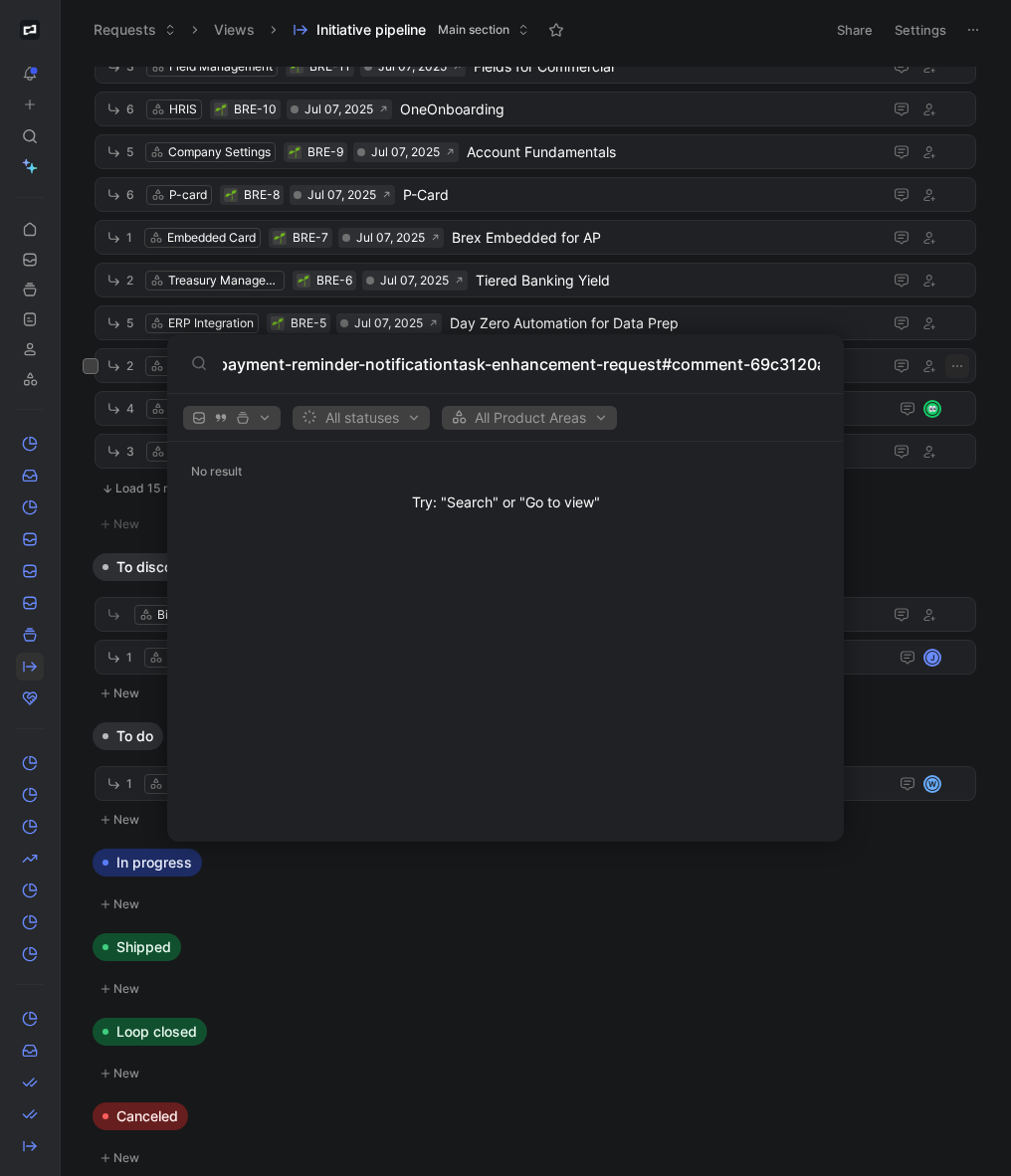 scroll, scrollTop: 0, scrollLeft: 0, axis: both 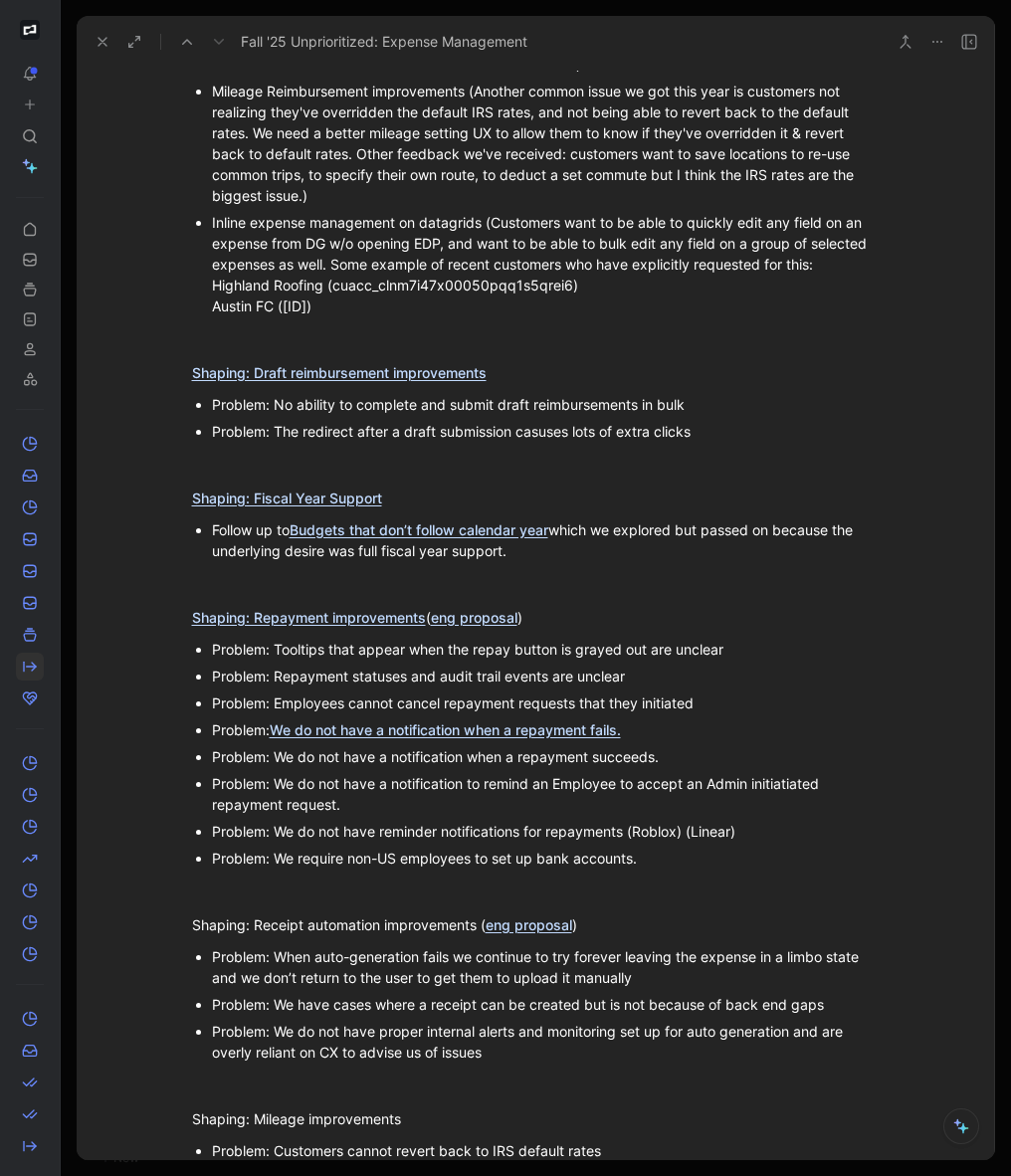 click on "Problem: We do not have reminder notifications for repayments (Roblox) (Linear)" at bounding box center (546, 831) 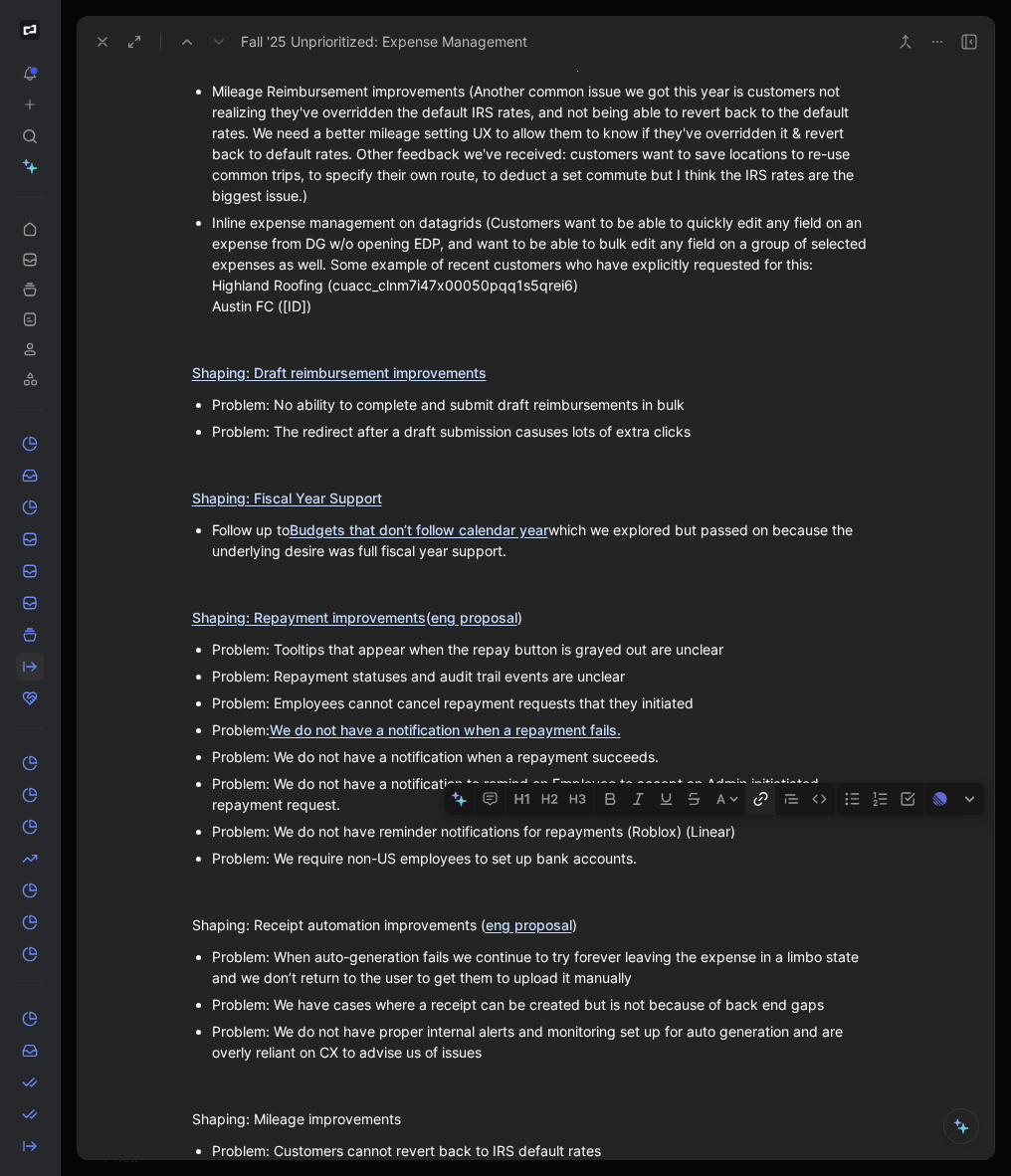 click 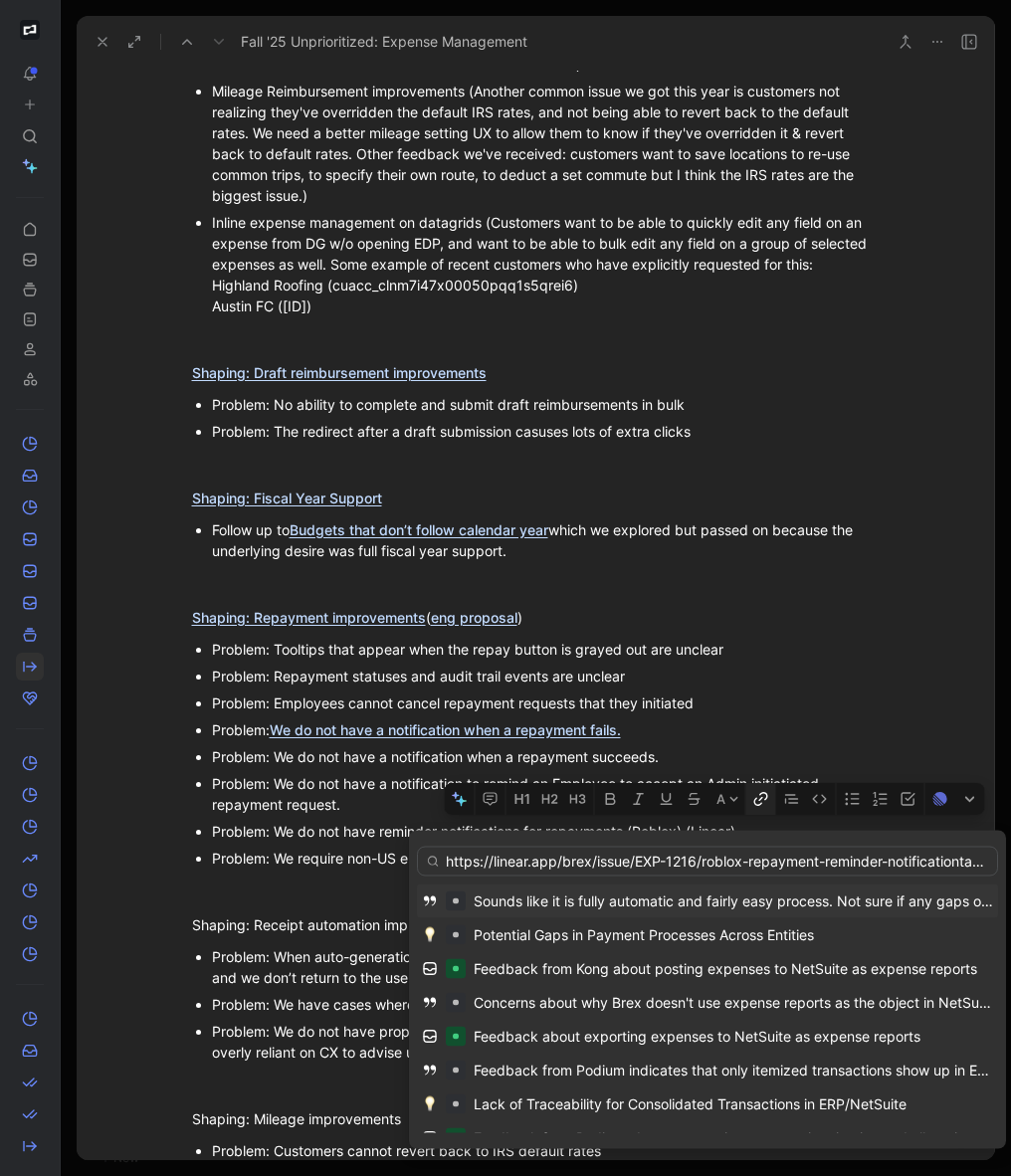 scroll, scrollTop: 0, scrollLeft: 300, axis: horizontal 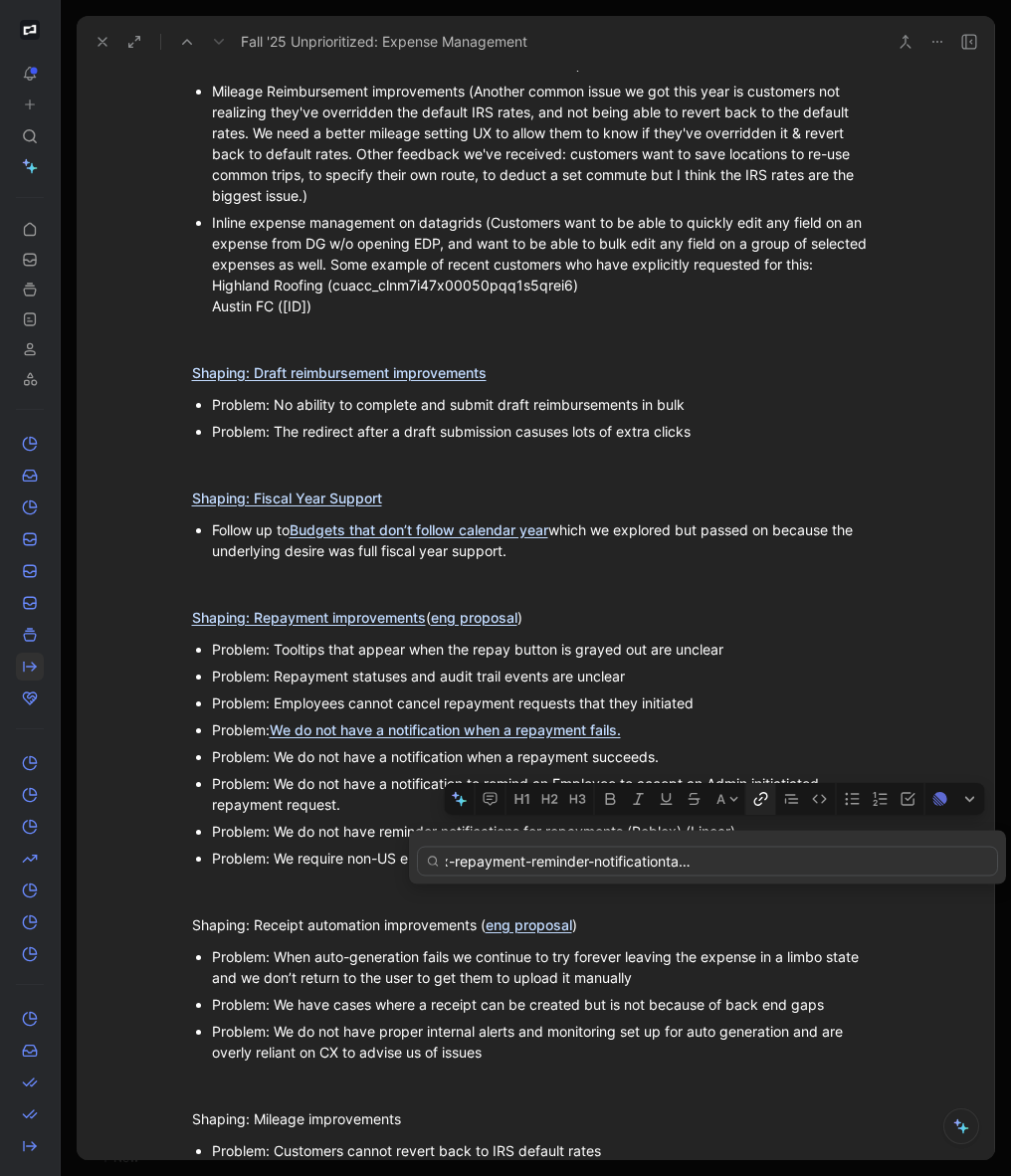 type on "https://linear.app/brex/issue/EXP-1216/roblox-repayment-reminder-notificationtask-enhancement-request#comment-69c3120a" 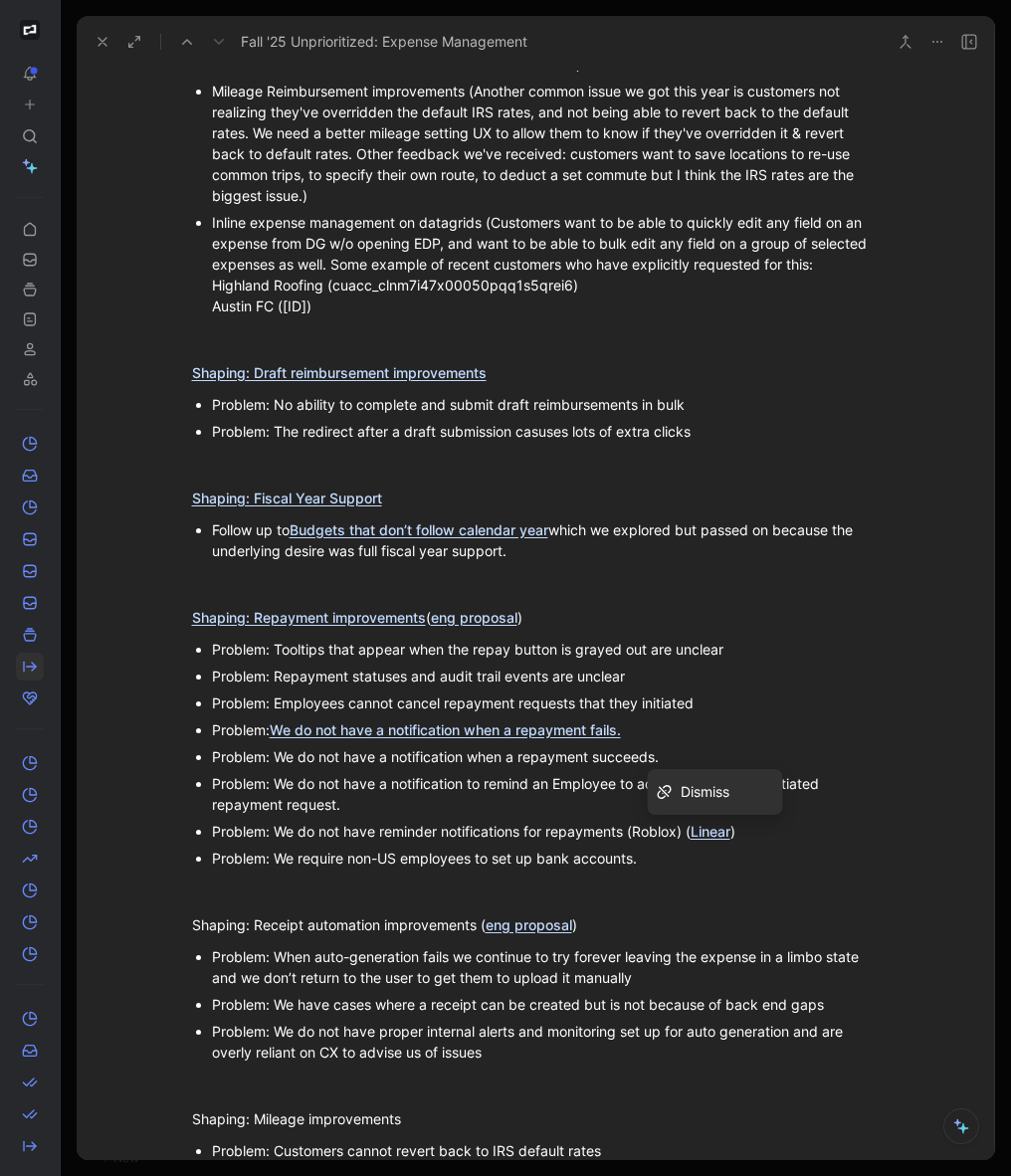 click on "Problem: Employees cannot cancel repayment requests that they initiated" at bounding box center [546, 702] 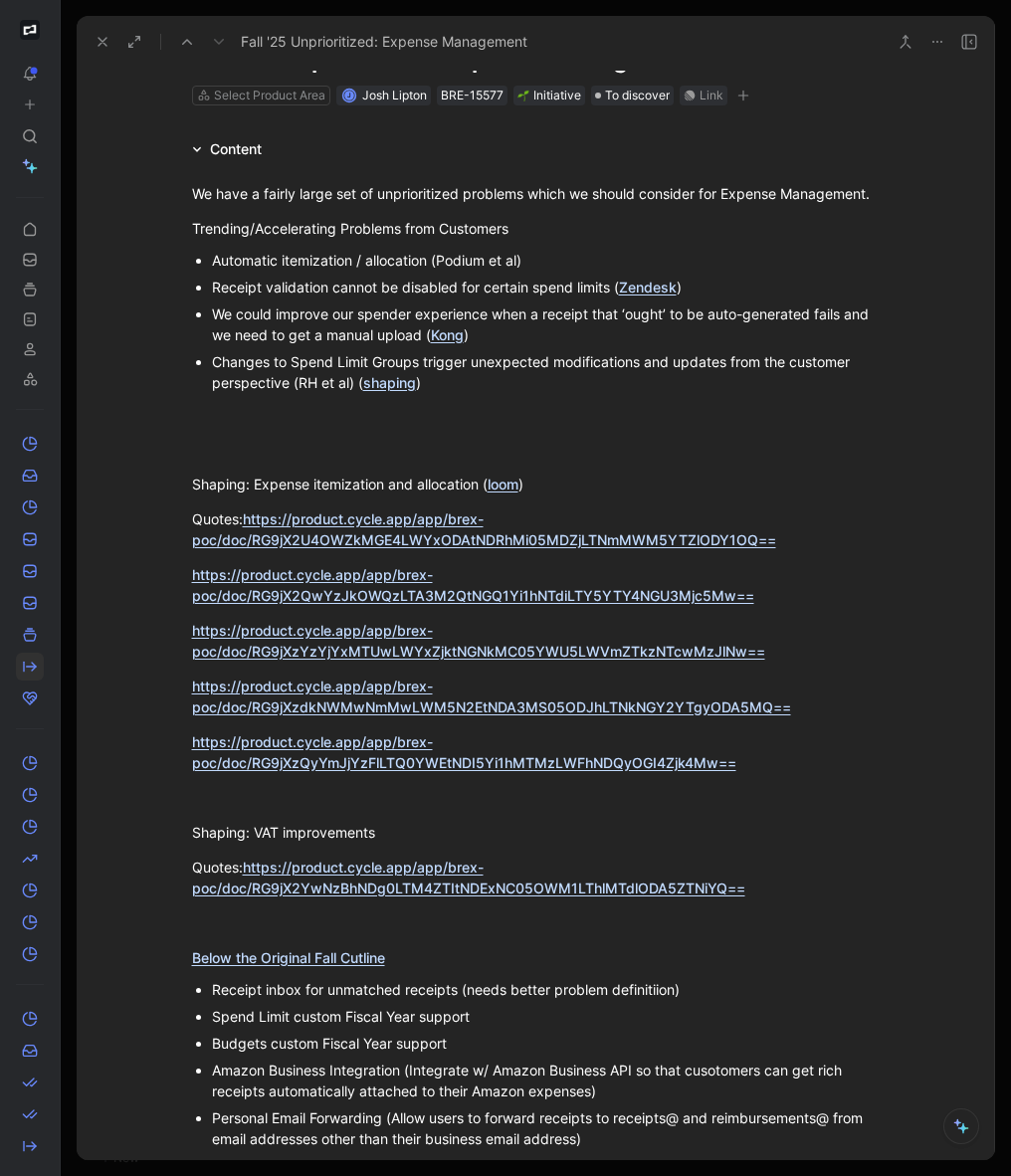 scroll, scrollTop: 0, scrollLeft: 0, axis: both 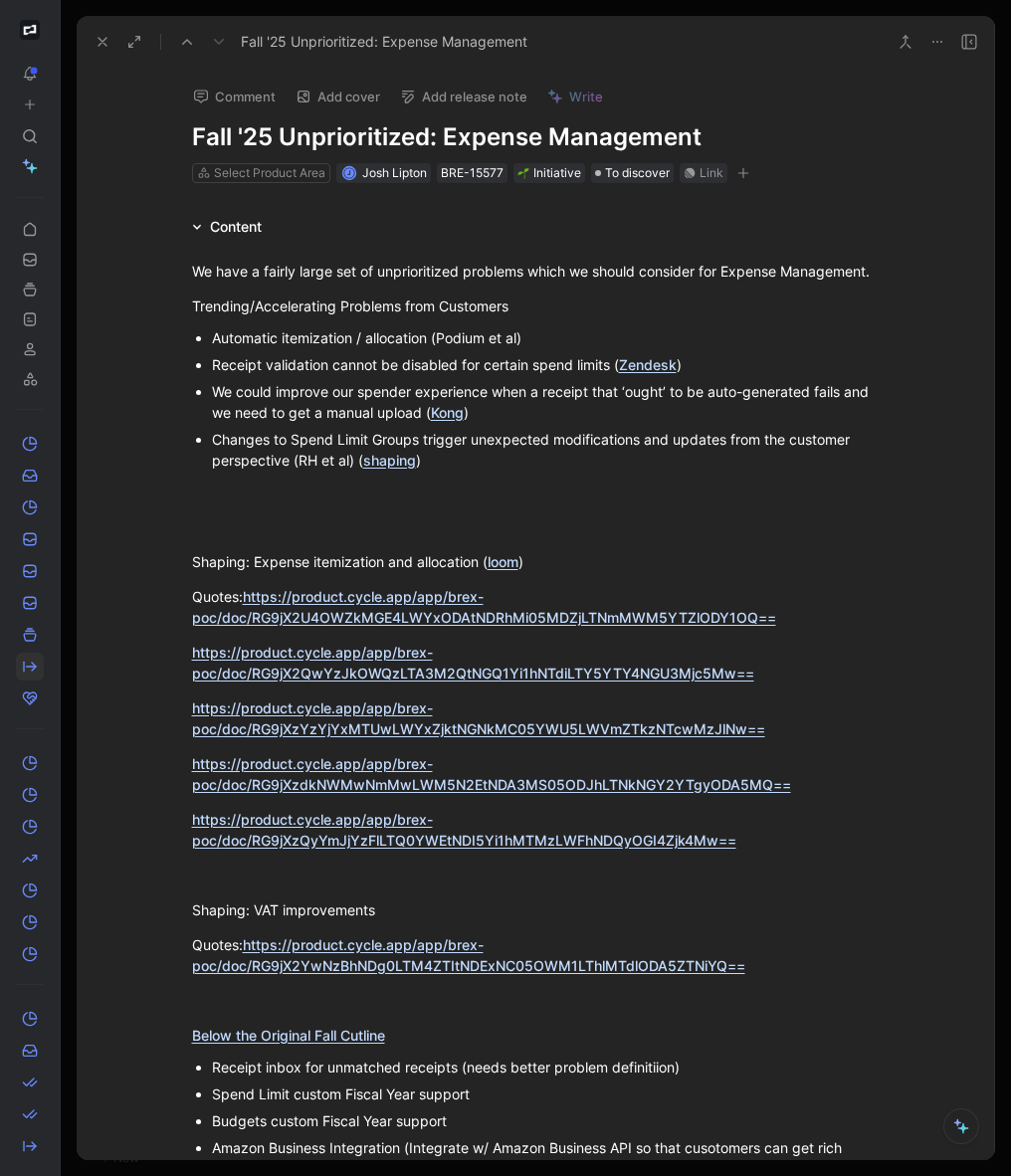 click on "Automatic itemization / allocation (Podium et al)" at bounding box center [546, 337] 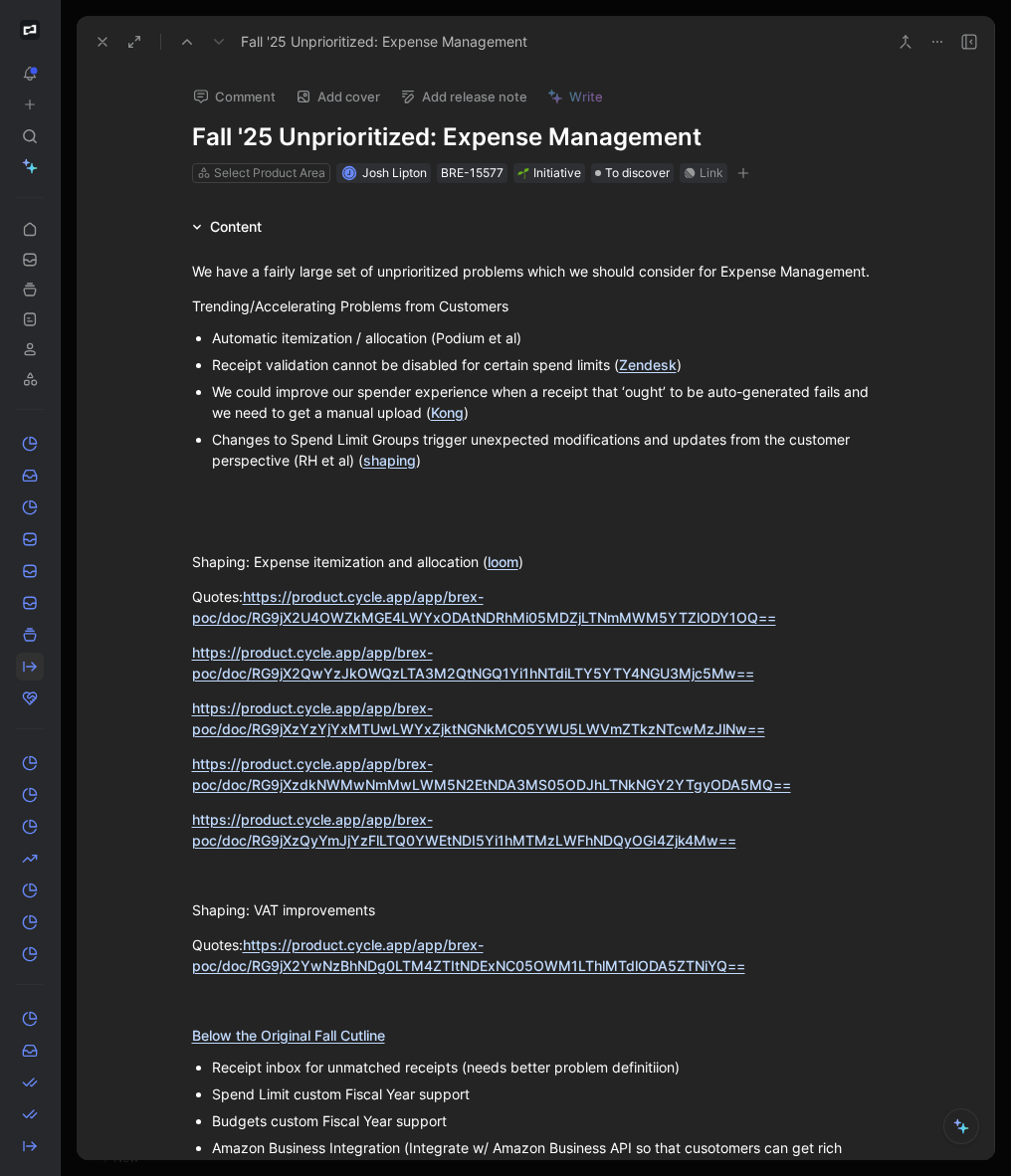 type 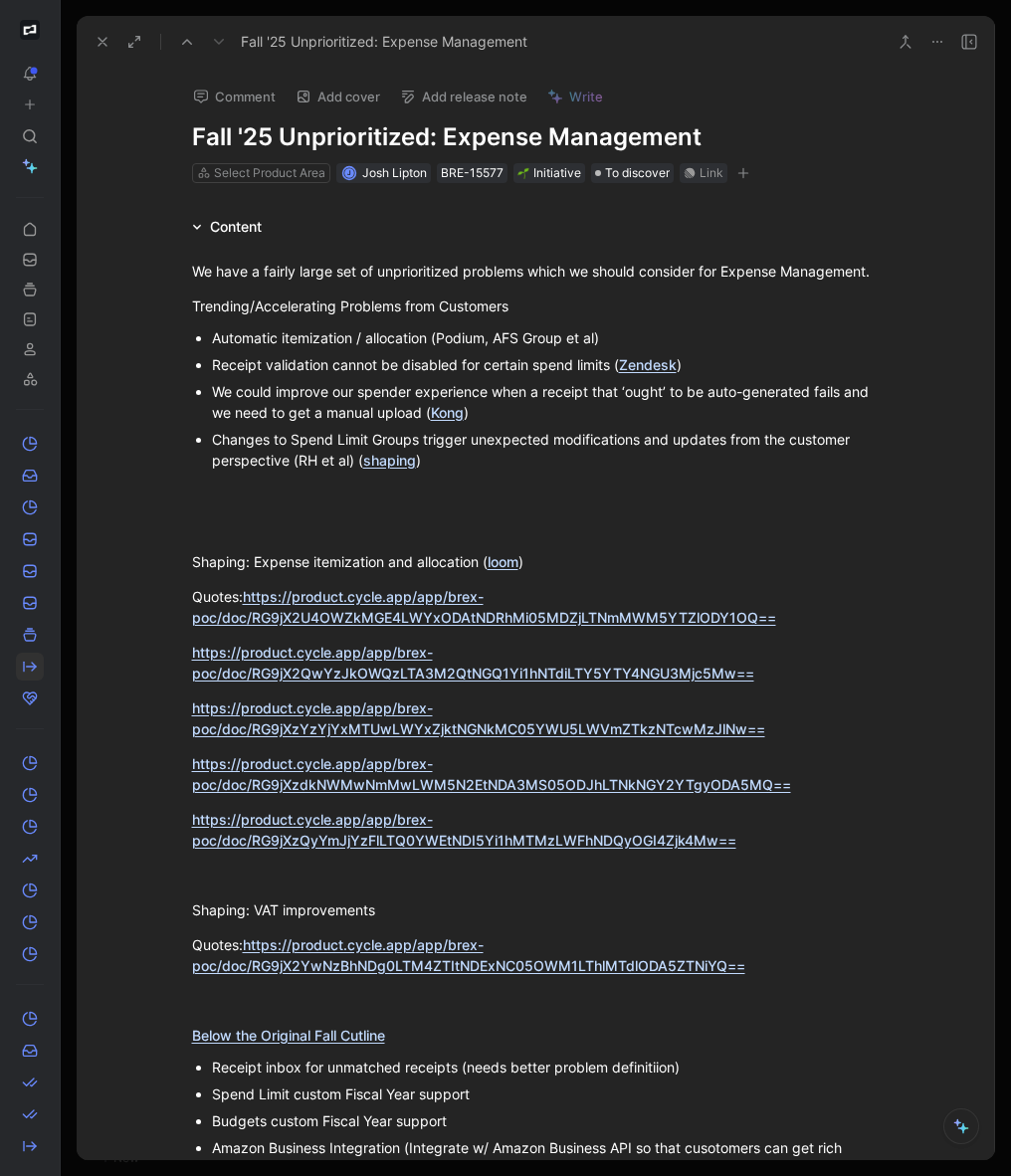 click on "Changes to Spend Limit Groups trigger unexpected modifications and updates from the customer perspective (RH et al) ( shaping )" at bounding box center (546, 450) 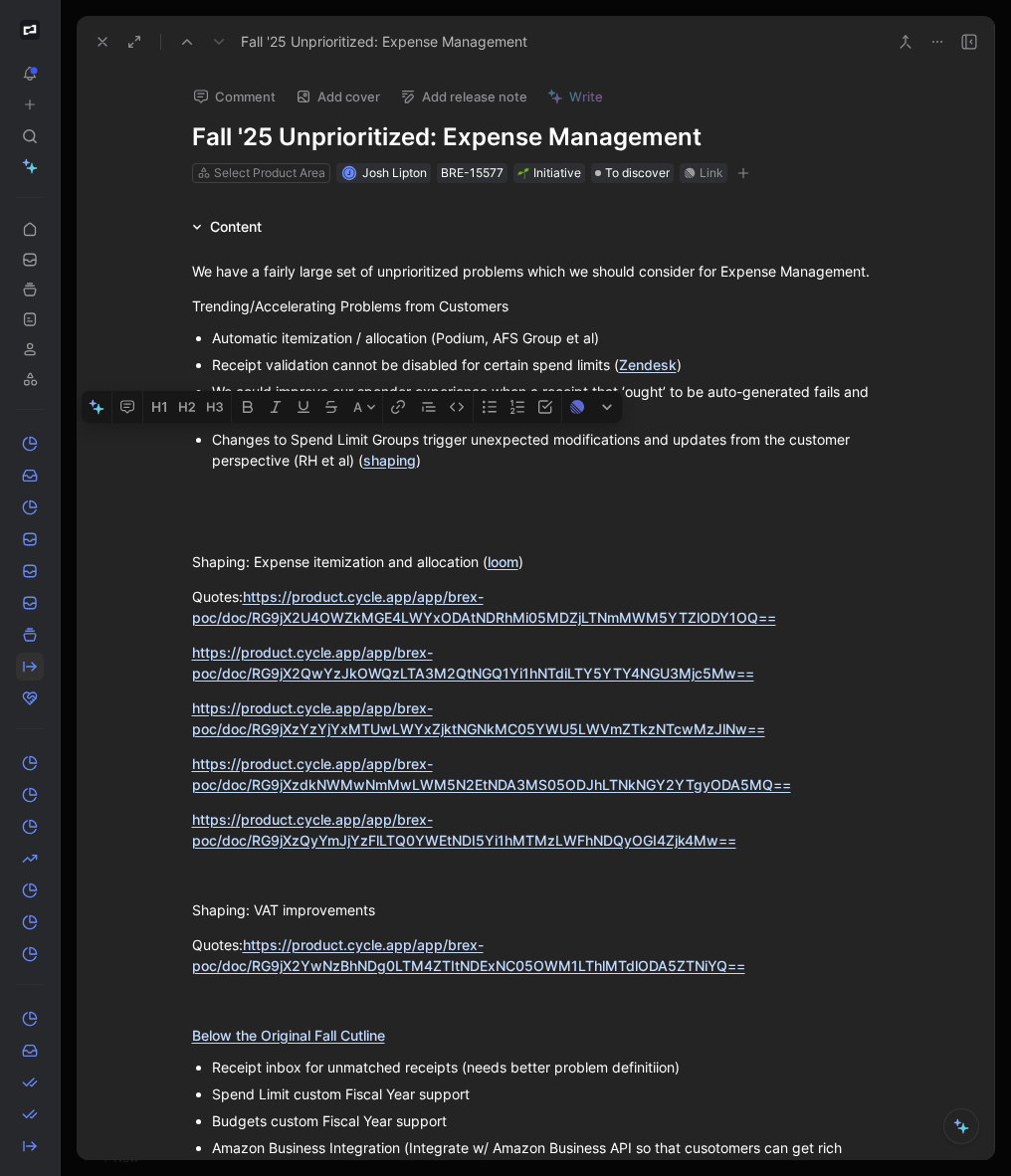 drag, startPoint x: 479, startPoint y: 472, endPoint x: 188, endPoint y: 445, distance: 292.24989 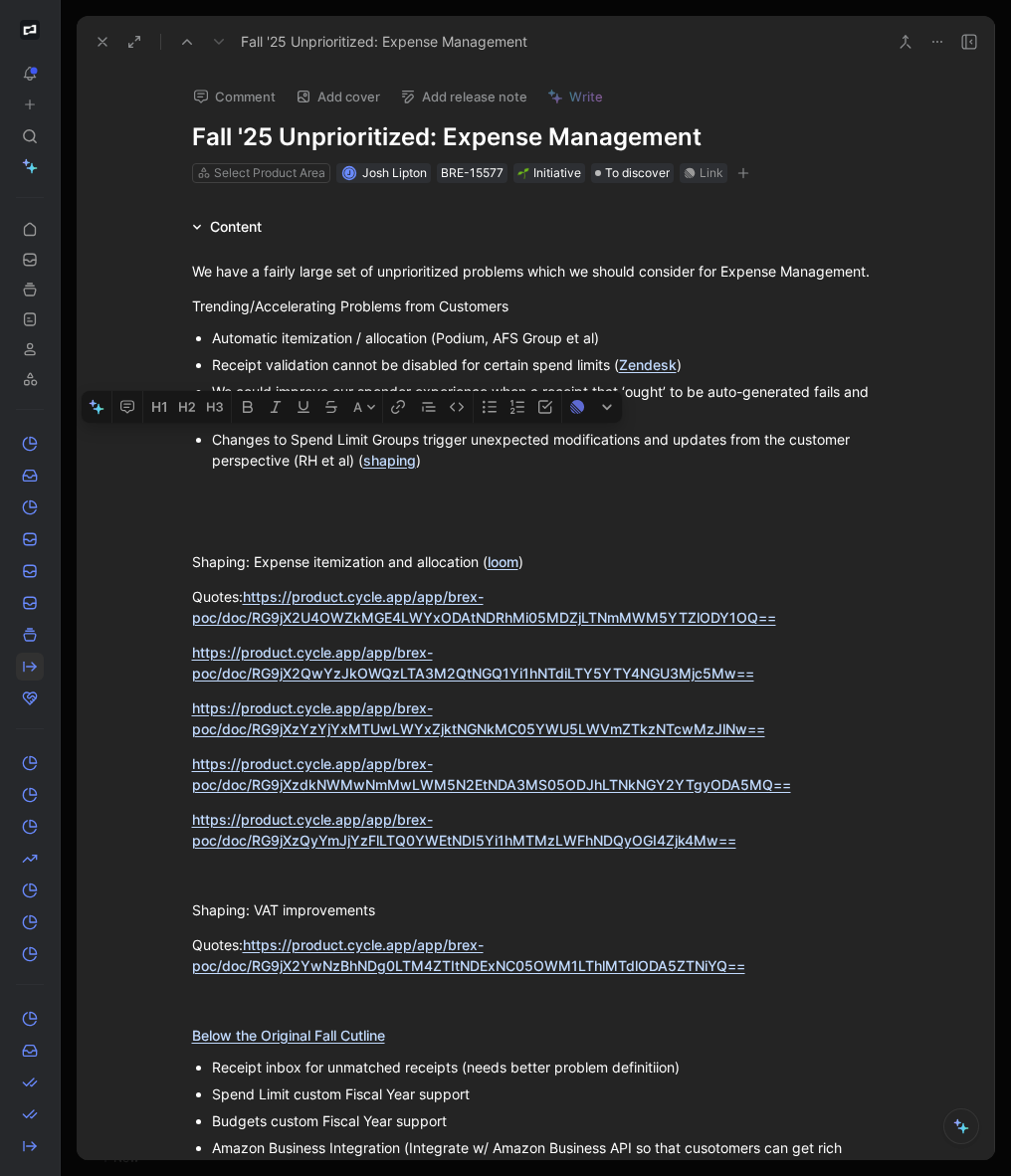 click on "Automatic itemization / allocation (Podium, AFS Group et al) Receipt validation cannot be disabled for certain spend limits ( Zendesk ) We could improve our spender experience when a receipt that ‘ought’ to be auto-generated fails and we need to get a manual upload ( Kong ) Changes to Spend Limit Groups trigger unexpected modifications and updates from the customer perspective (RH et al) ( shaping )" at bounding box center [536, 399] 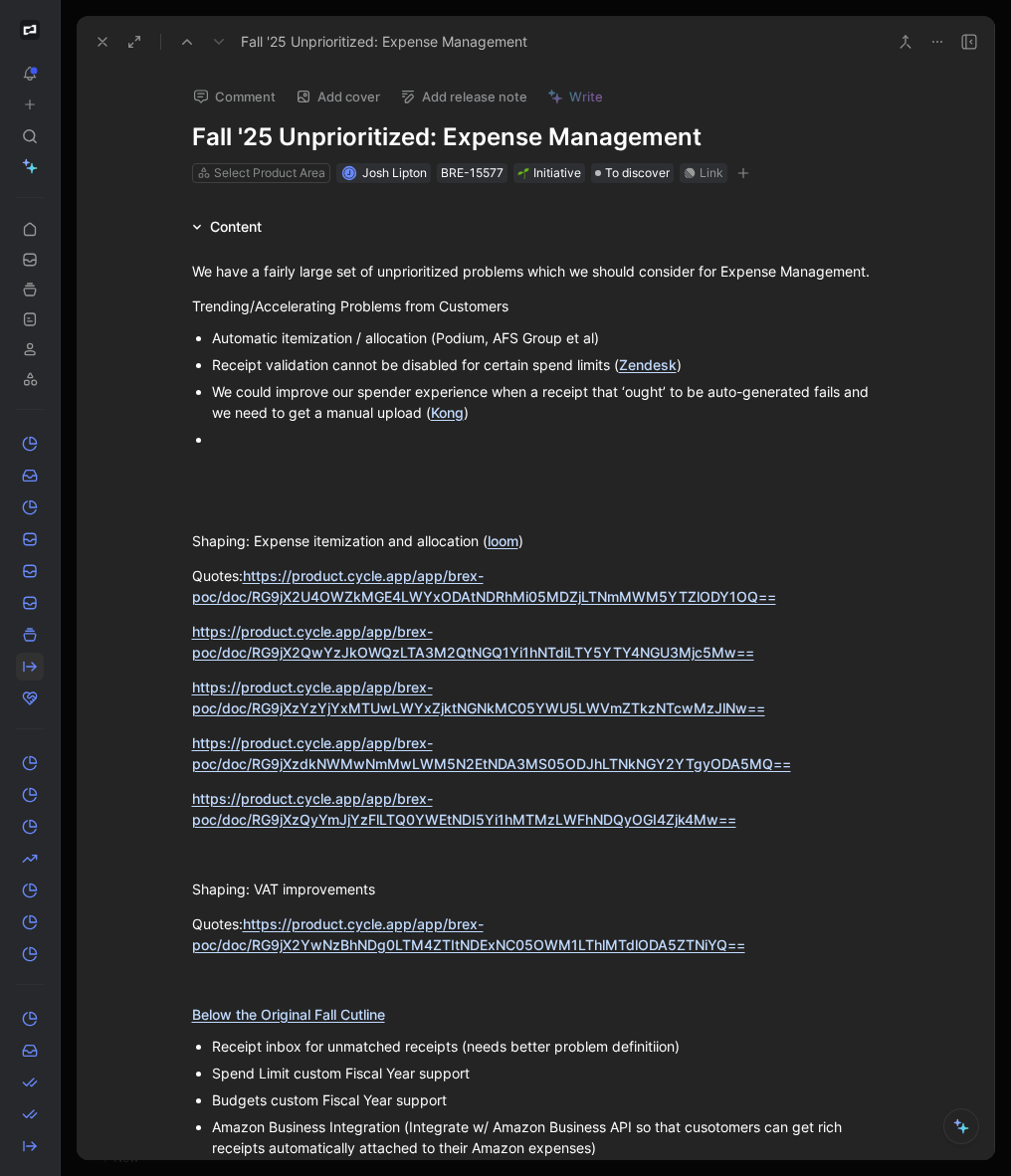 click on "Automatic itemization / allocation (Podium, AFS Group et al)" at bounding box center [546, 337] 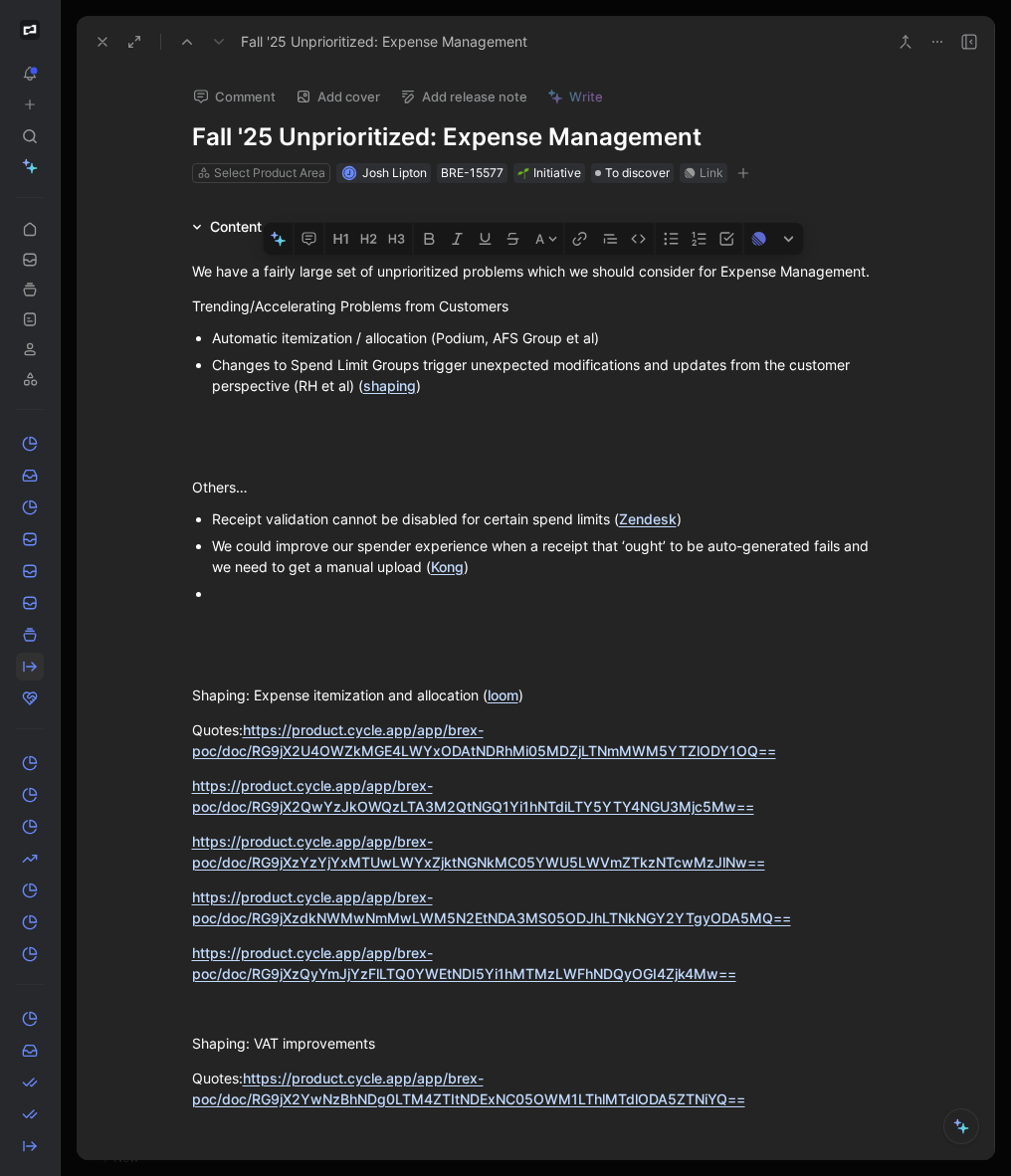 drag, startPoint x: 900, startPoint y: 282, endPoint x: 107, endPoint y: 273, distance: 793.0511 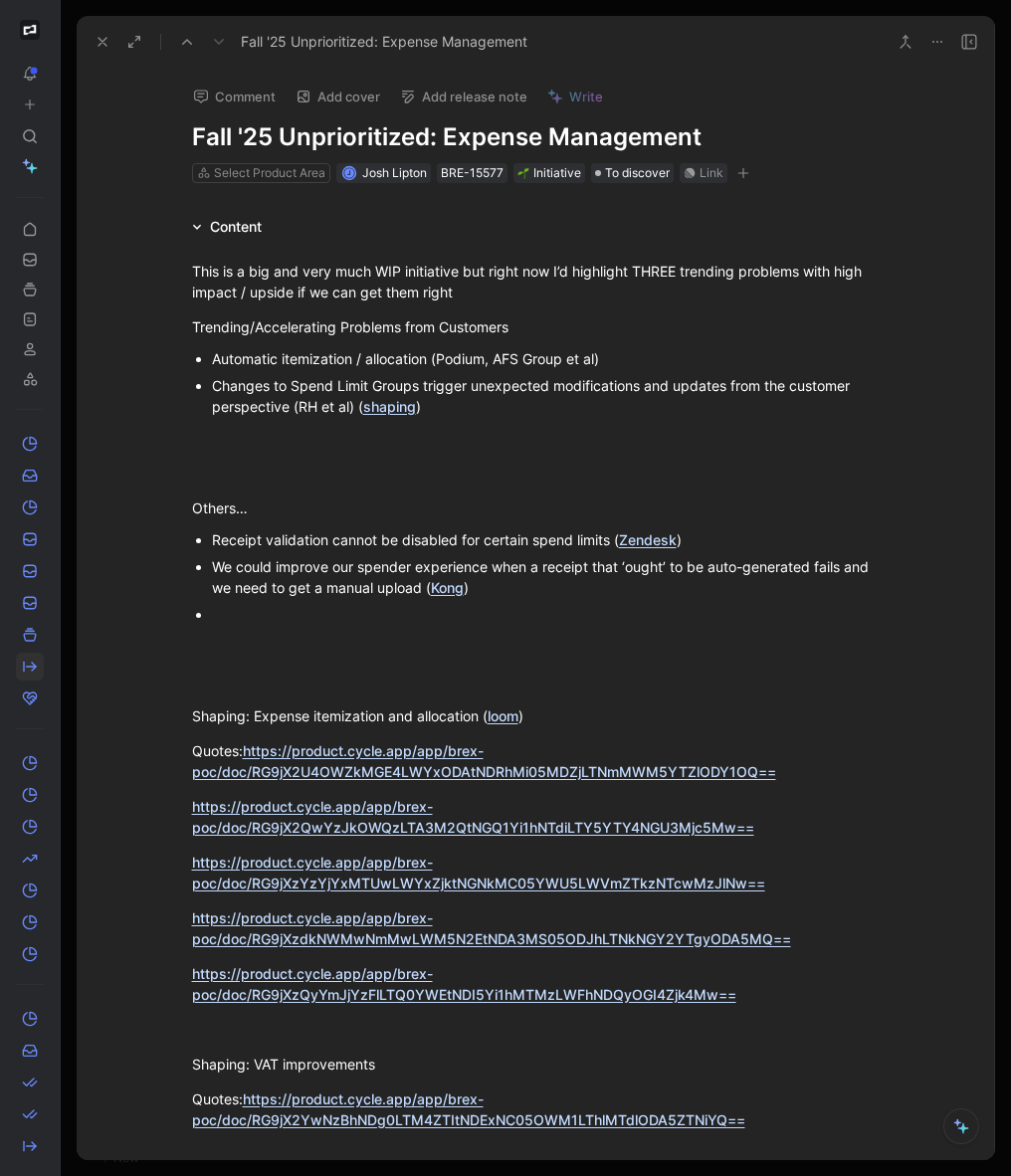 click on "Automatic itemization / allocation (Podium, AFS Group et al)" at bounding box center [546, 358] 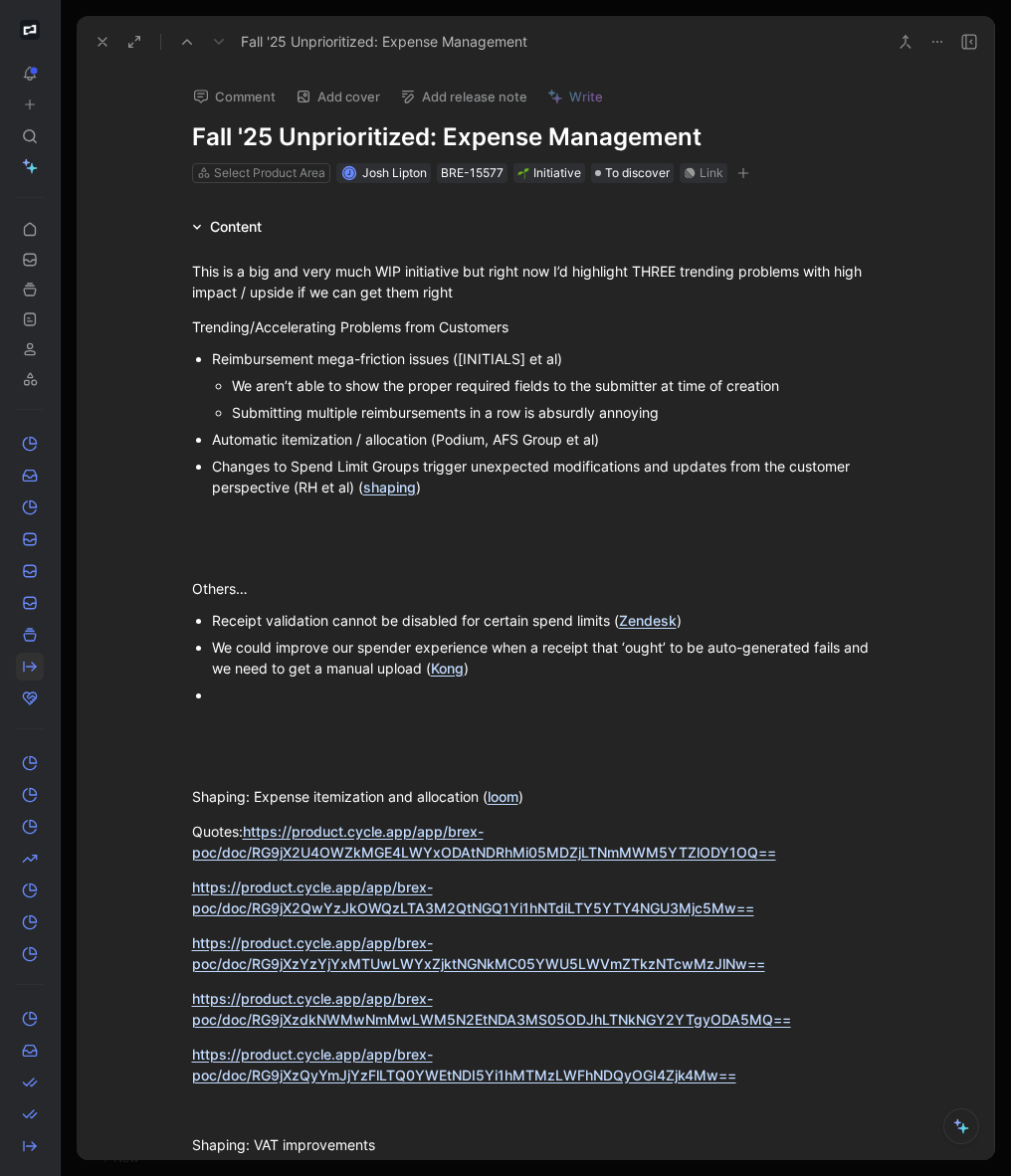 click on "Automatic itemization / allocation (Podium, AFS Group et al)" at bounding box center (546, 439) 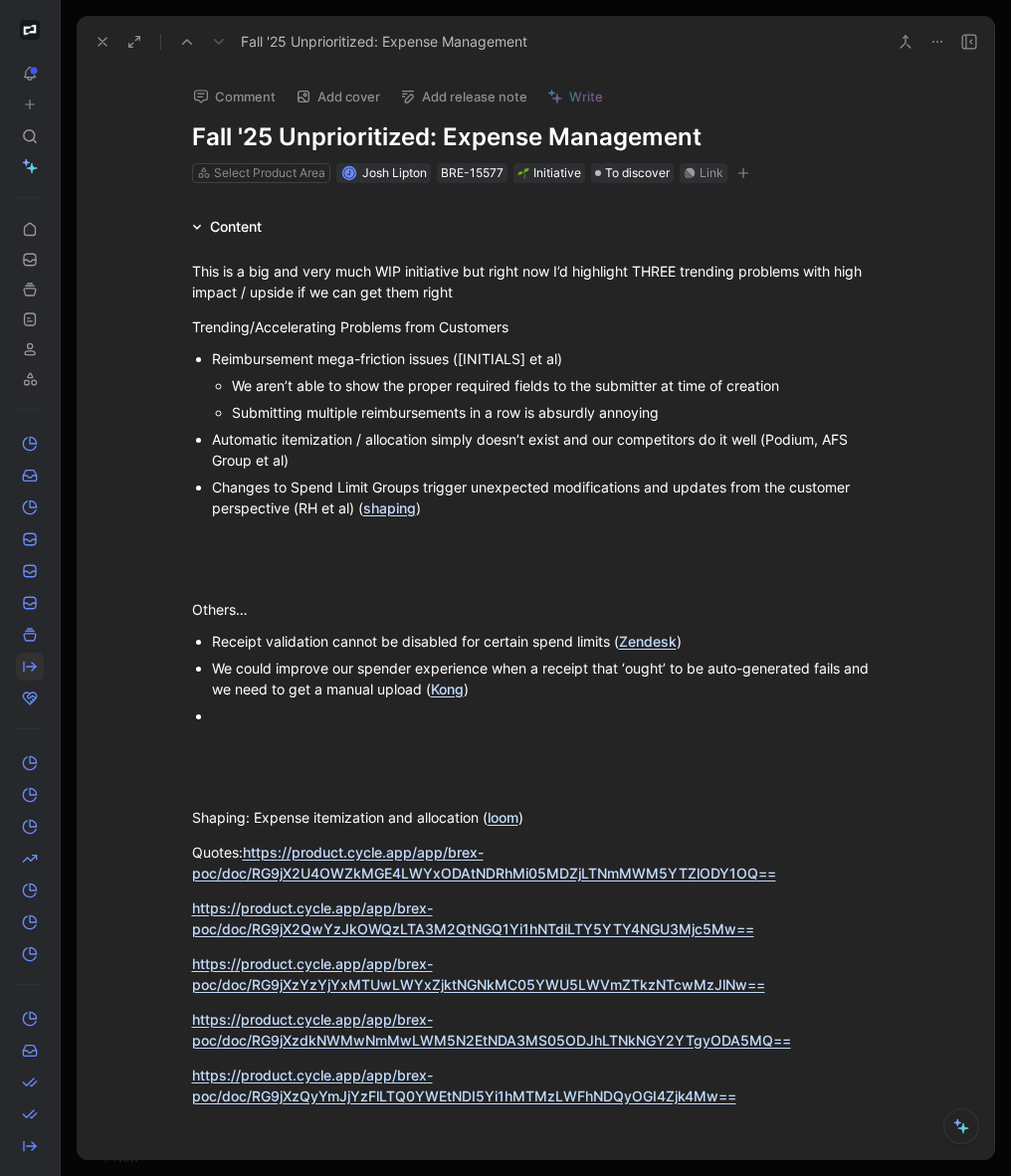 click on "Changes to Spend Limit Groups trigger unexpected modifications and updates from the customer perspective (RH et al) ( shaping )" at bounding box center [546, 497] 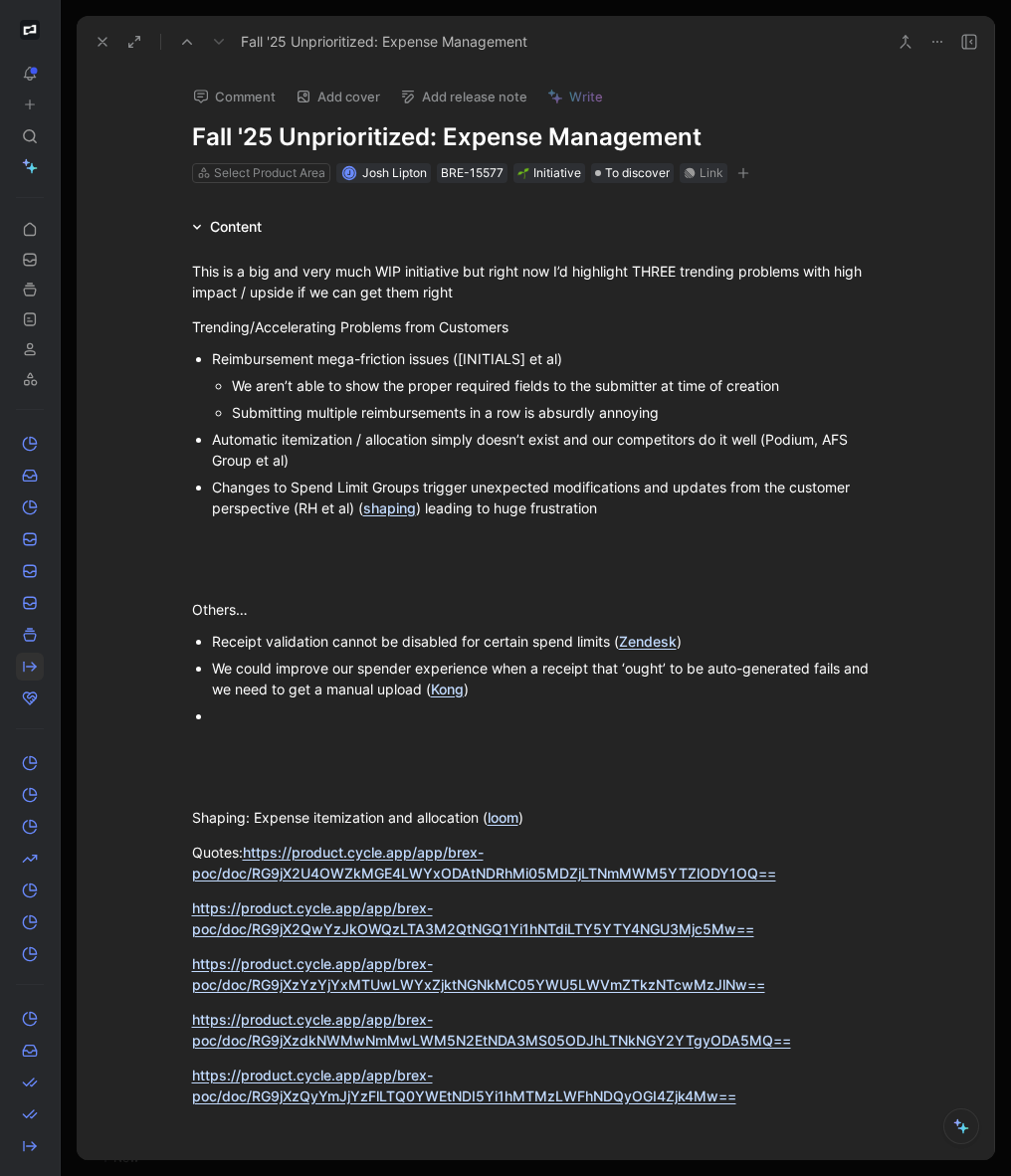 click on "Reimbursement mega-friction issues (RH et al)" at bounding box center [546, 358] 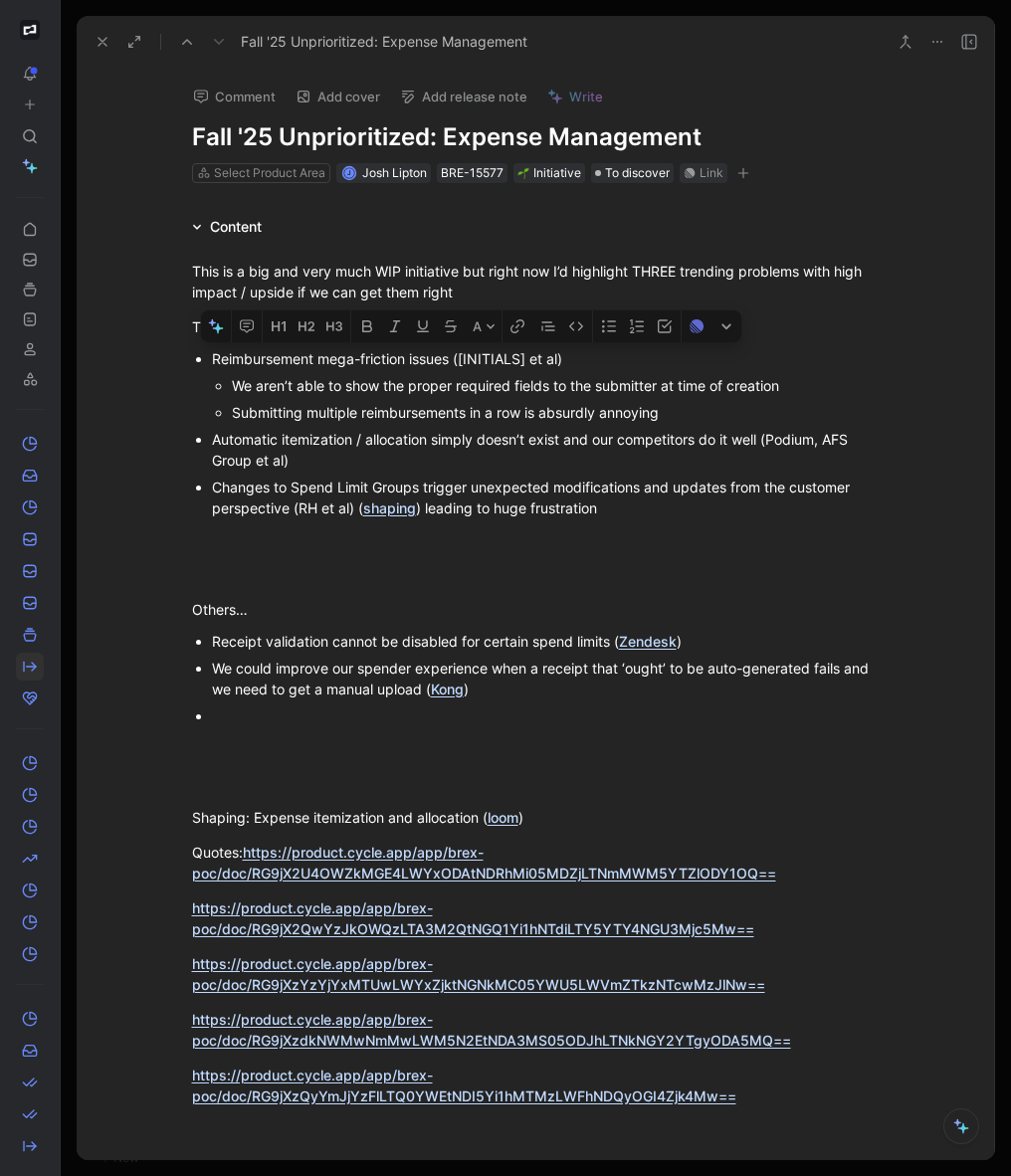 click on "Reimbursement mega-friction issues (RH et al)" at bounding box center [546, 358] 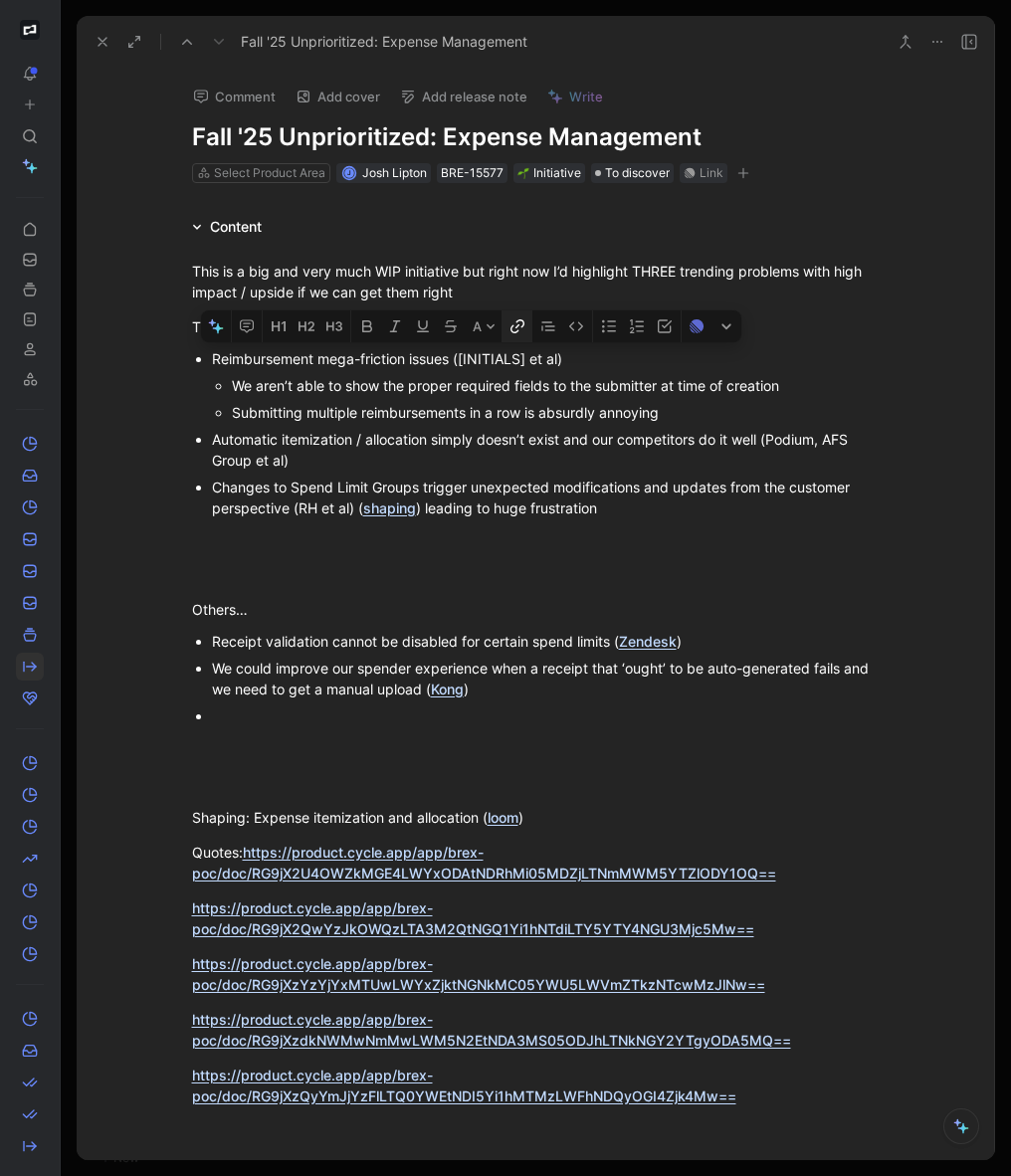 click 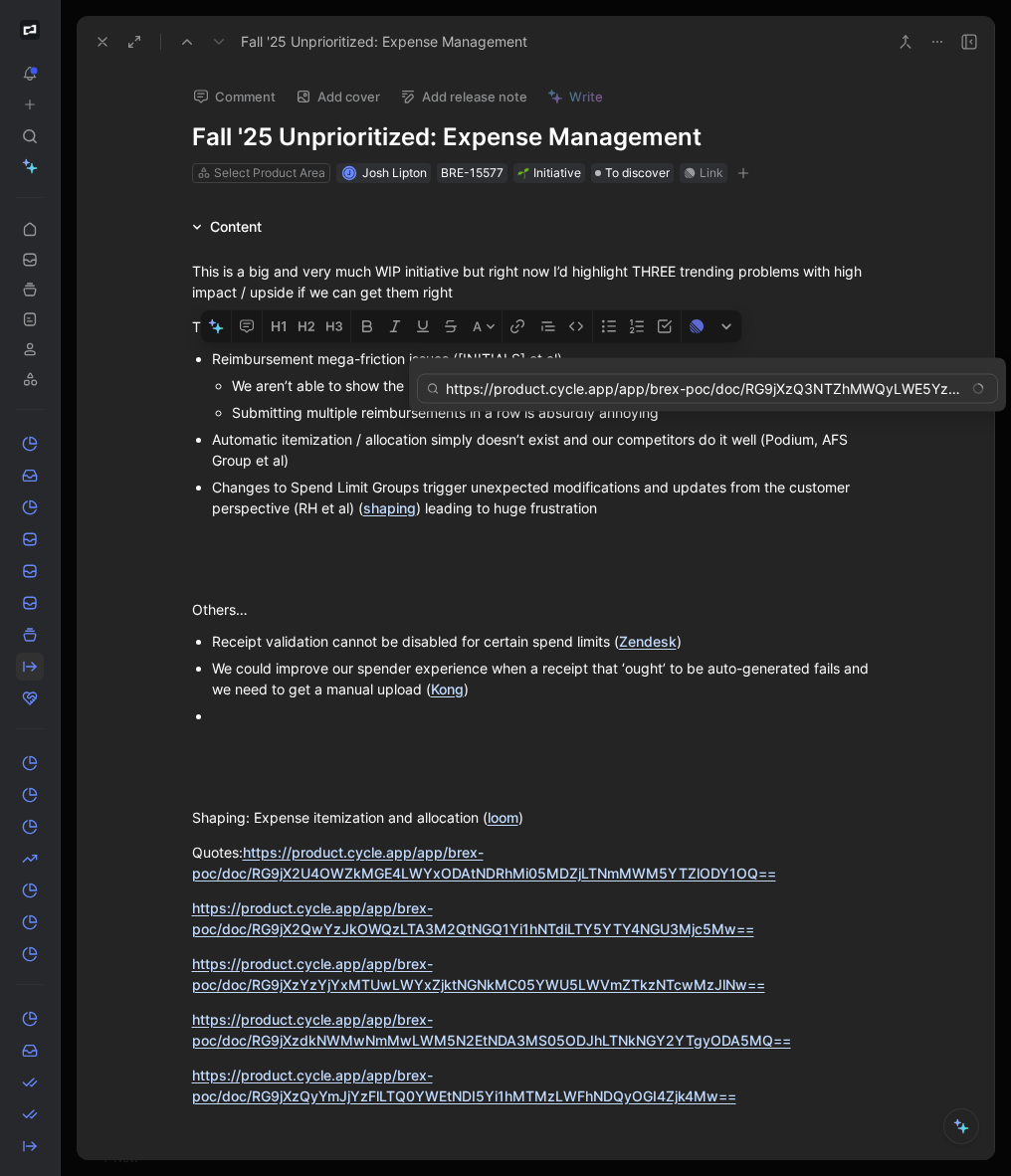 scroll, scrollTop: 0, scrollLeft: 262, axis: horizontal 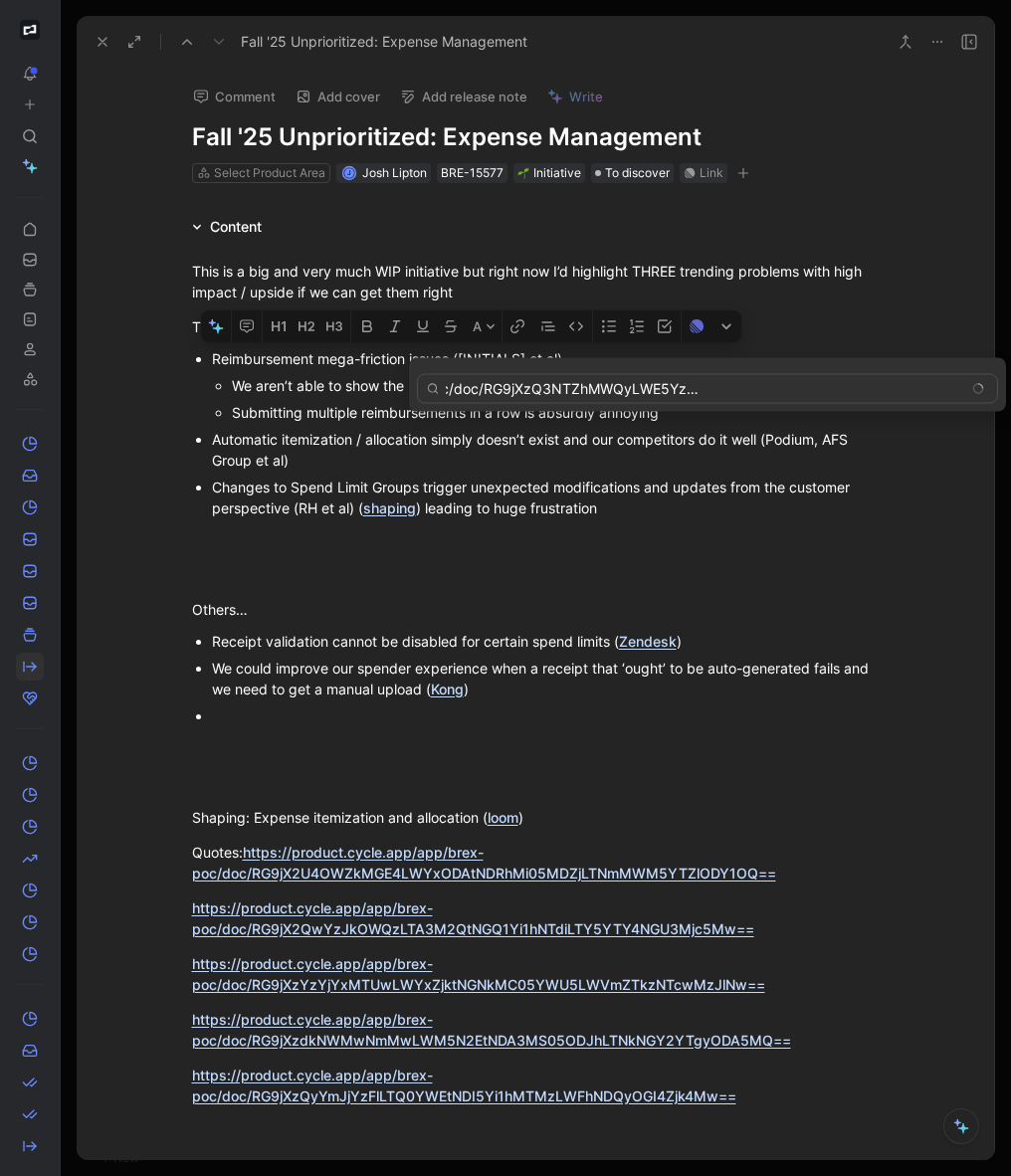 type on "https://product.cycle.app/app/brex-poc/doc/RG9jXzQ3NTZhMWQyLWE5YzUtNDBjMi05MjcwLTFiYjFlMTA3ODA5Ng==" 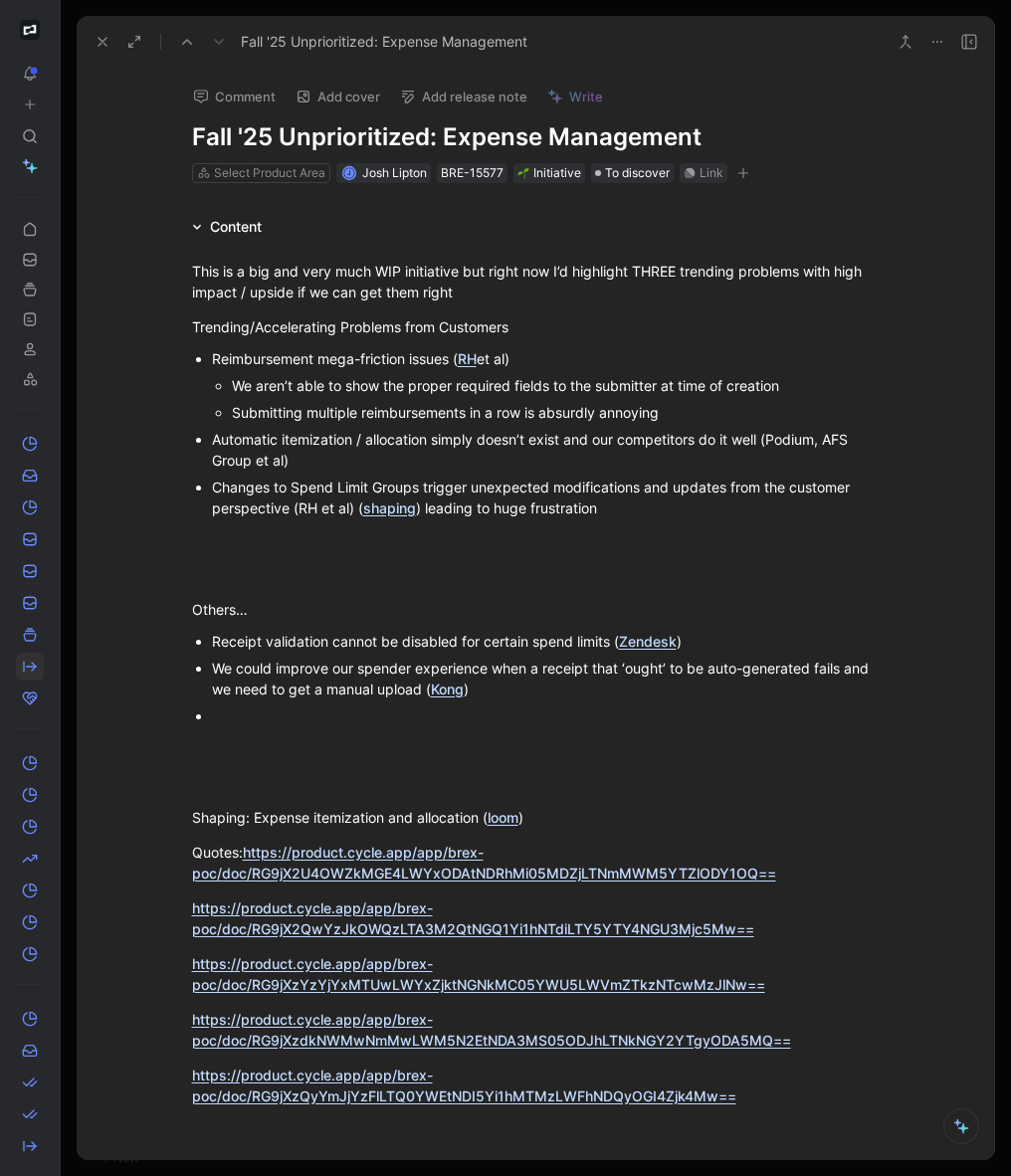 click on "Changes to Spend Limit Groups trigger unexpected modifications and updates from the customer perspective (RH et al) ( shaping ) leading to huge frustration" at bounding box center (546, 497) 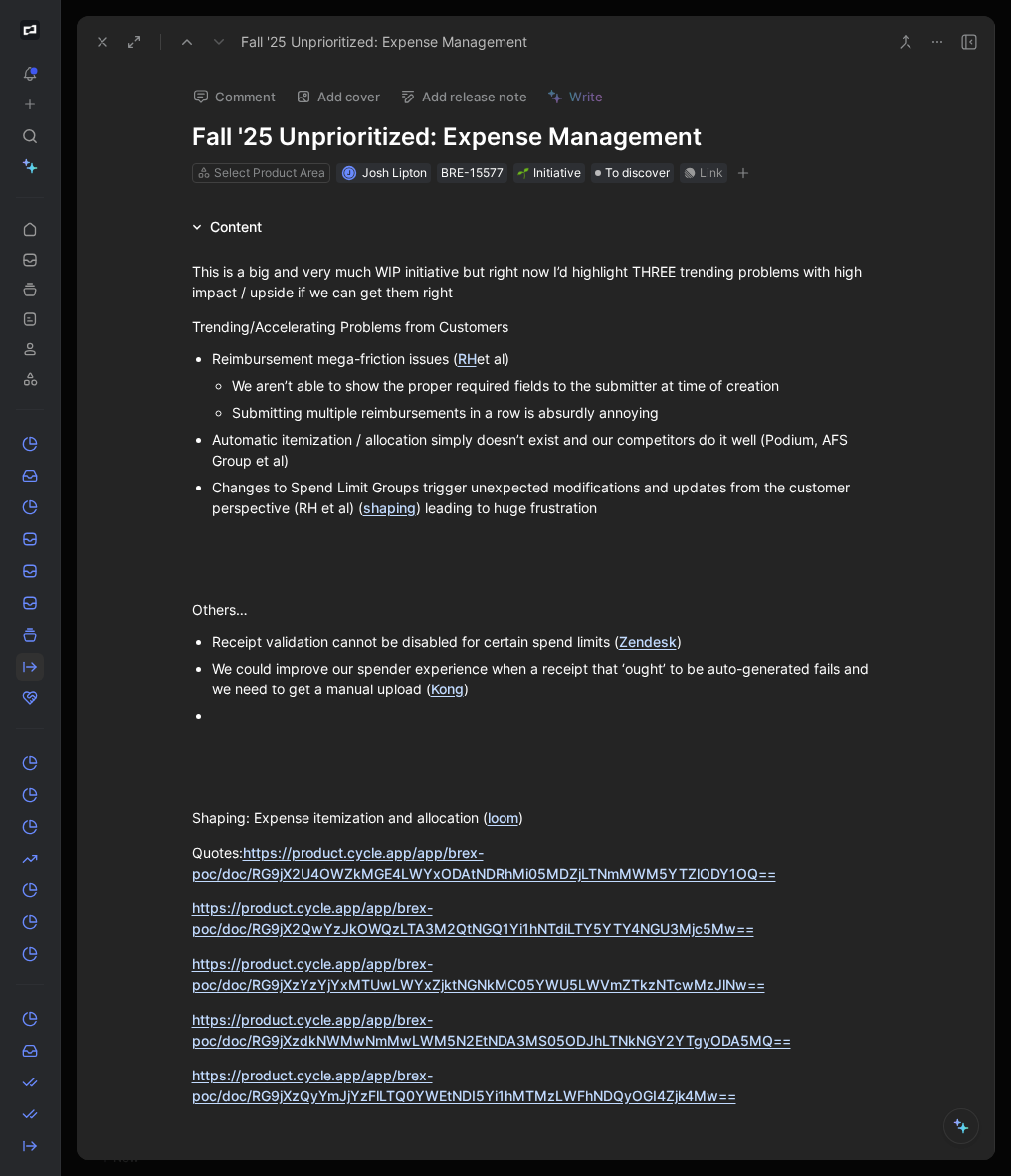 click on "This is a big and very much WIP initiative but right now I’d highlight THREE trending problems with high impact / upside if we can get them right Trending/Accelerating Problems from Customers Reimbursement mega-friction issues ( RH  et al) We aren’t able to show the proper required fields to the submitter at time of creation Submitting multiple reimbursements in a row is absurdly annoying Automatic itemization / allocation simply doesn’t exist and our competitors do it well (Podium, AFS Group et al) Changes to Spend Limit Groups trigger unexpected modifications and updates from the customer perspective (RH et al) ( shaping ) leading to huge frustration Others… Receipt validation cannot be disabled for certain spend limits ( Zendesk ) We could improve our spender experience when a receipt that ‘ought’ to be auto-generated fails and we need to get a manual upload ( Kong ) Shaping: Expense itemization and allocation ( loom )  Quotes:  Shaping: VAT improvements Quotes:  Below the Original Fall Cutline" at bounding box center (535, 1603) 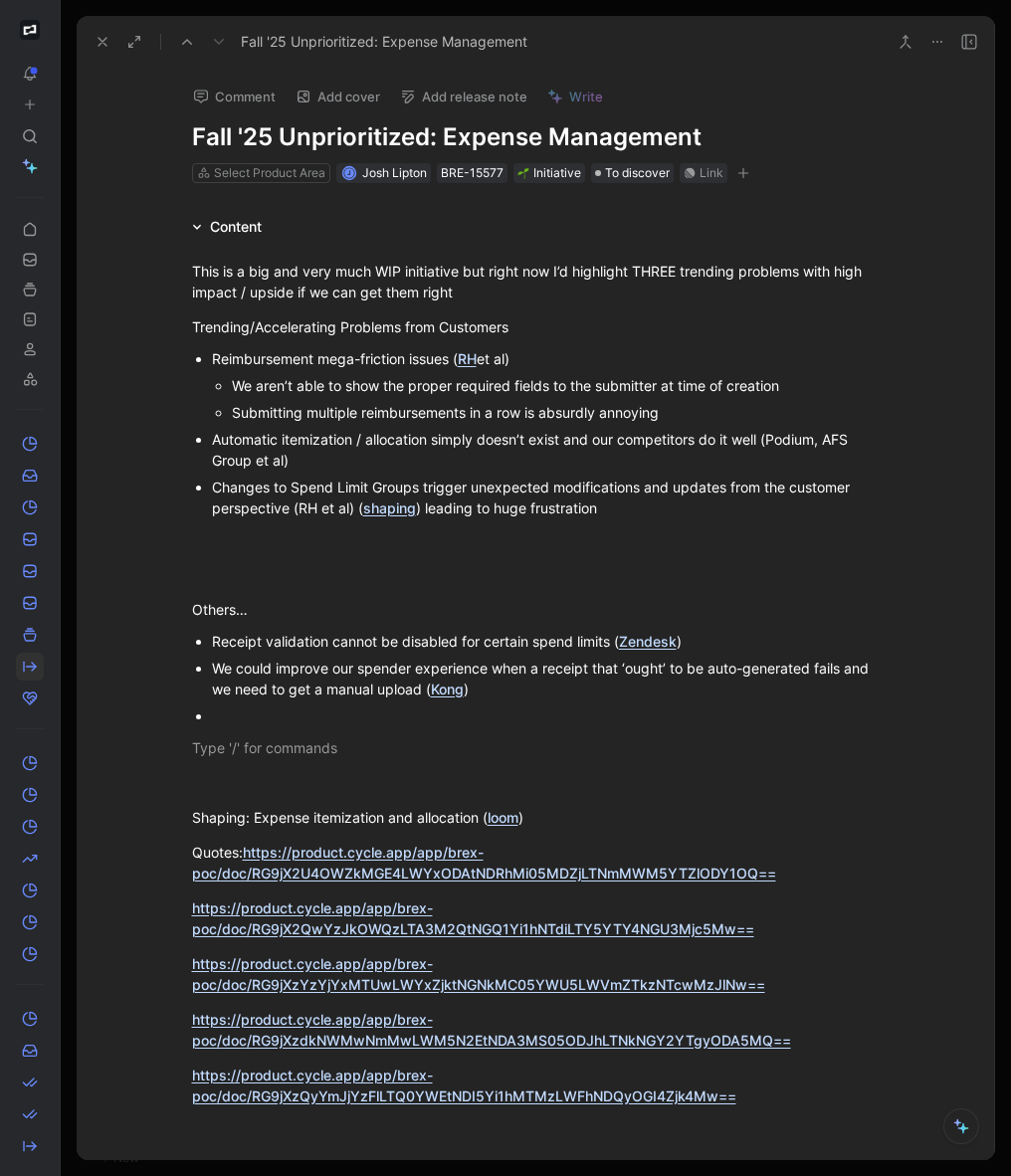 click at bounding box center [546, 715] 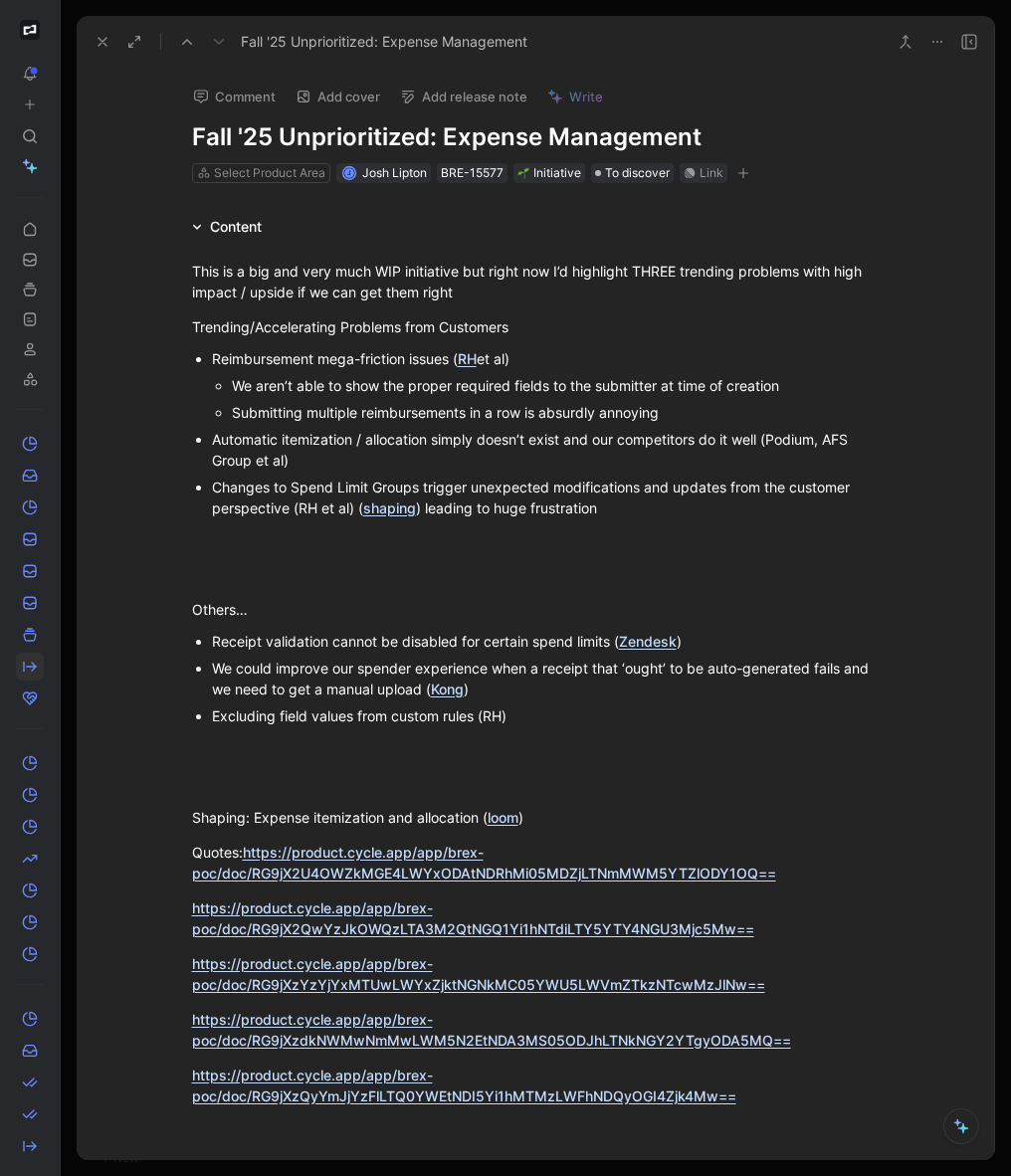 click on "Excluding field values from custom rules (RH)" at bounding box center [546, 715] 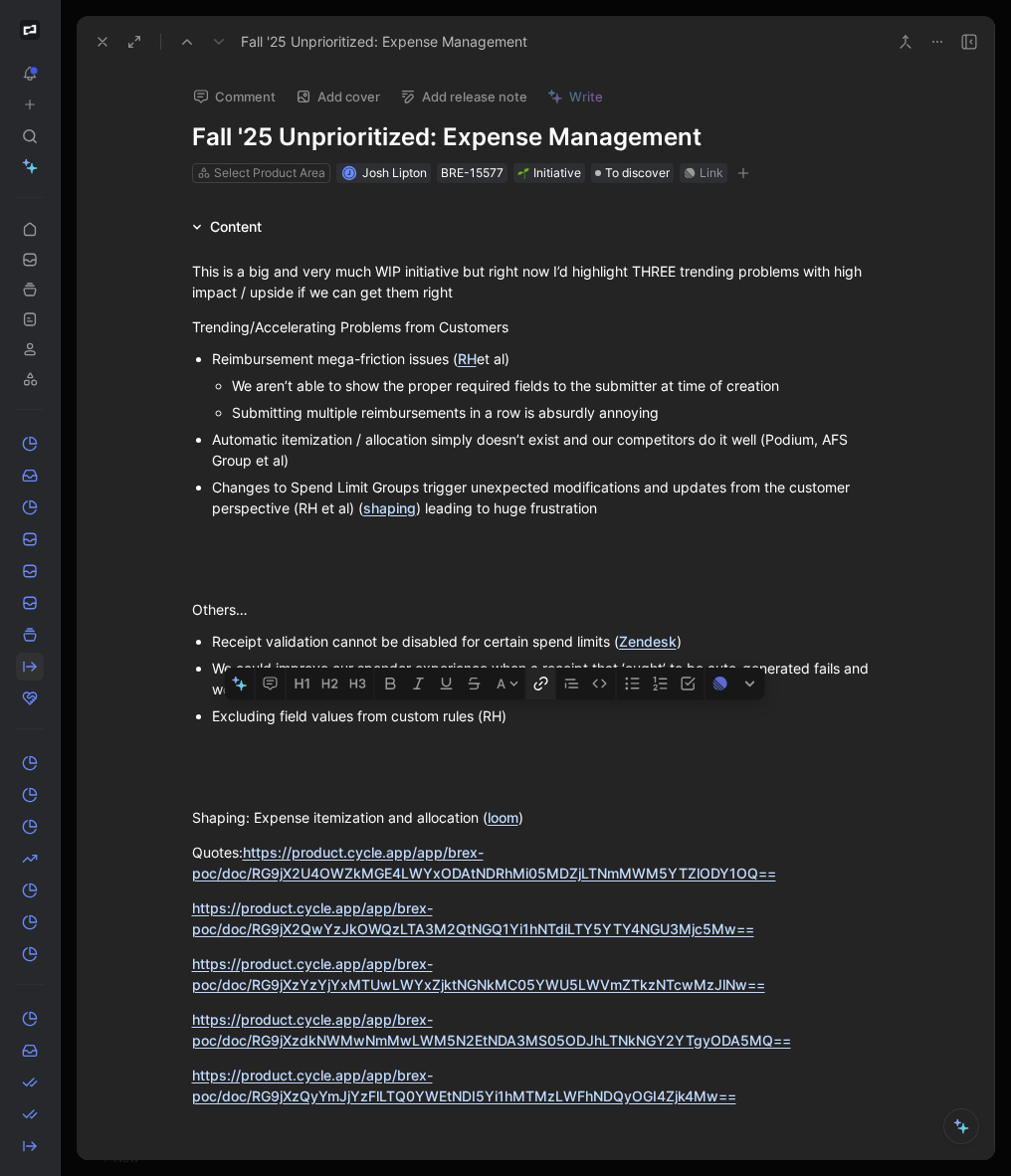 click at bounding box center [541, 684] 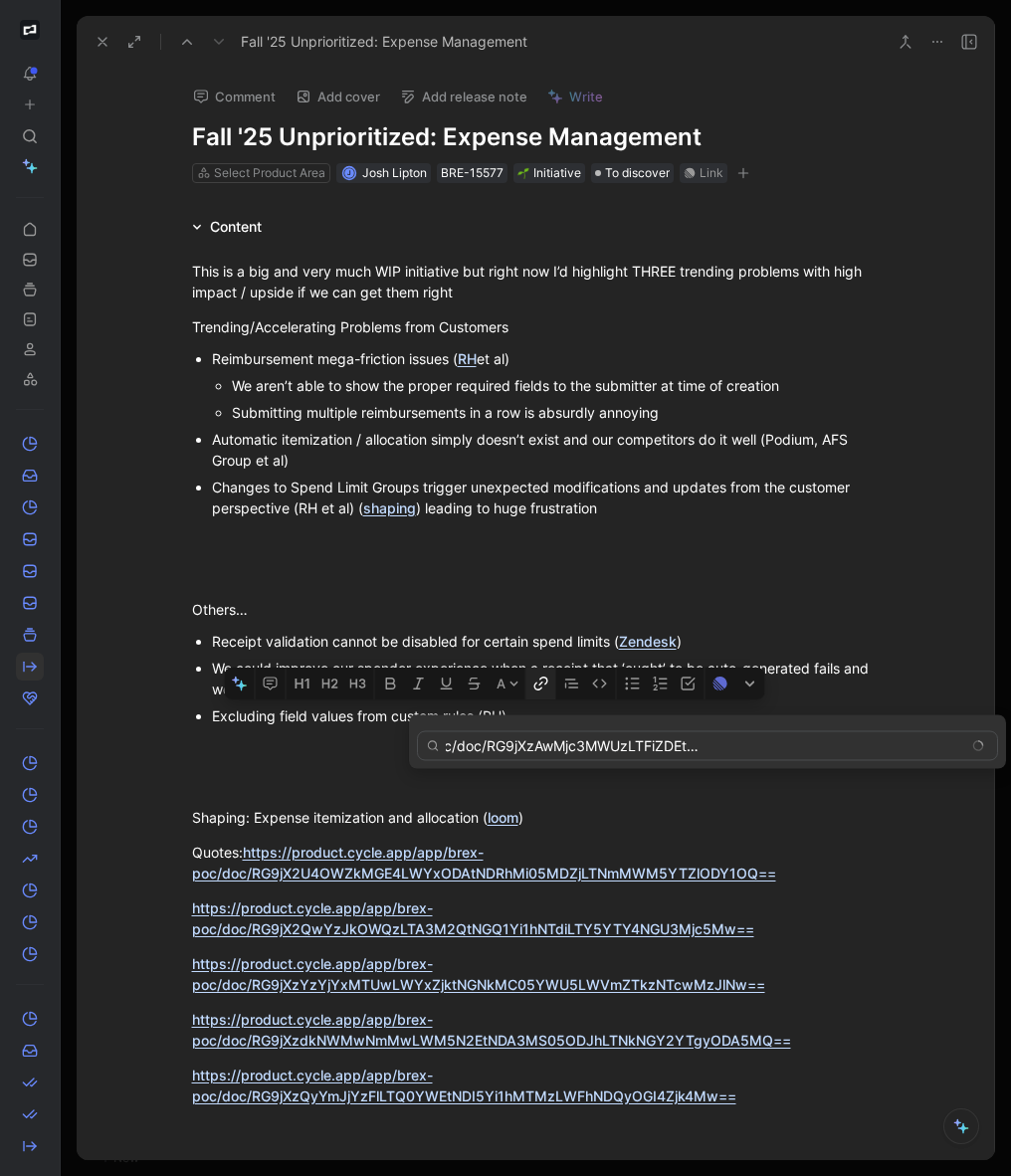 type on "https://product.cycle.app/app/brex-poc/doc/RG9jXzAwMjc3MWUzLTFiZDEtNDhmZi1iNTJjLTJmMjEyNmM3NTQ5OA==" 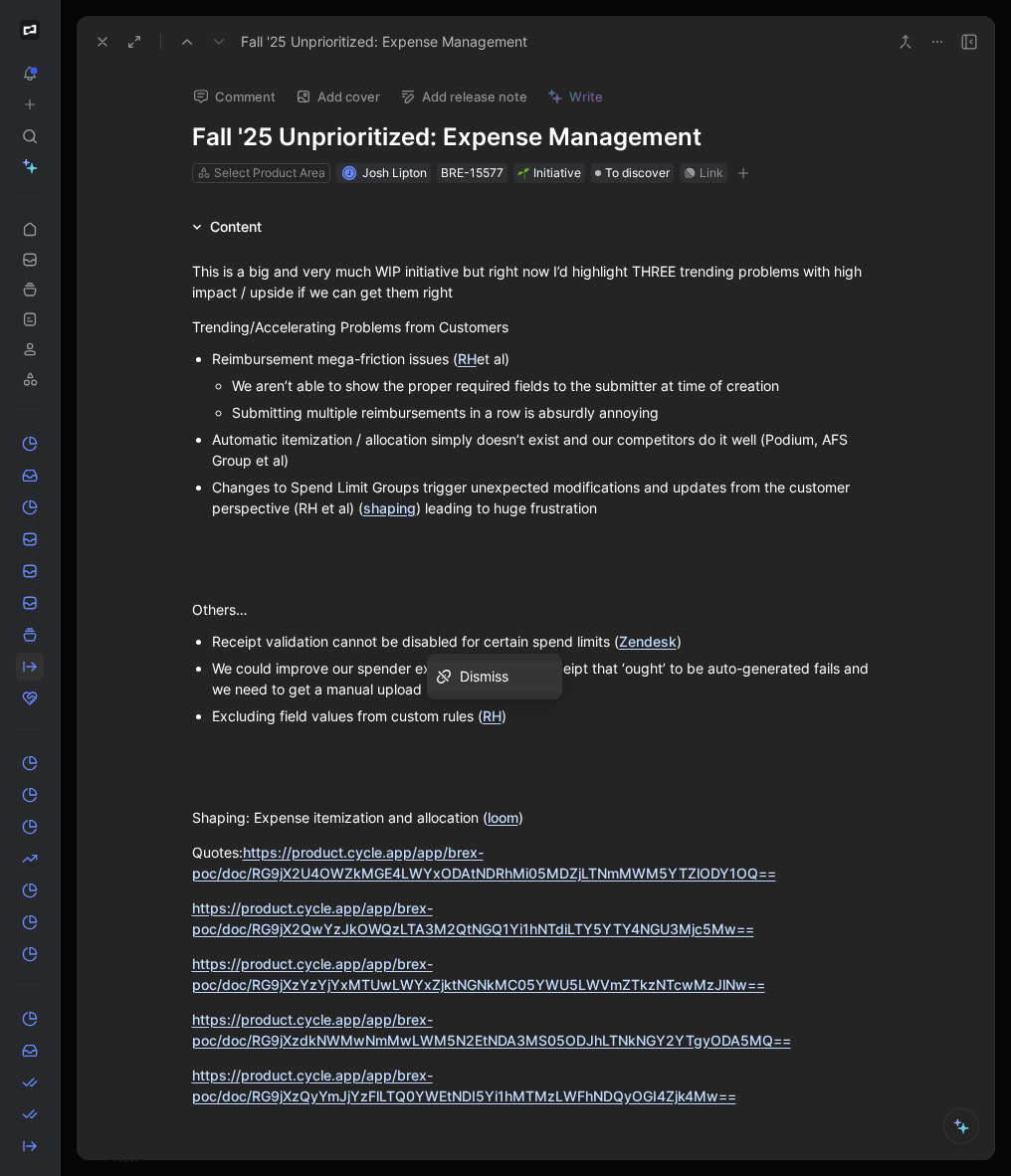 click on "Changes to Spend Limit Groups trigger unexpected modifications and updates from the customer perspective (RH et al) ( shaping ) leading to huge frustration" at bounding box center (546, 497) 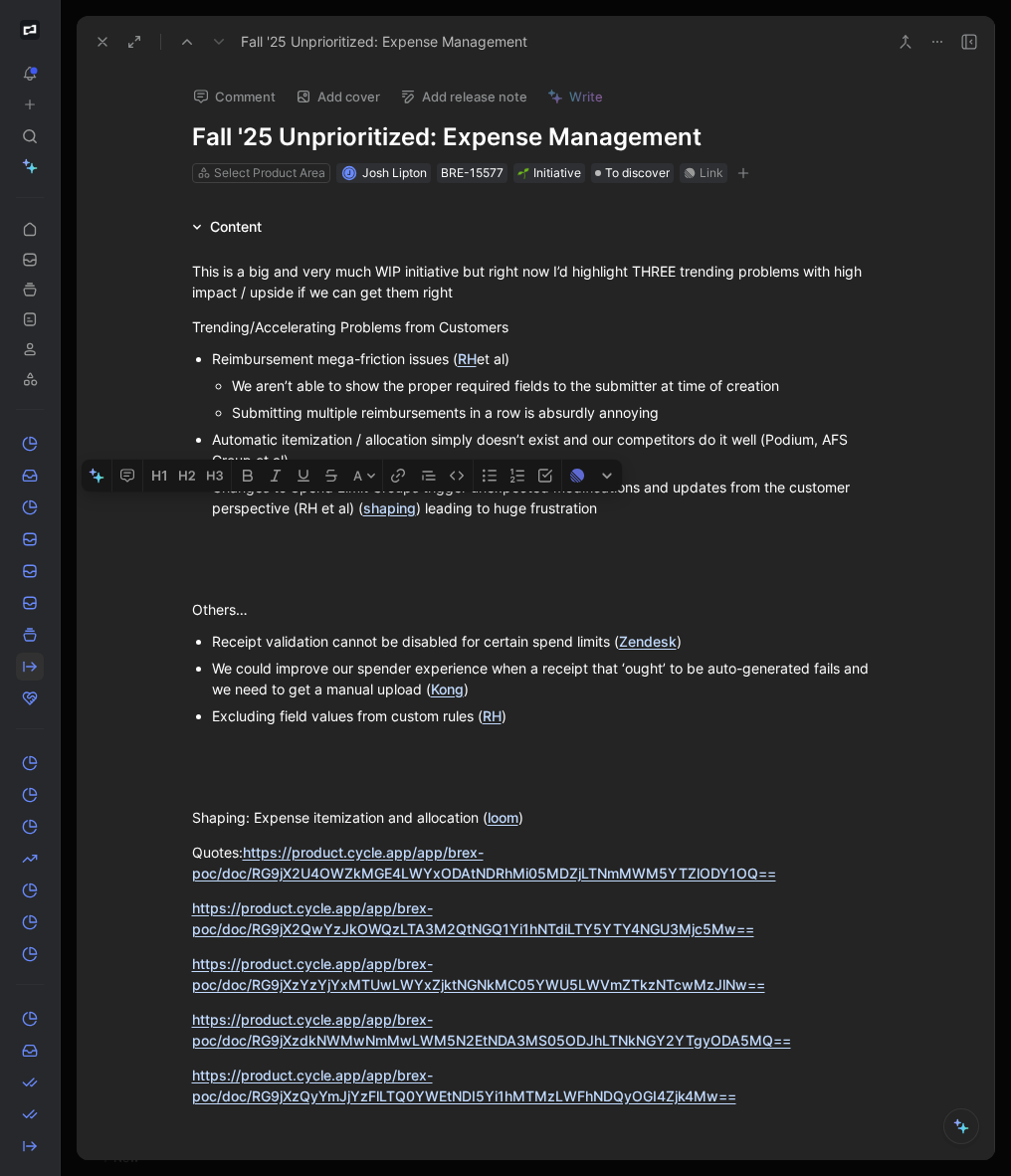 click on "Changes to Spend Limit Groups trigger unexpected modifications and updates from the customer perspective (RH et al) ( shaping ) leading to huge frustration" at bounding box center [546, 497] 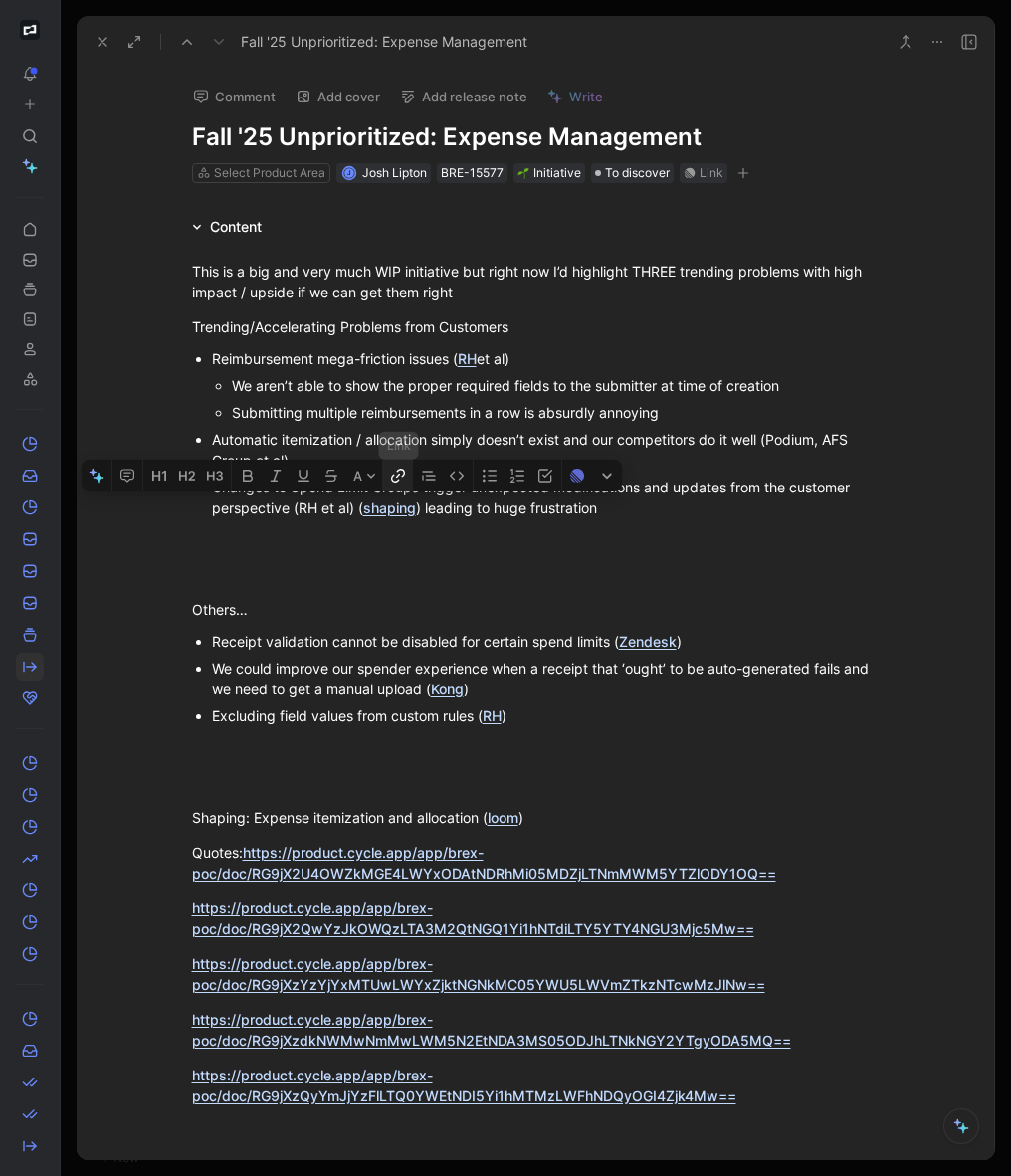 click 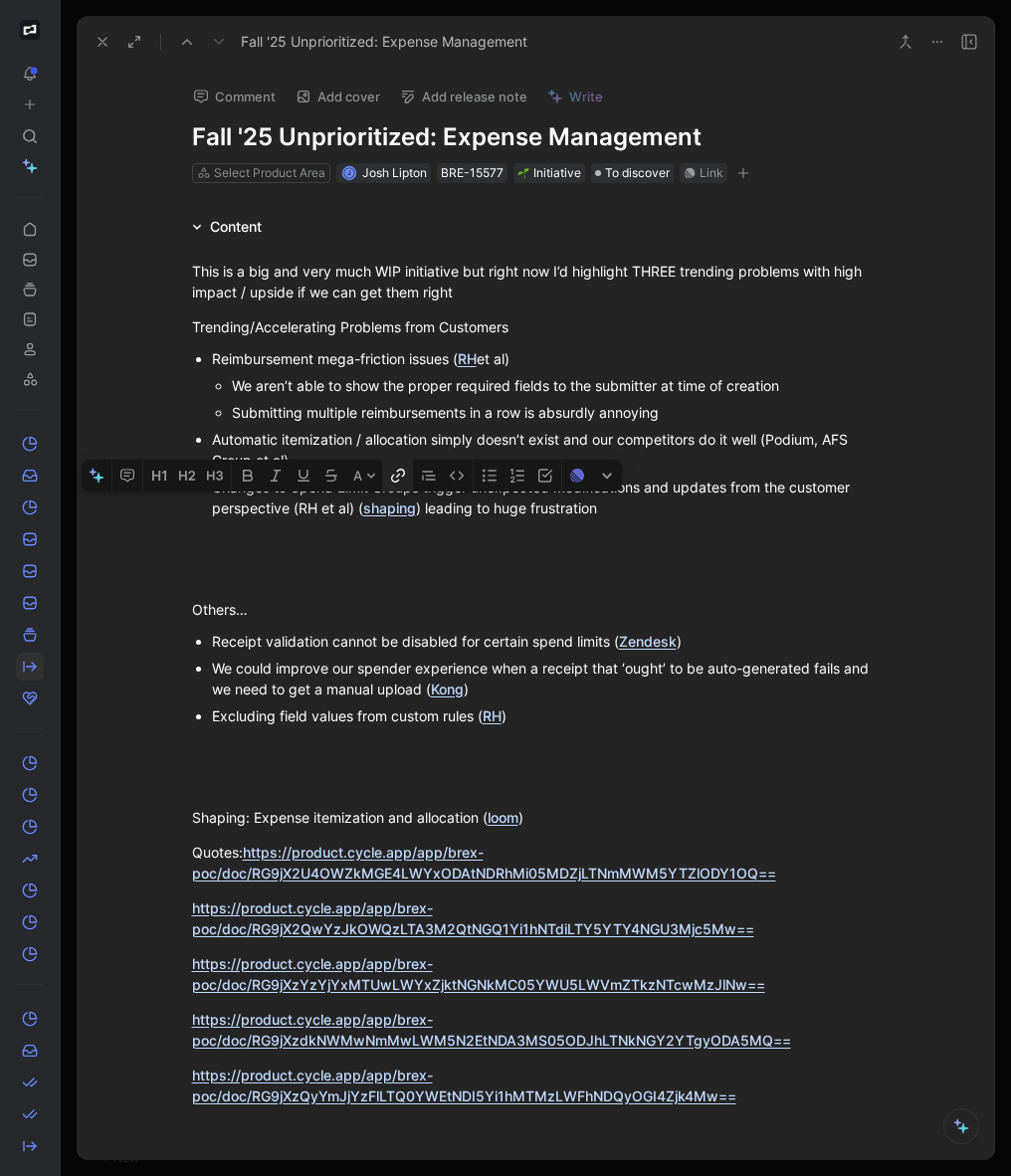 scroll, scrollTop: 0, scrollLeft: 255, axis: horizontal 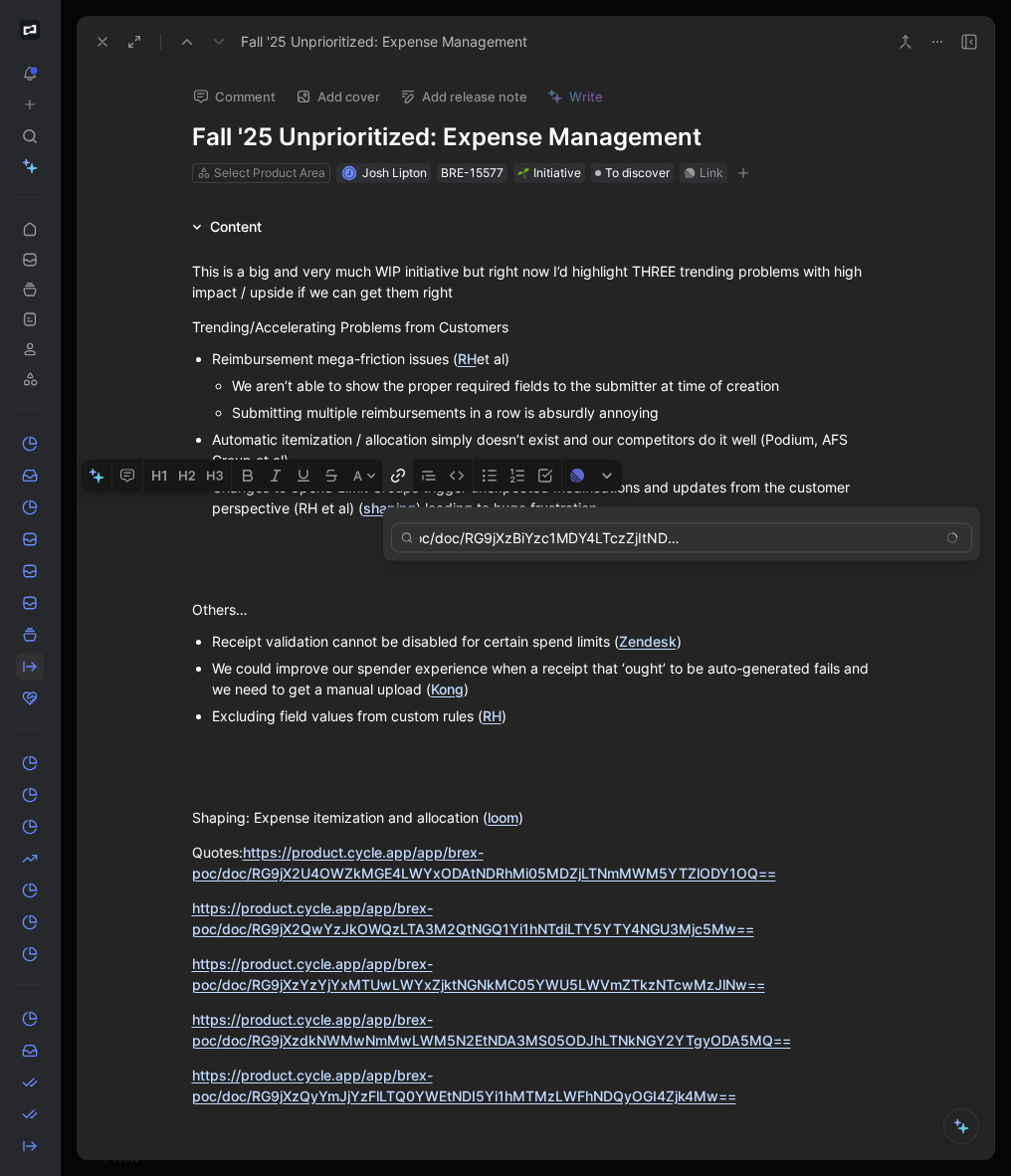 type on "https://product.cycle.app/app/brex-poc/doc/RG9jXzBiYzc1MDY4LTczZjItNDA4ZS05NDVkLTM2ZTM1MTU5MjQxNA==" 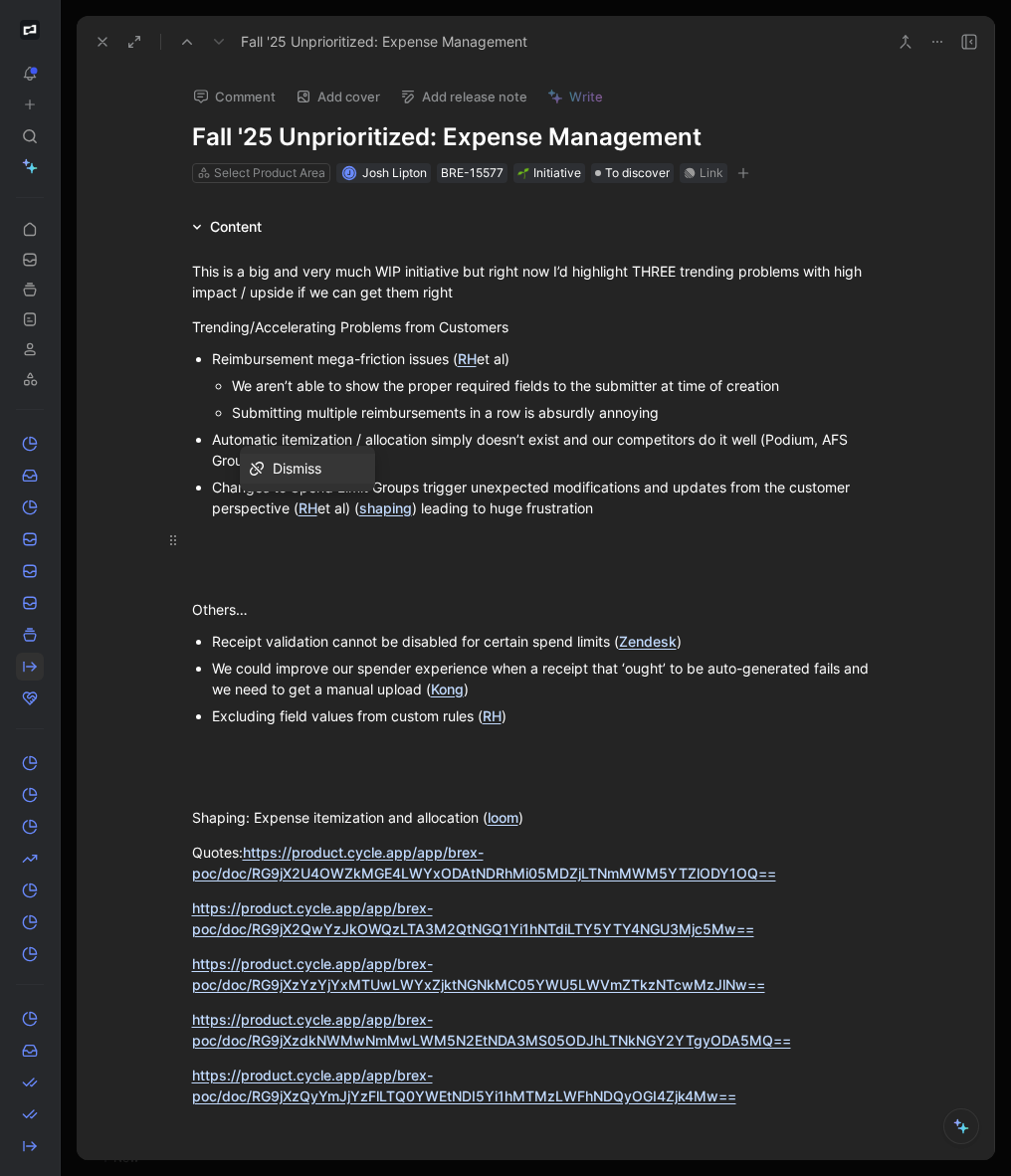 click at bounding box center [536, 539] 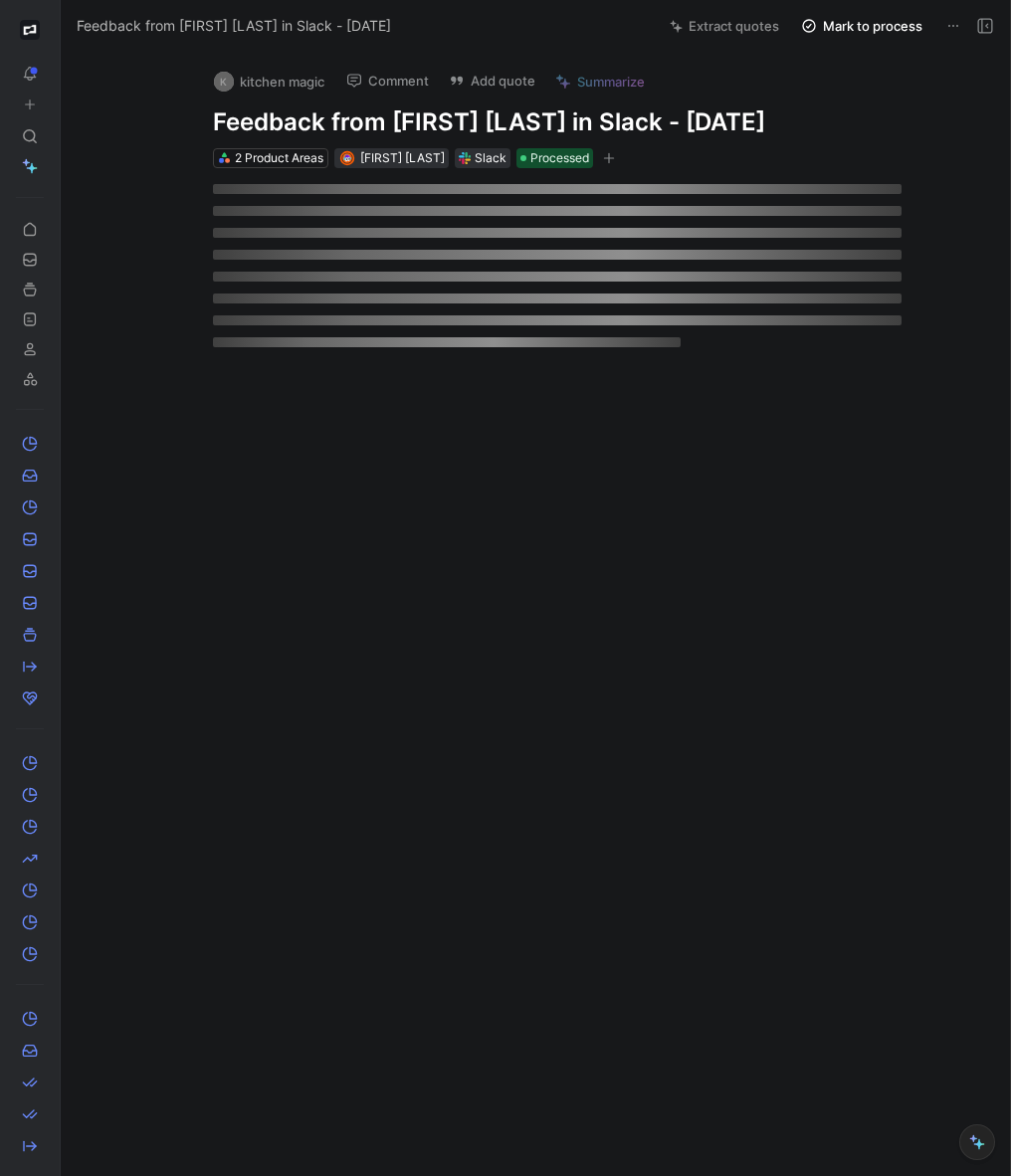 scroll, scrollTop: 0, scrollLeft: 0, axis: both 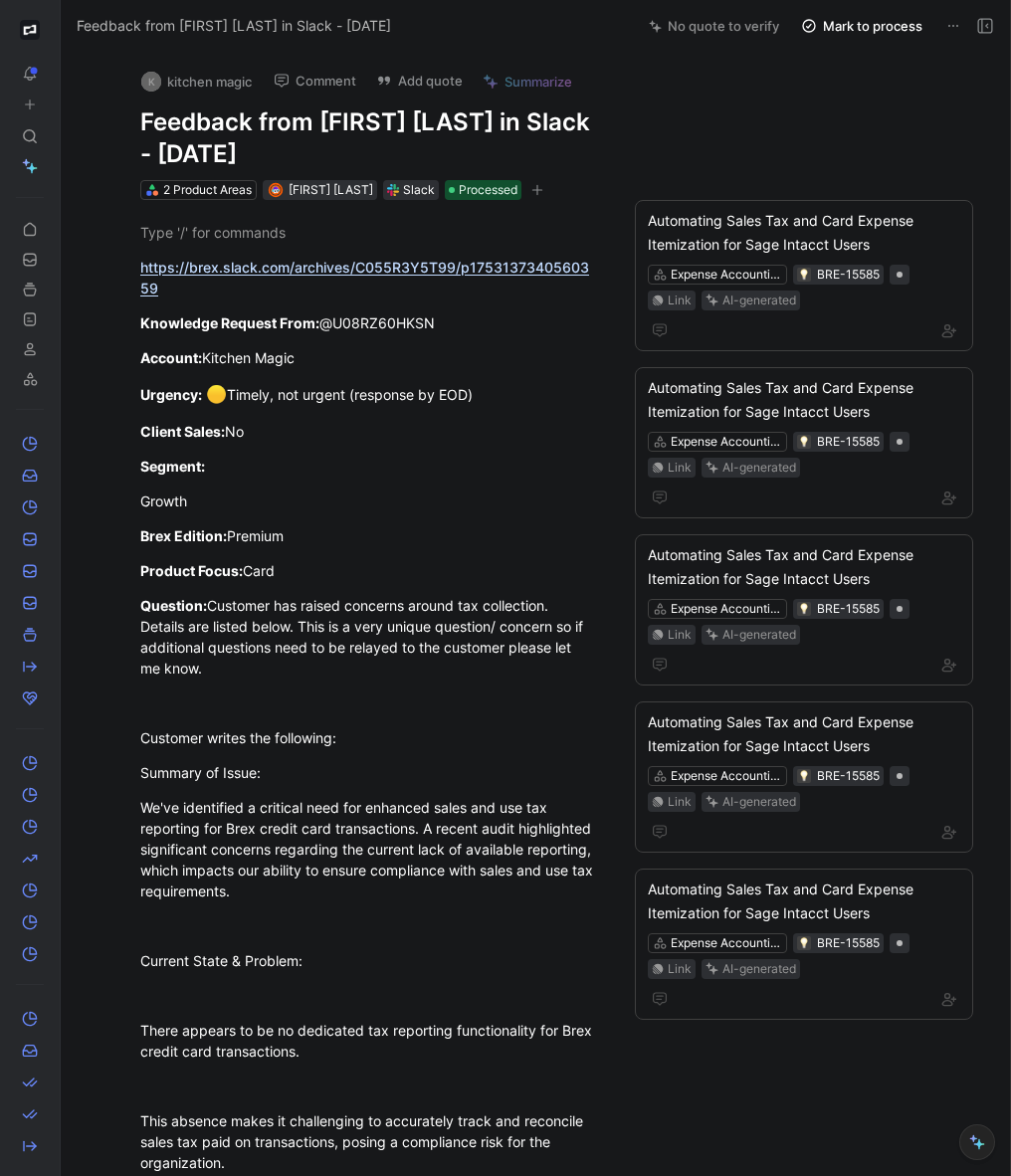 click 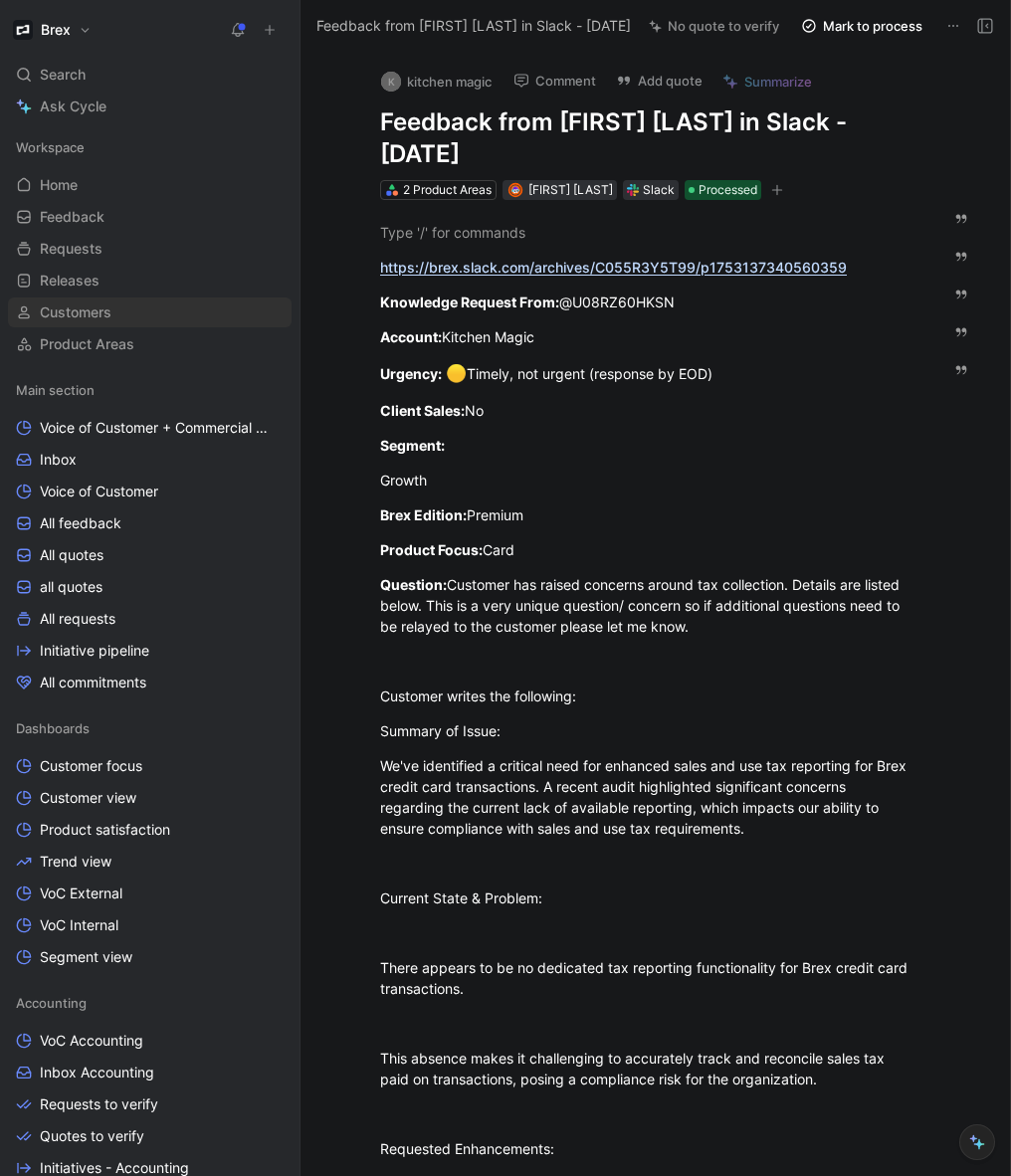 click on "Customers" at bounding box center [76, 312] 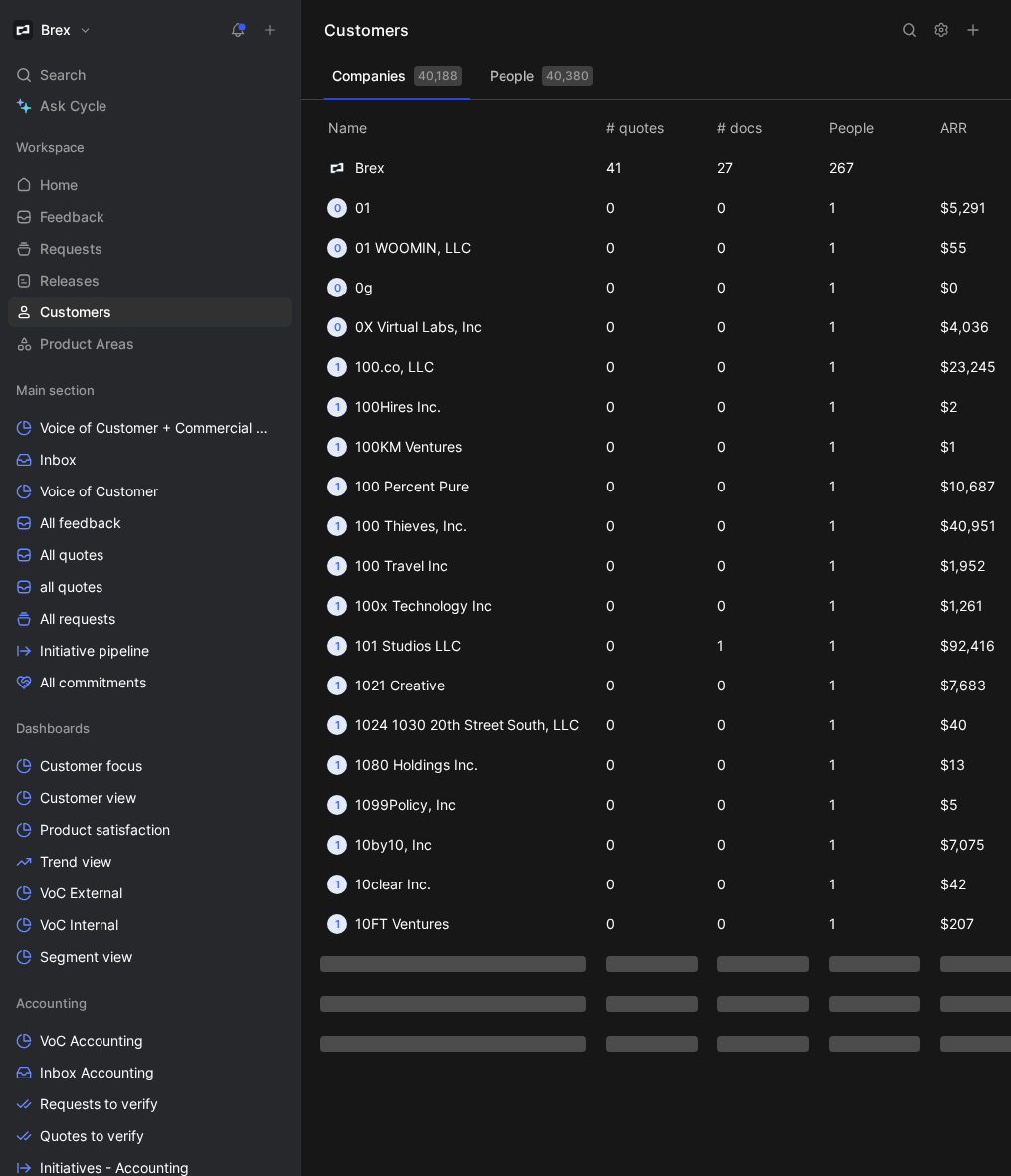 click 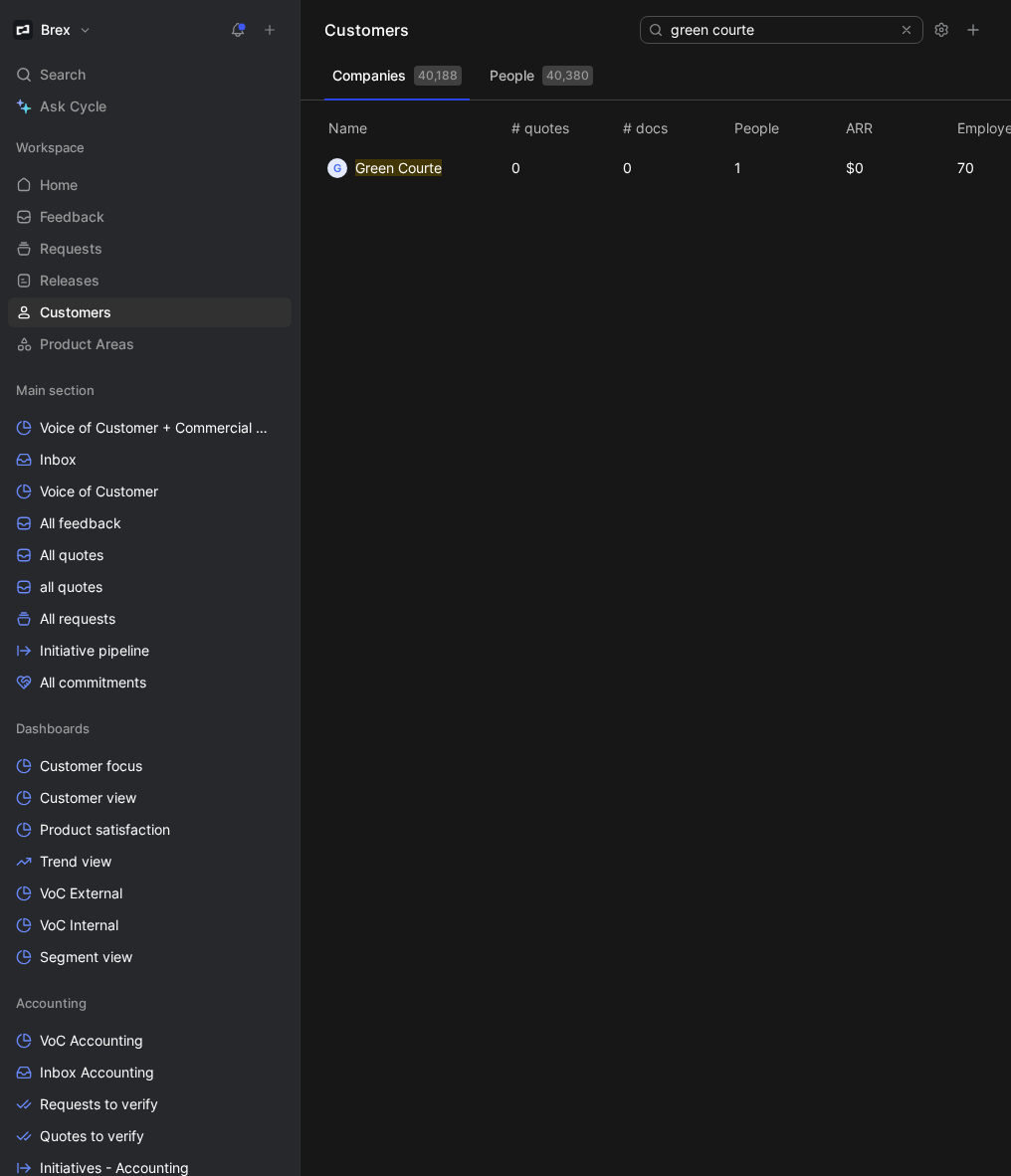 type on "green courte" 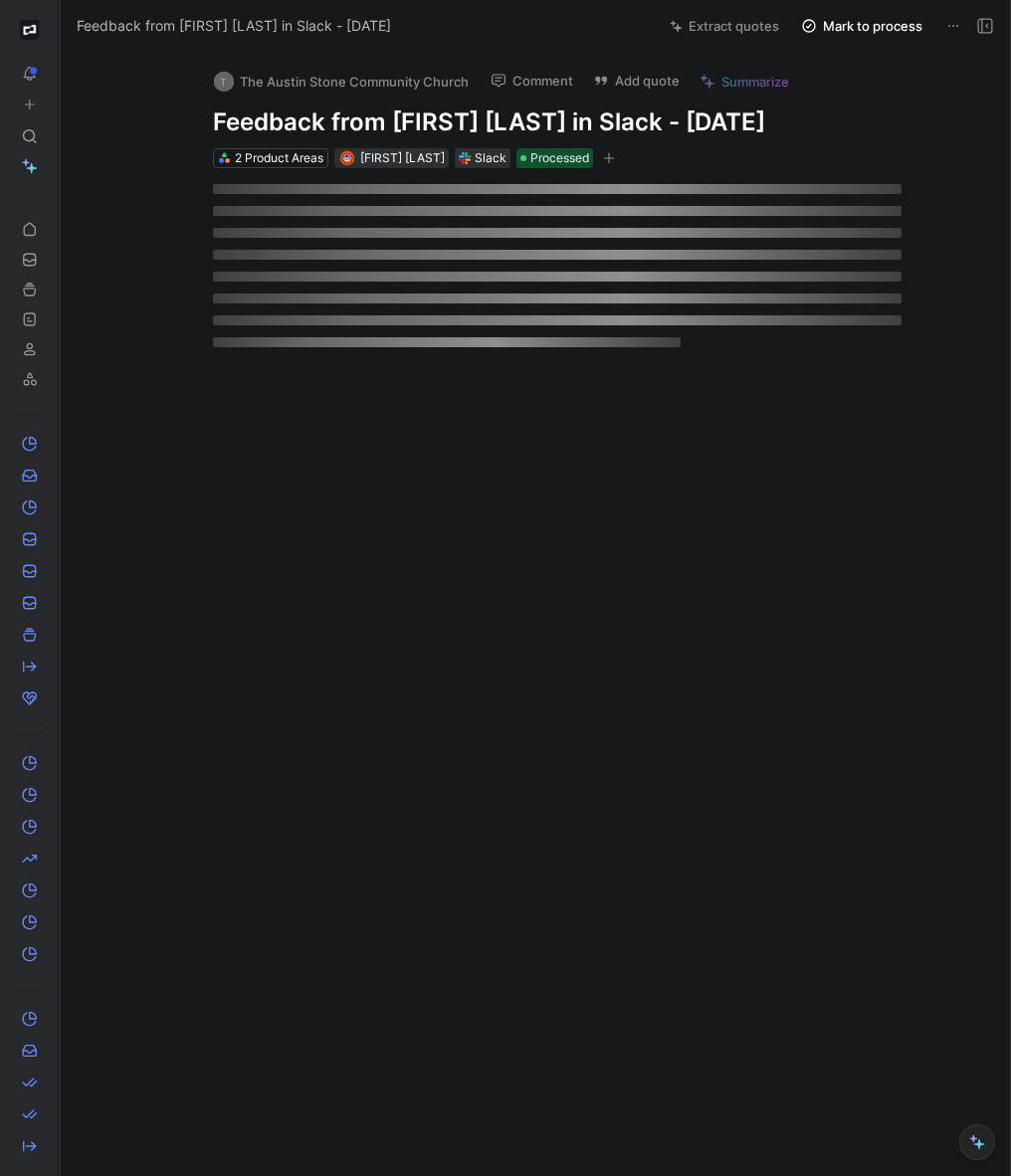 scroll, scrollTop: 0, scrollLeft: 0, axis: both 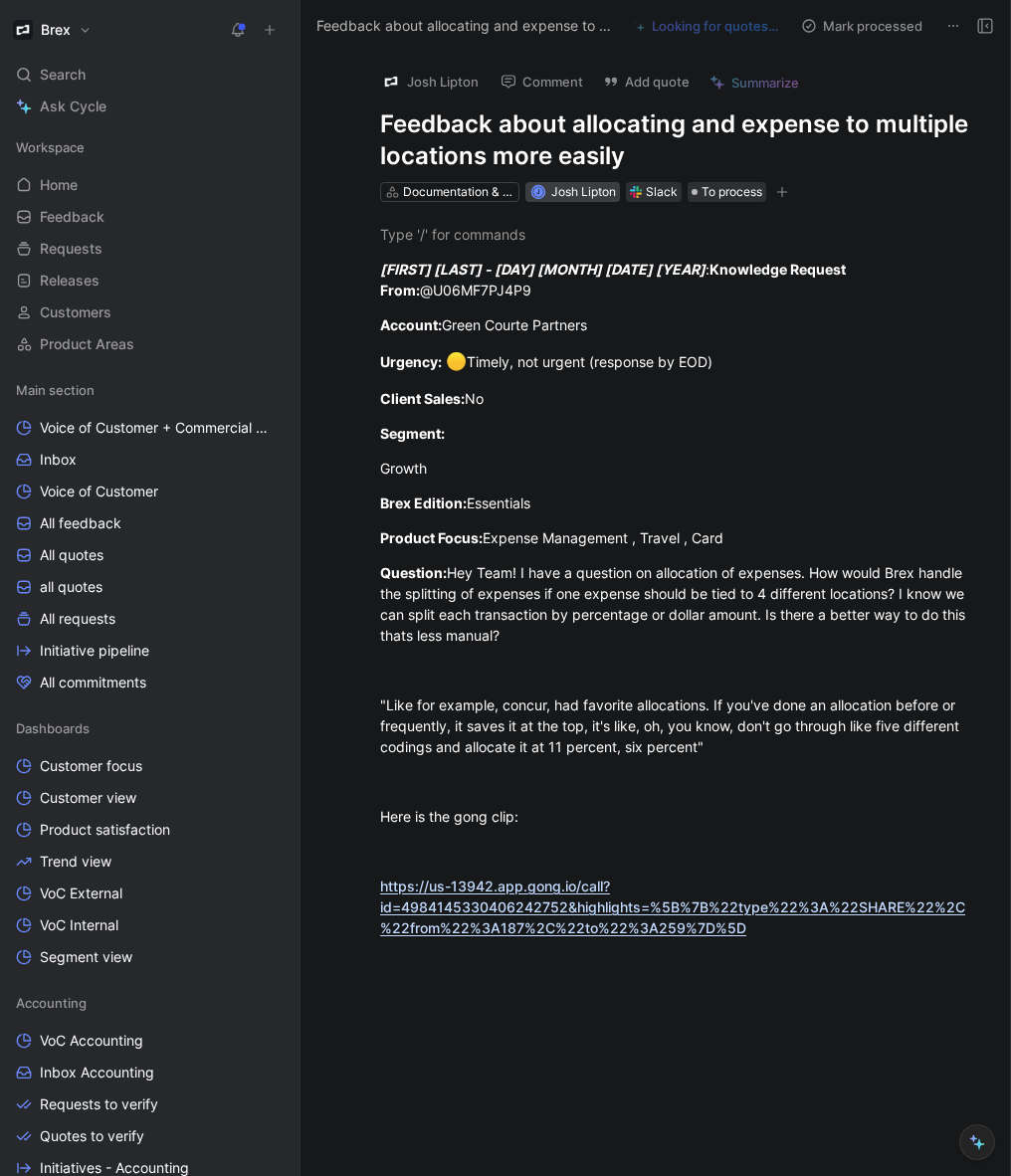 click on "Josh Lipton" at bounding box center (583, 191) 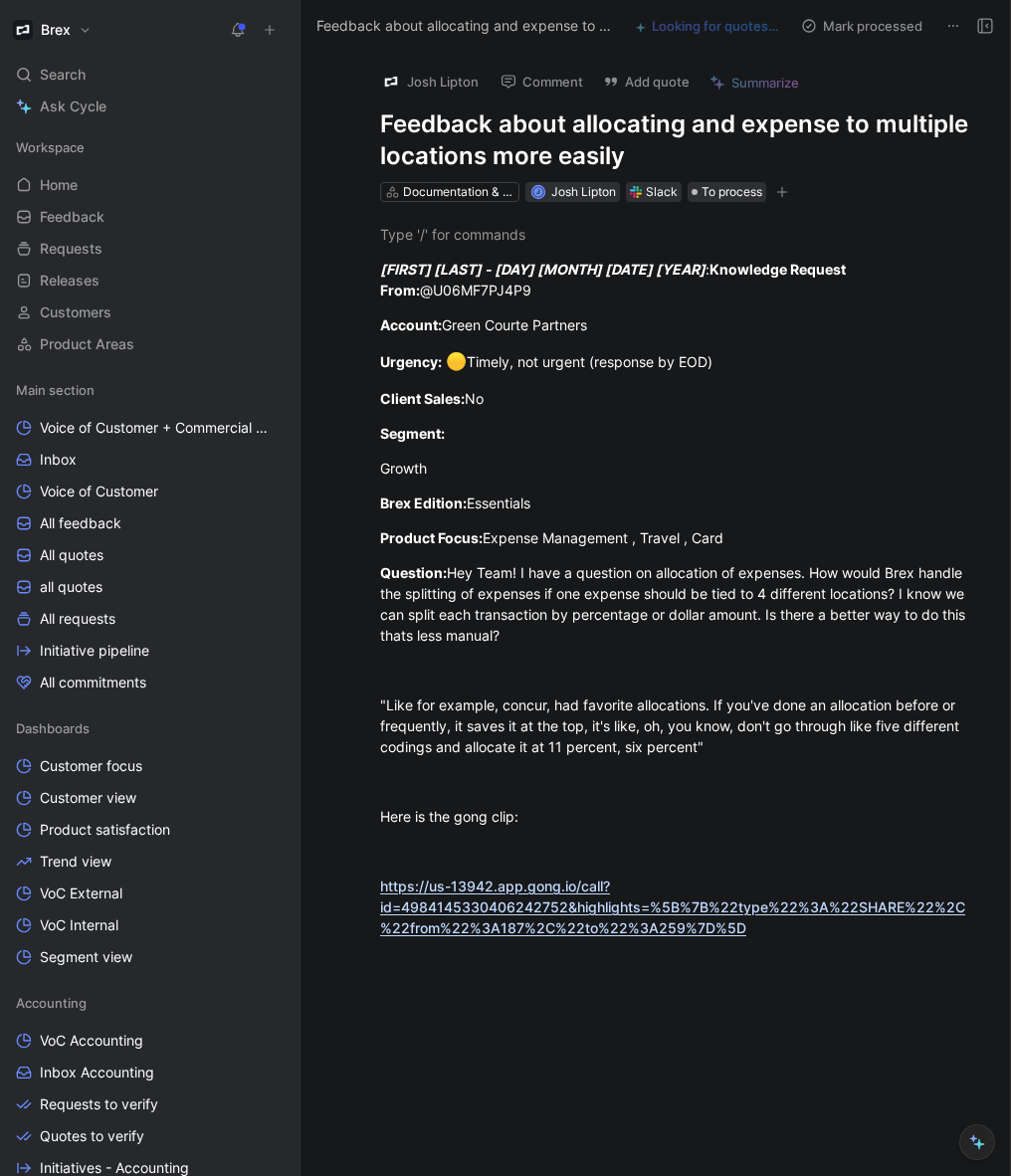 click on "[FIRST] [LAST] - Fri Jul 18 2025 : Knowledge Request From: @U06MF7PJ4P9 Account: Green Courte Partners Urgency: 🟡 Timely, not urgent (response by EOD) Client Sales: No Segment: Growth Brex Edition: Essentials Product Focus: Expense Management , Travel , Card Question: Hey Team! I have a question on allocation of expenses. How would Brex handle the splitting of expenses if one expense should be tied to 4 different locations? I know we can split each transaction by percentage or dollar amount. Is there a better way to do this thats less manual? "Like for example, concur, had favorite allocations. If you've done an allocation before or frequently, it saves it at the top, it's like, oh, you know, don't go through like five different codings and allocate it at 11 percent, six percent" Here is the gong clip: https://us-13942.app.gong.io/call?id=4984145330406242752&highlights=%5B%7B%22type%22%3A%22SHARE%22%2C%22from%22%3A187%2C%22to%22%3A259%7D%5D" at bounding box center (677, 599) 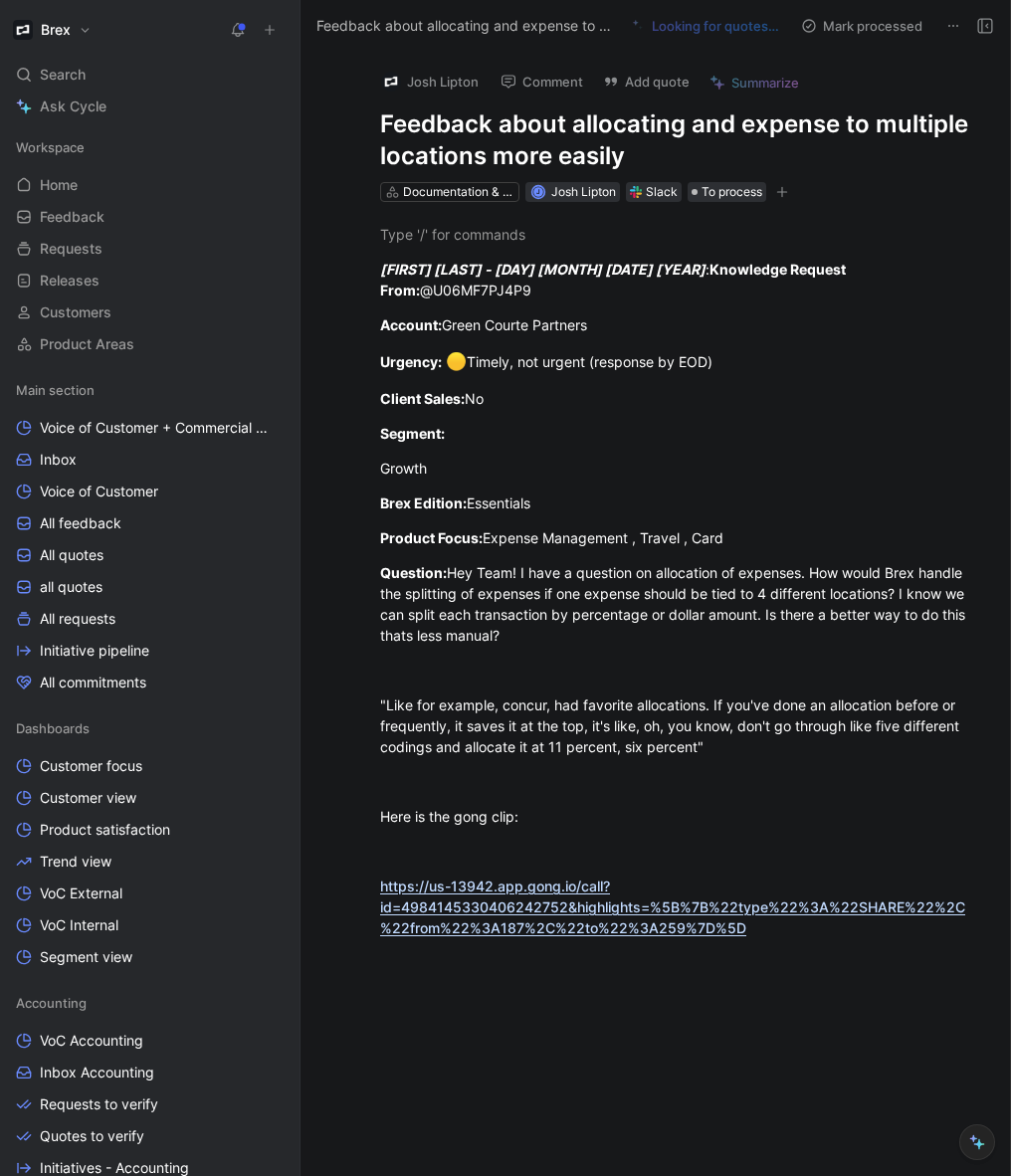 click at bounding box center (782, 192) 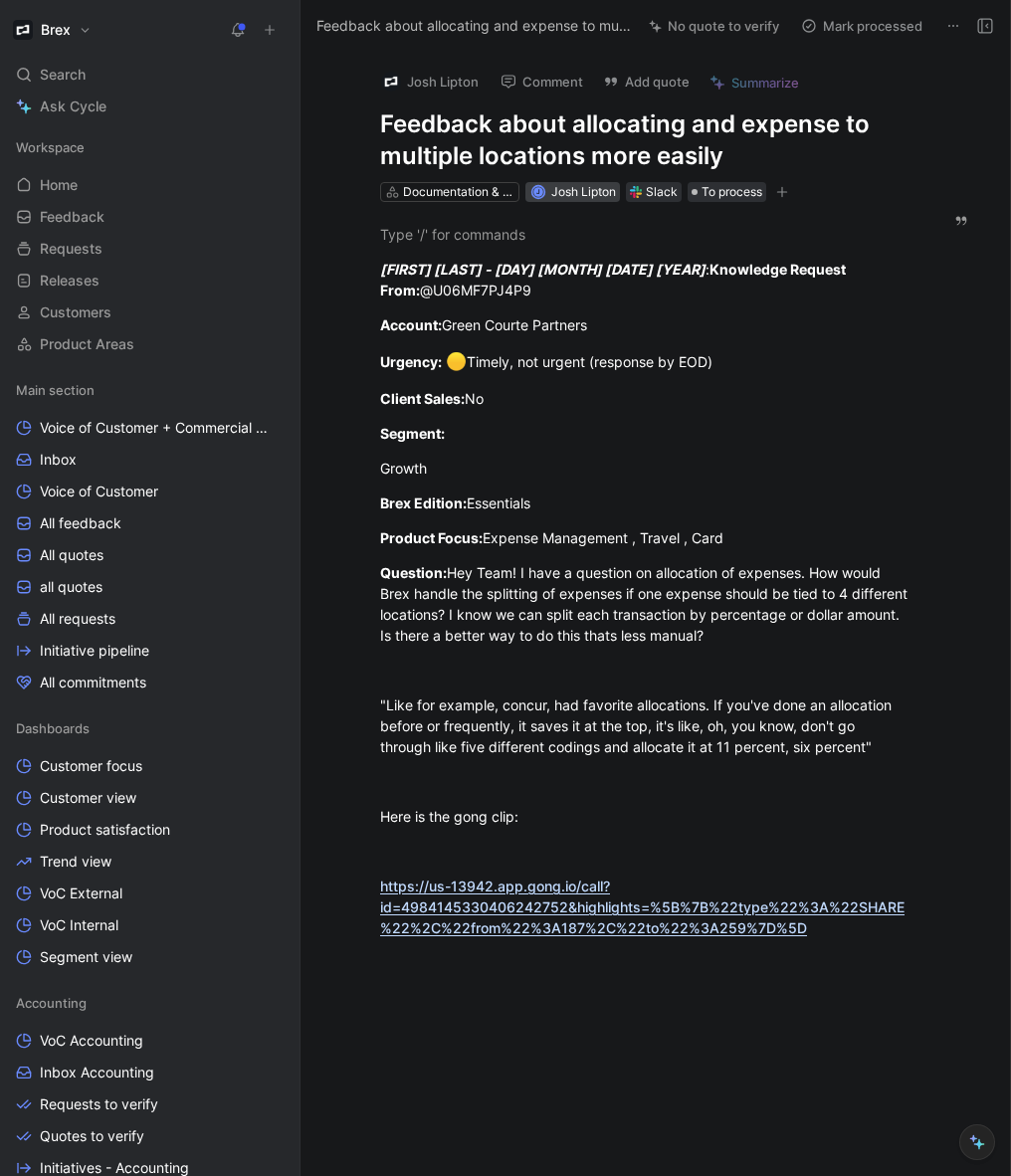click on "Josh Lipton" at bounding box center [583, 191] 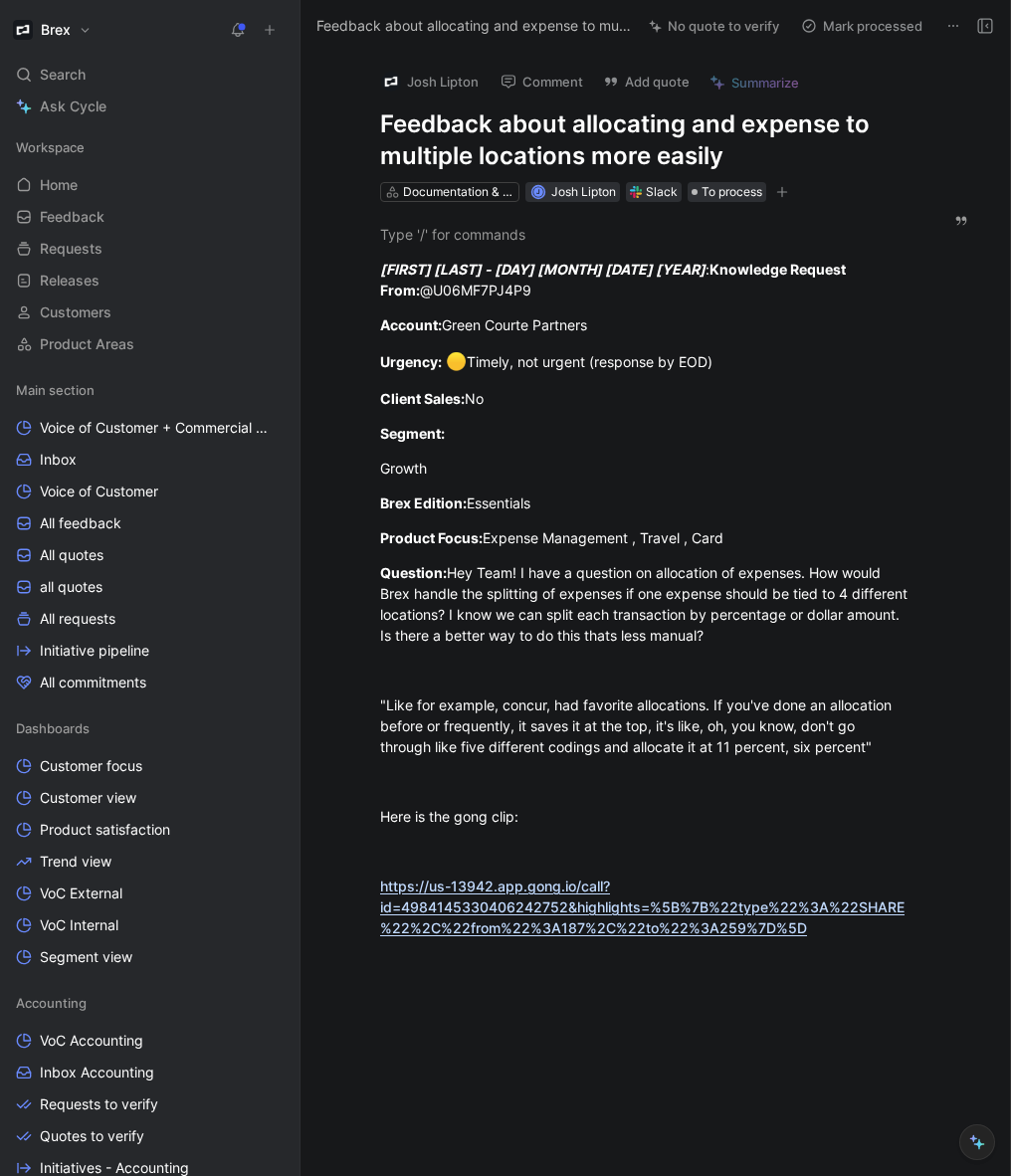 click on "Add quote" at bounding box center (646, 82) 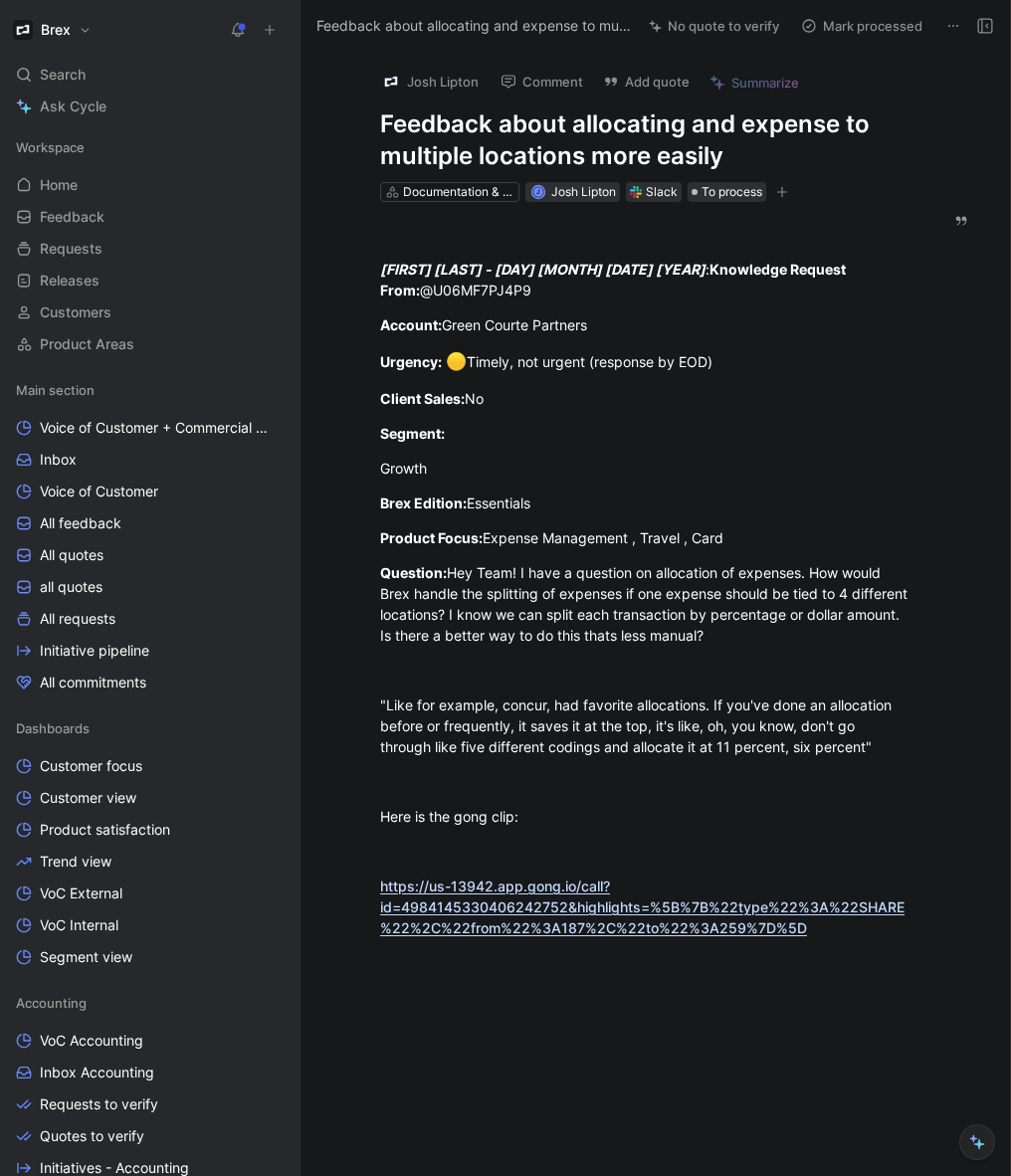 click 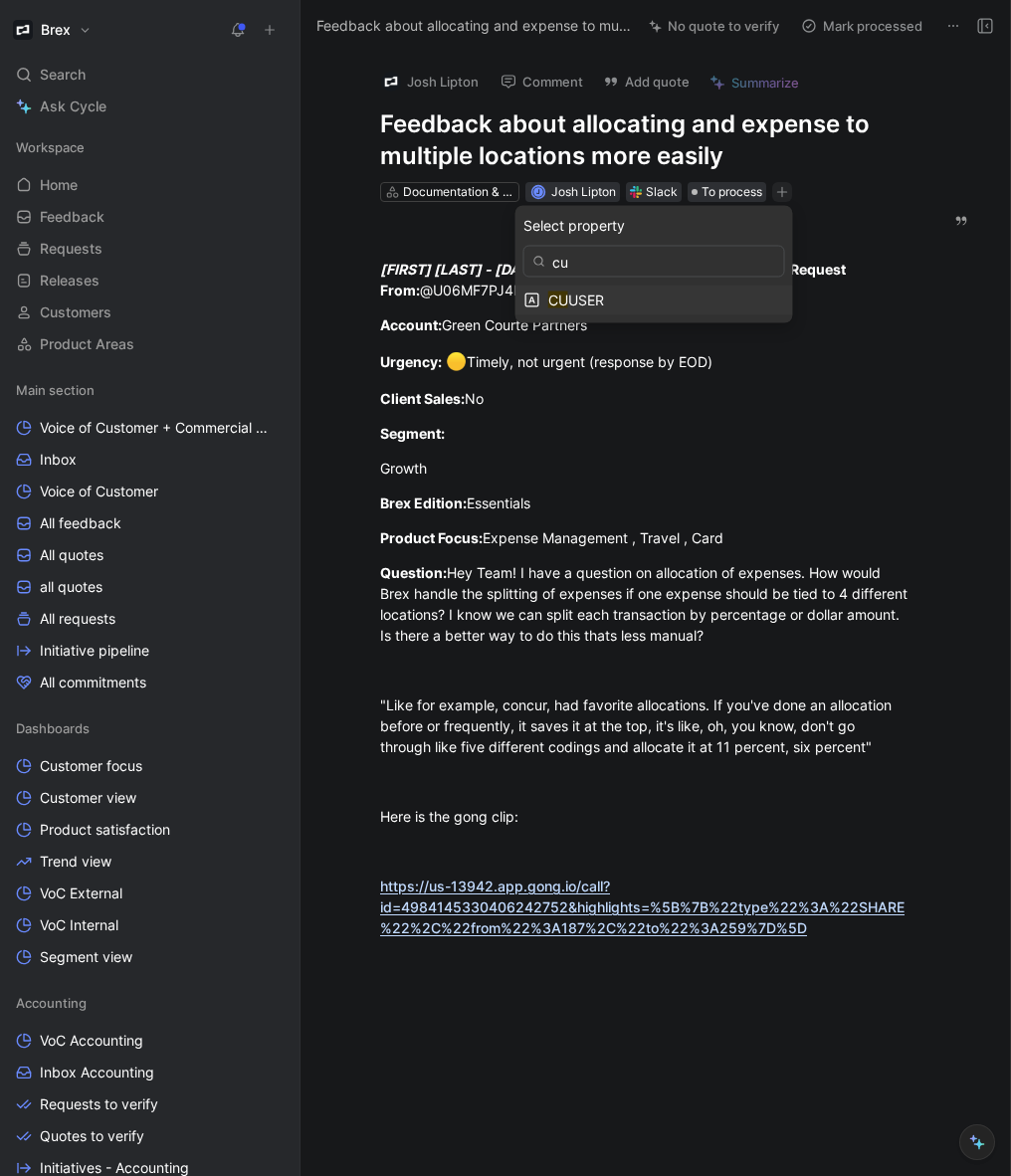 type on "c" 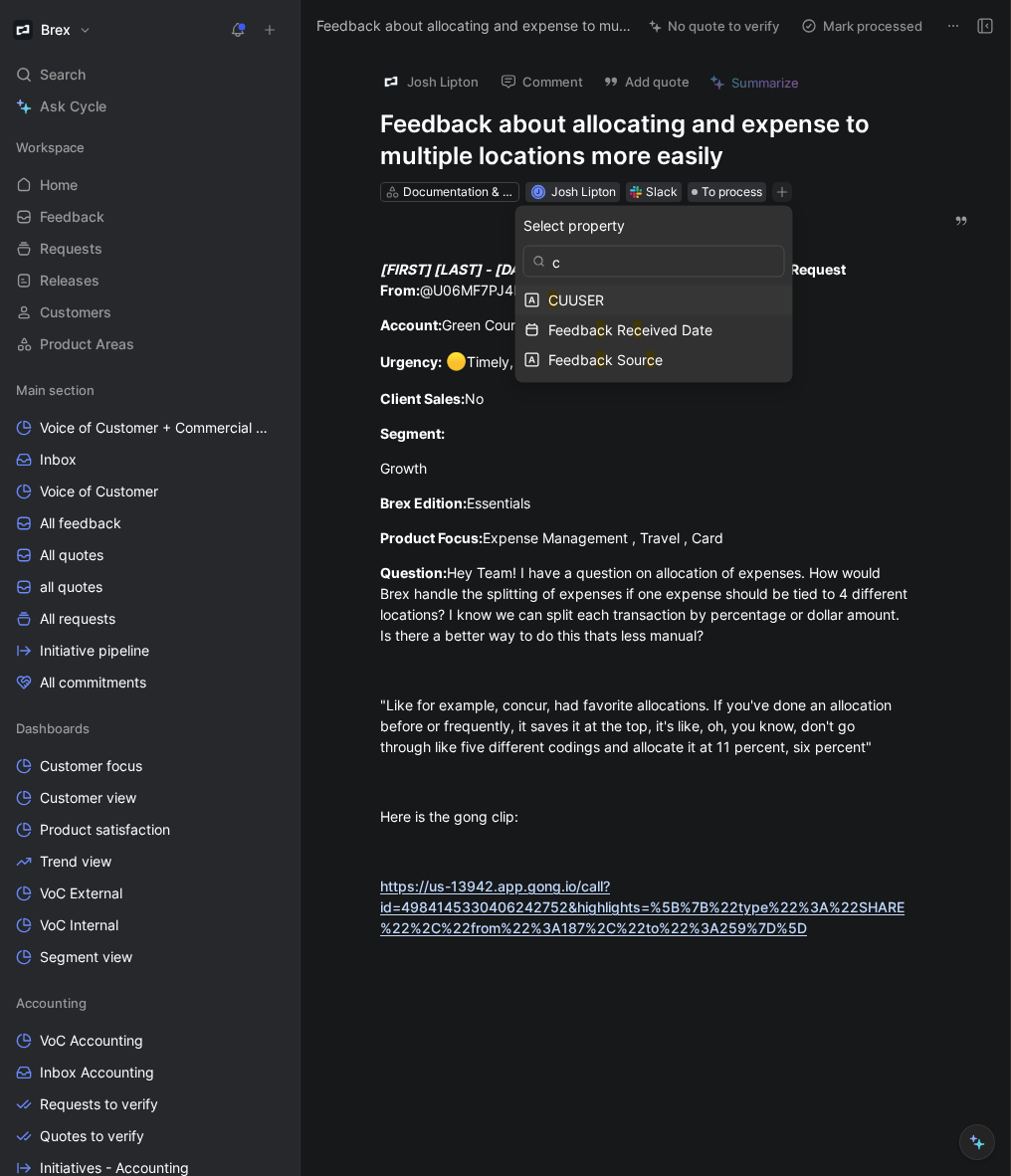 type 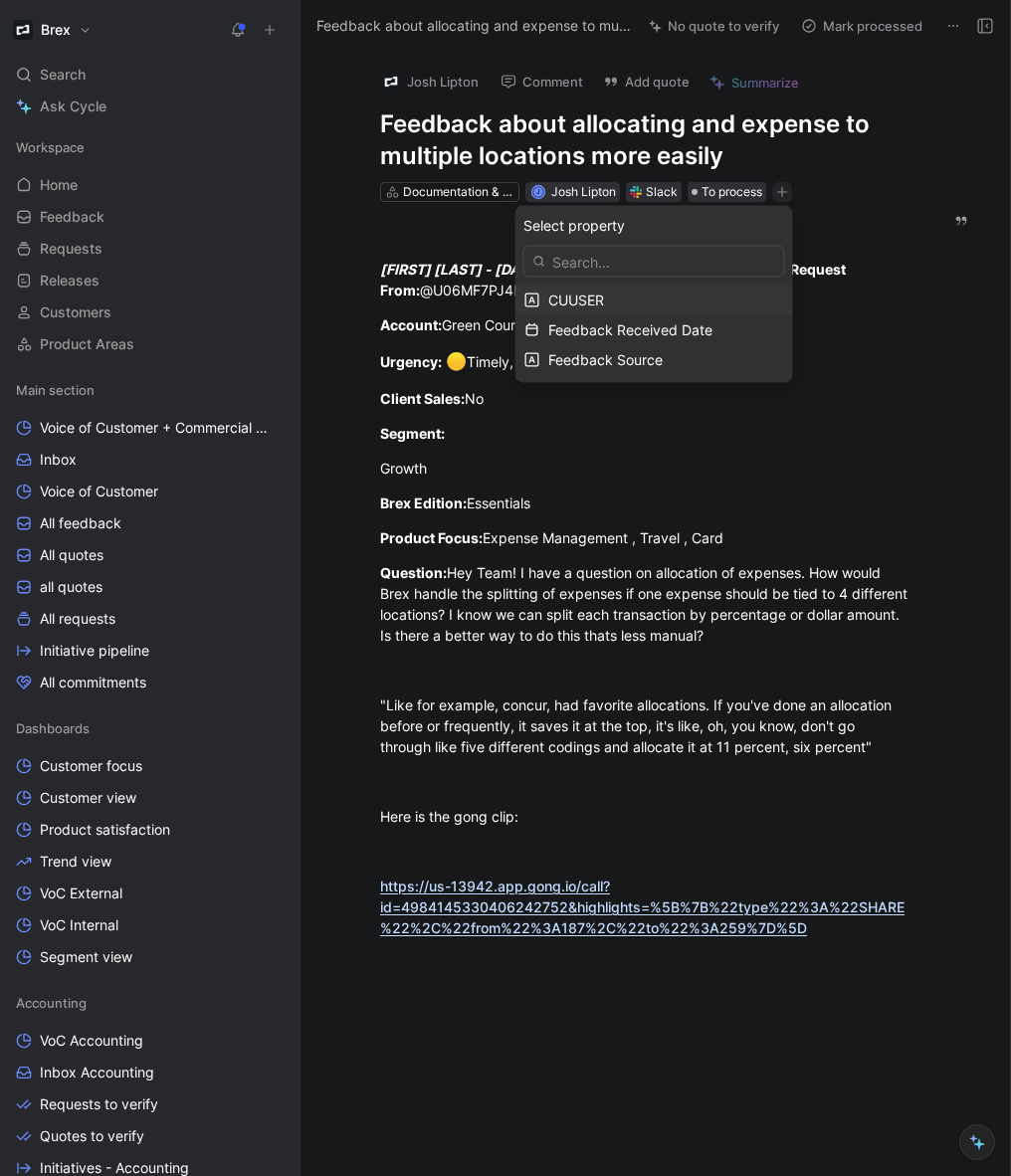 click on "CUUSER" at bounding box center (666, 300) 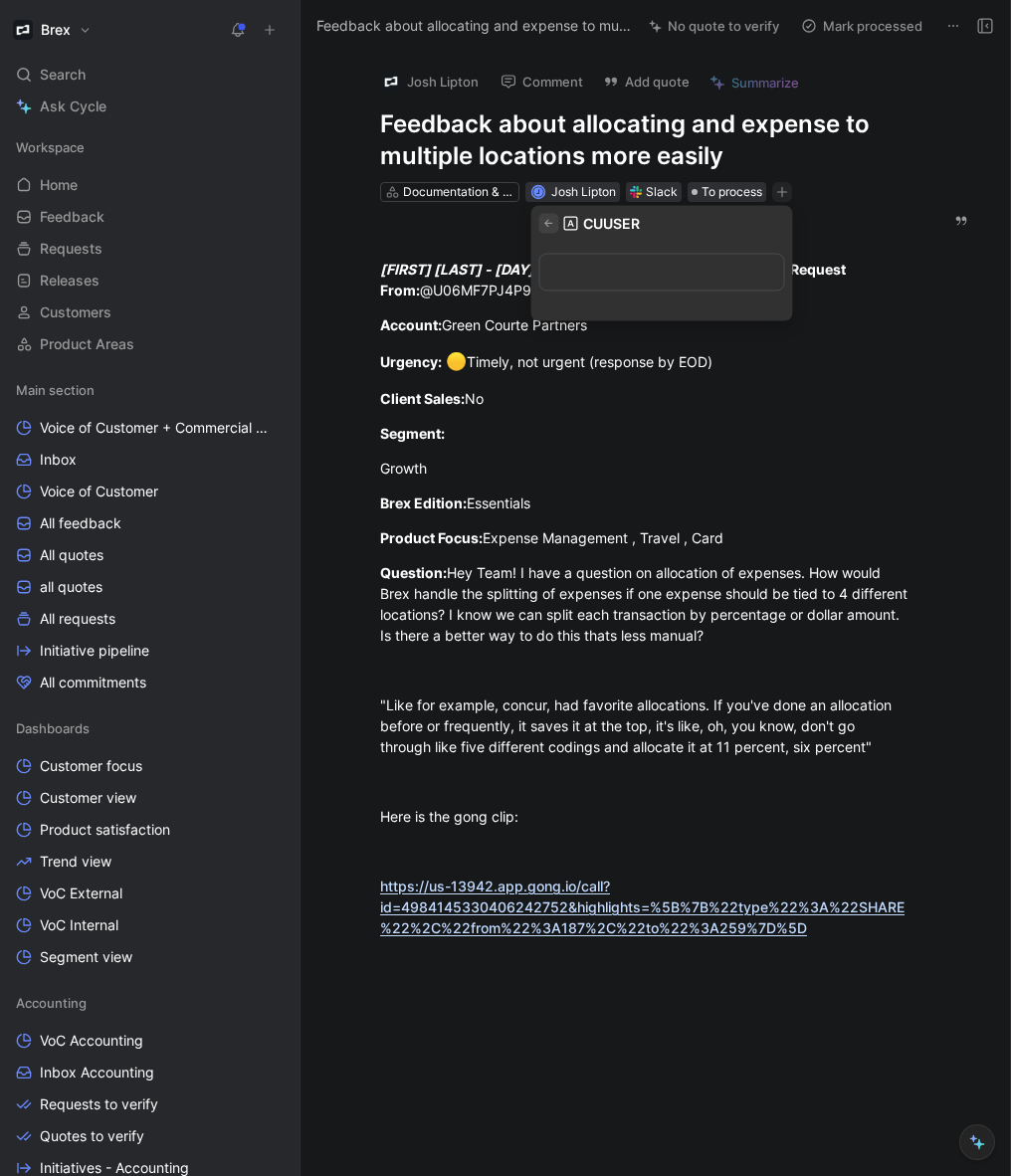 click 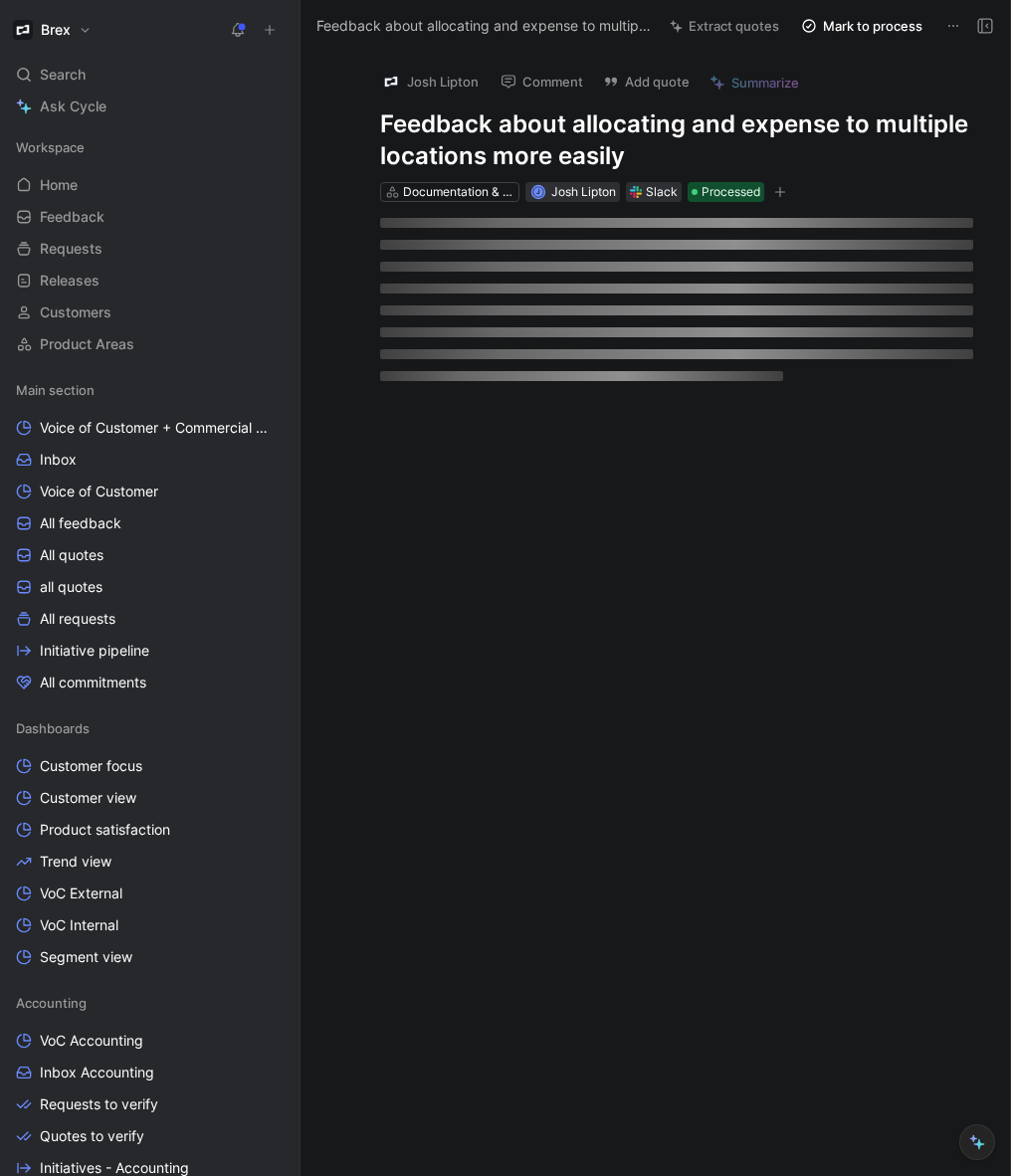 scroll, scrollTop: 0, scrollLeft: 0, axis: both 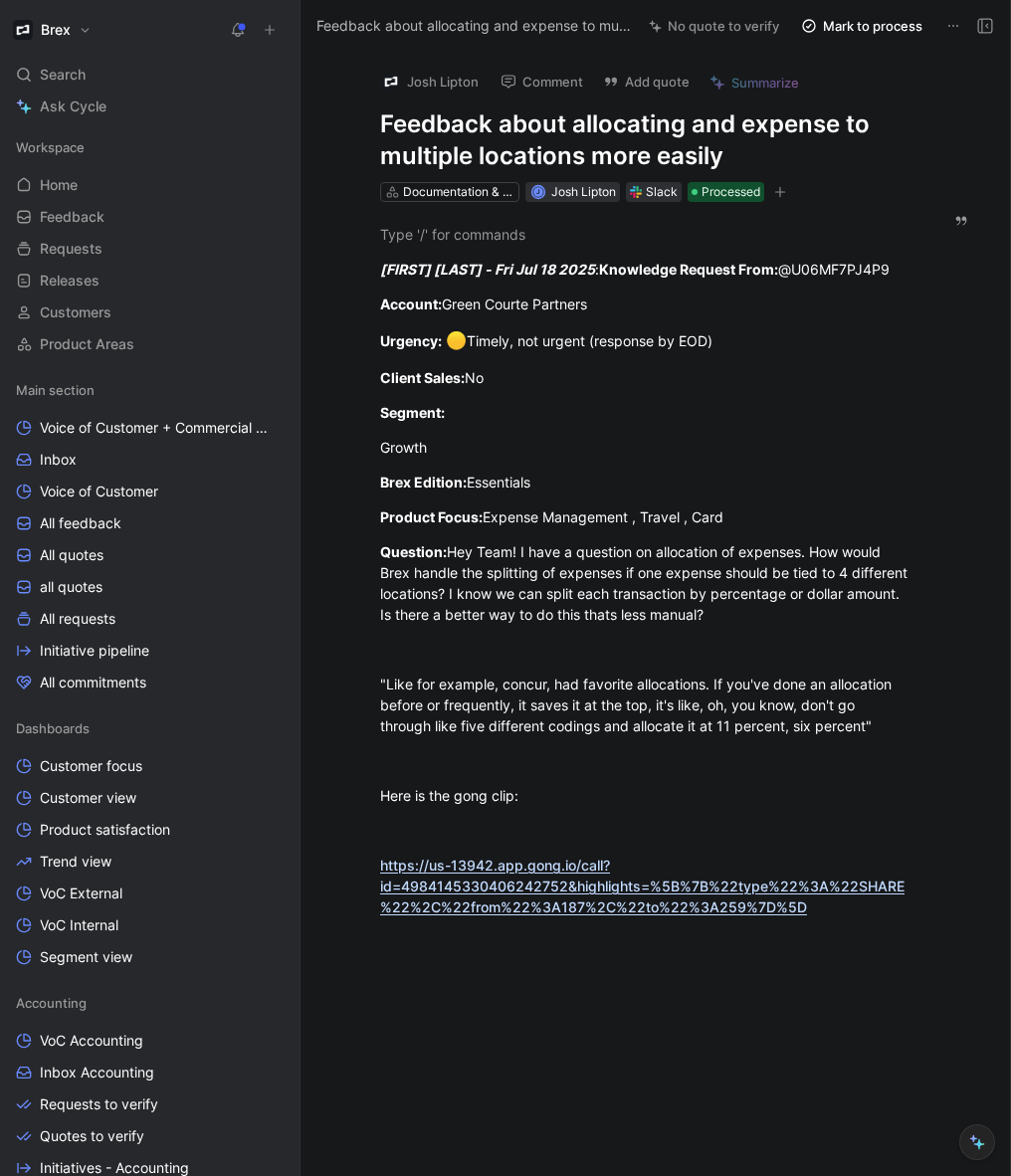 click 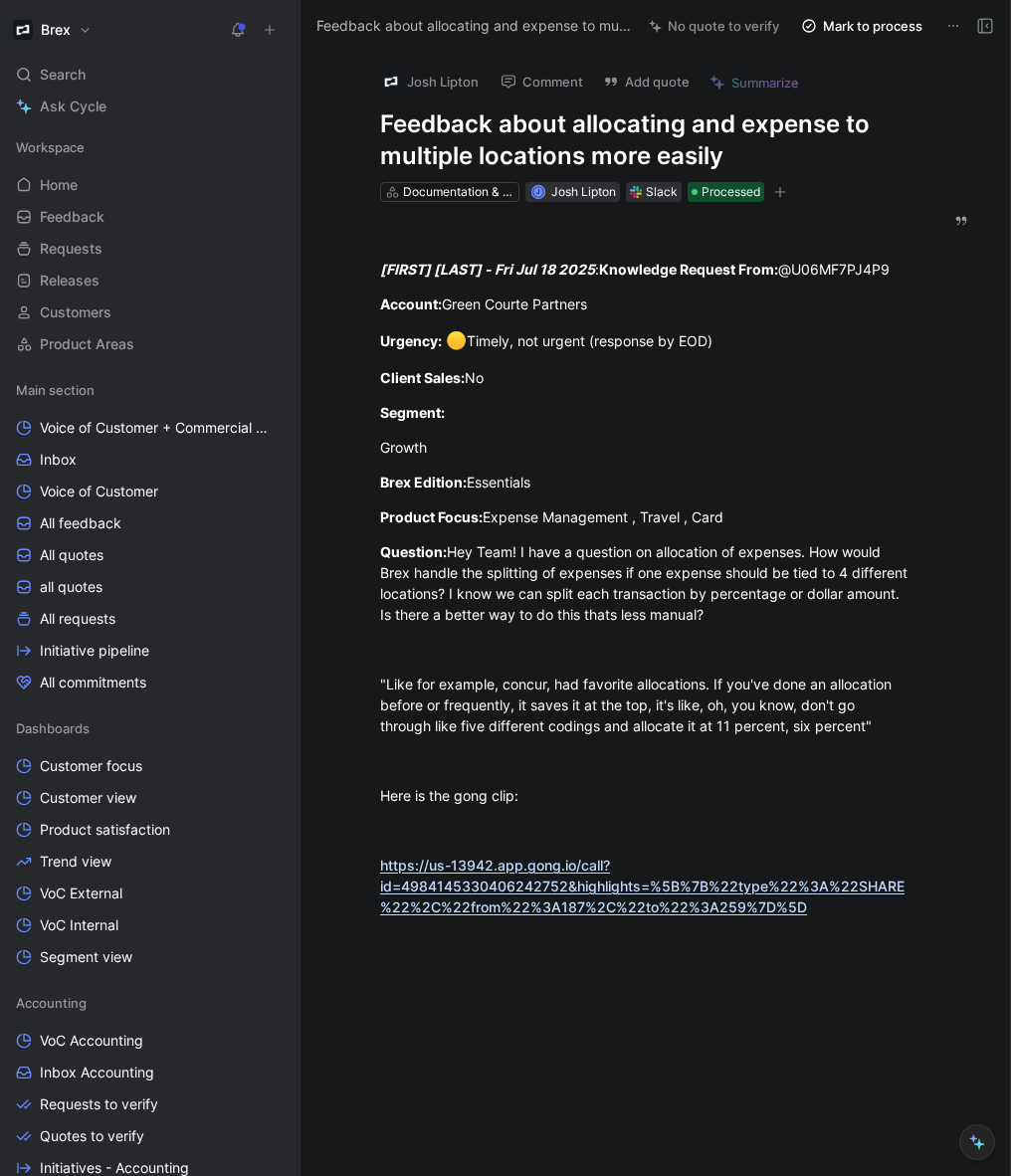 click on "Feedback about allocating and expense to multiple locations more easily" at bounding box center [646, 140] 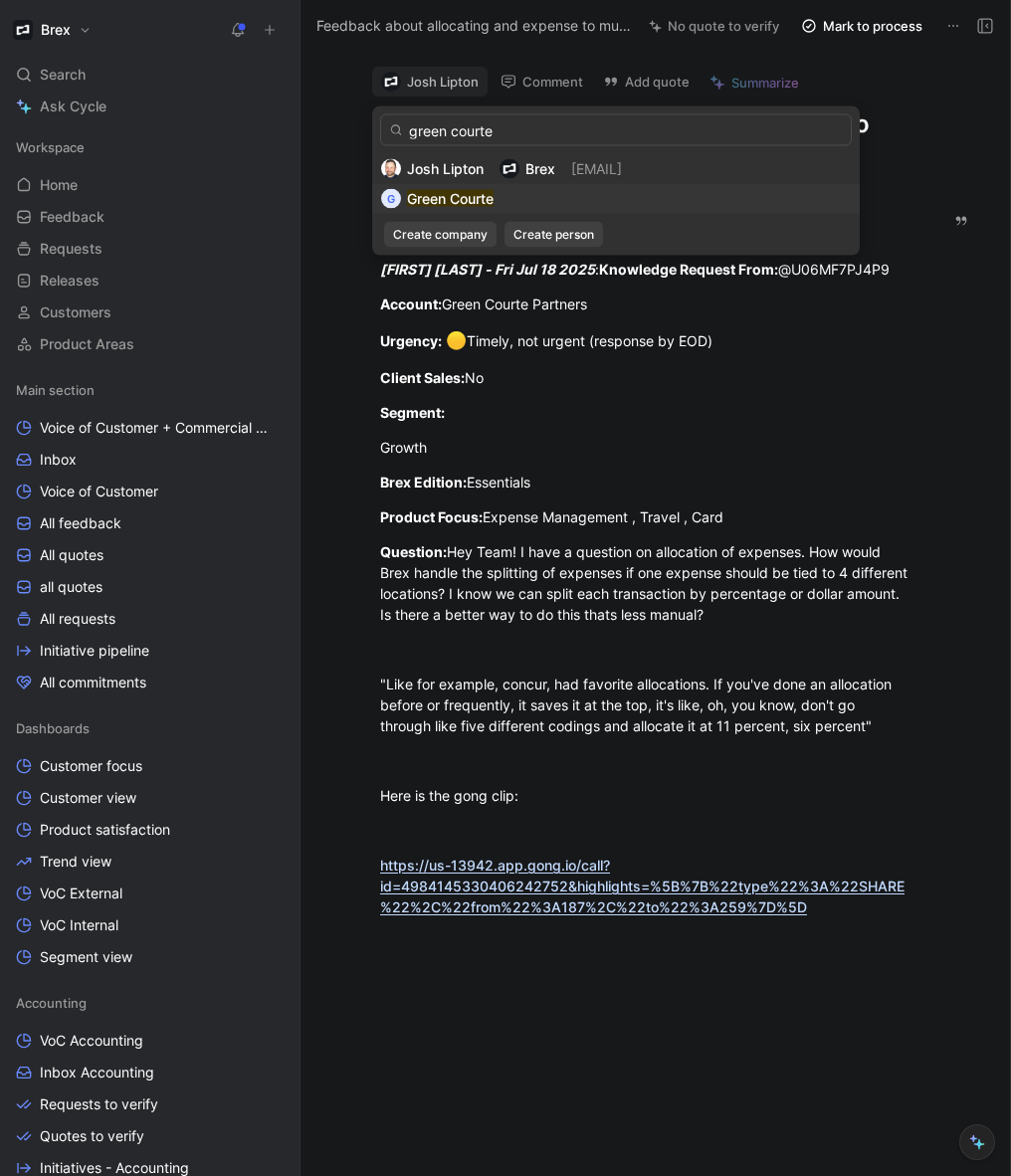 type on "green courte" 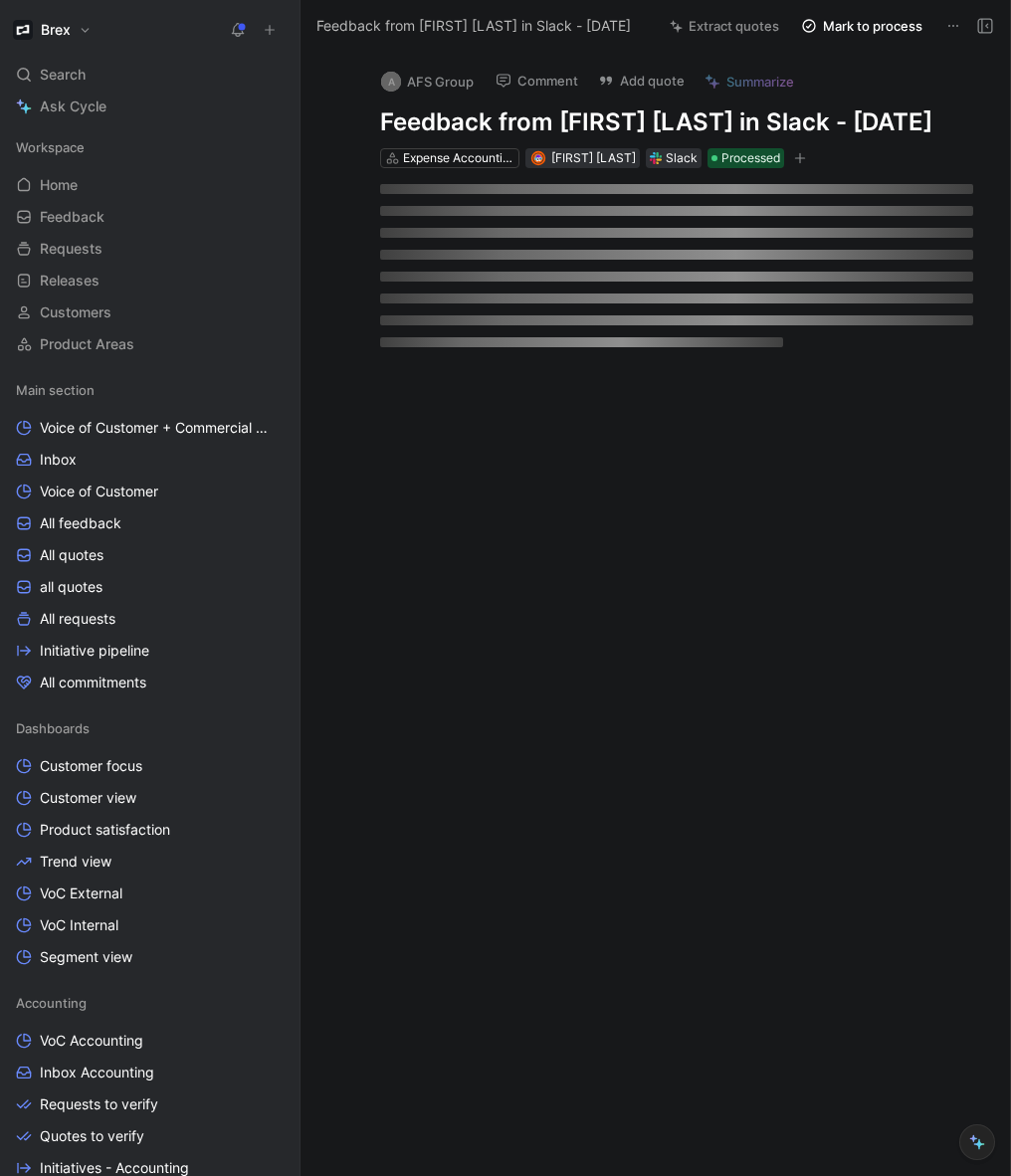 scroll, scrollTop: 0, scrollLeft: 0, axis: both 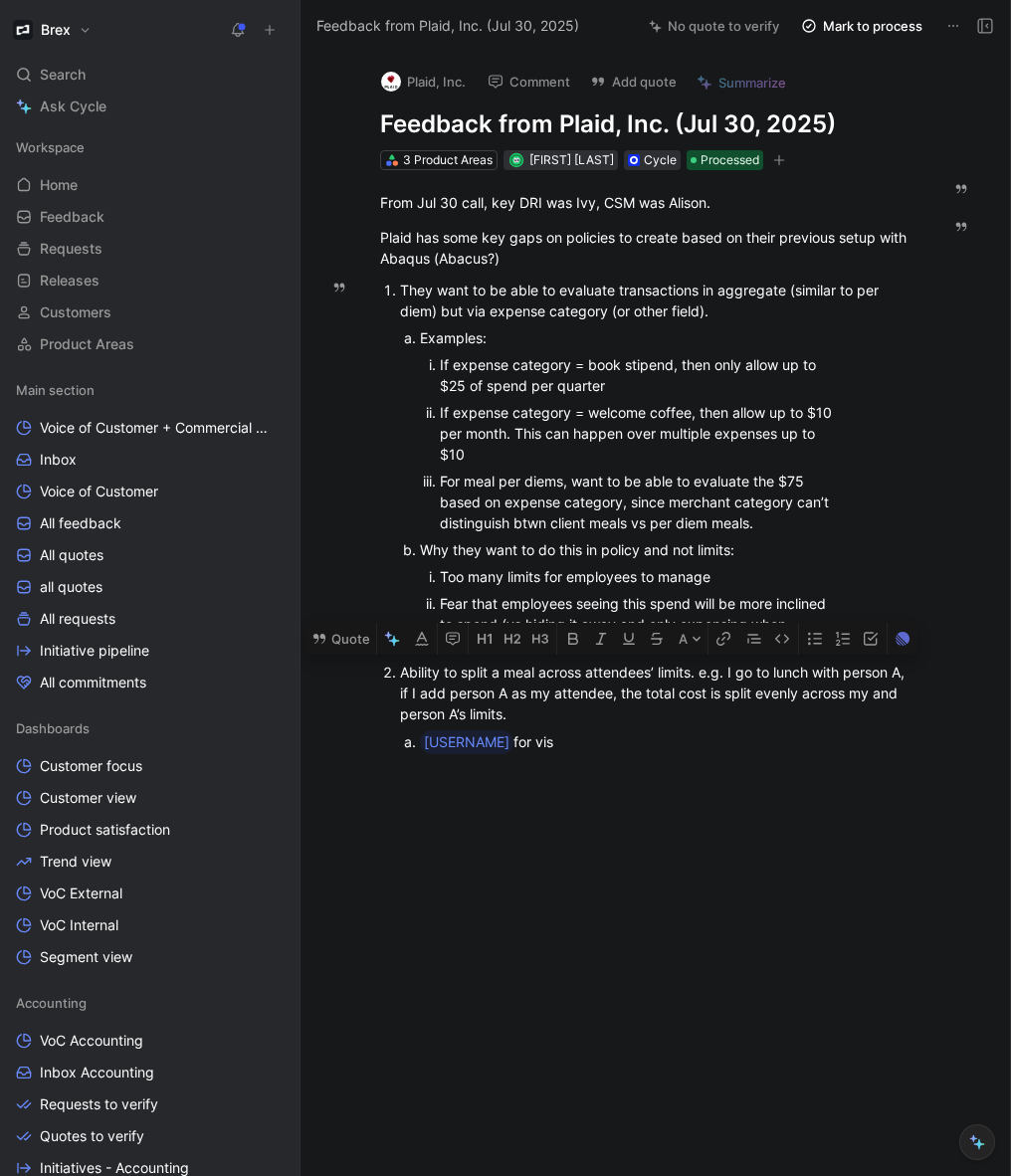 drag, startPoint x: 558, startPoint y: 722, endPoint x: 359, endPoint y: 677, distance: 204.02451 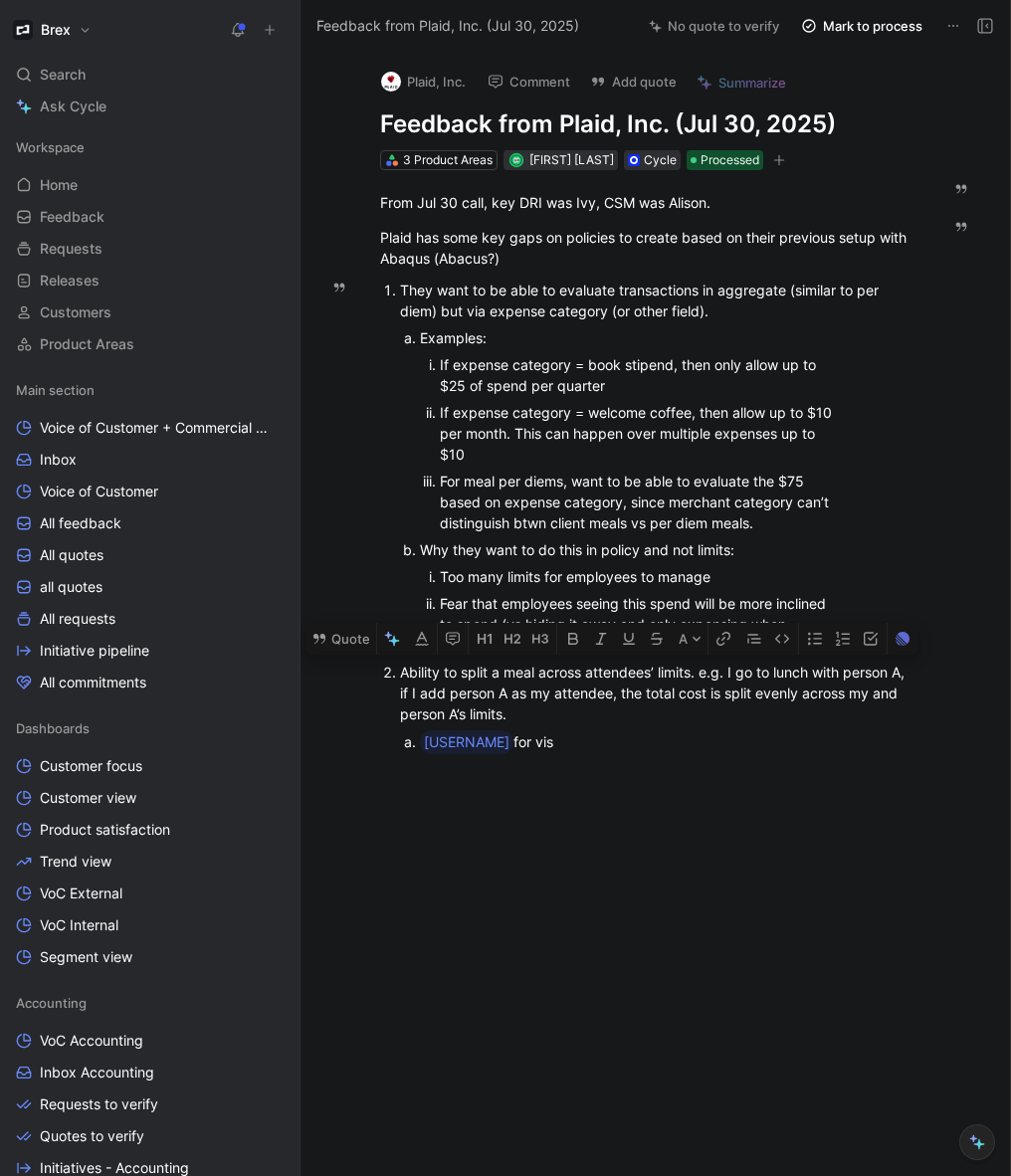 click on "They want to be able to evaluate transactions in aggregate (similar to per diem) but via expense category (or other field).  Examples:  If expense category = book stipend, then only allow up to $25 of spend per quarter If expense category = welcome coffee, then allow up to $10 per month. This can happen over multiple expenses up to $10 For meal per diems, want to be able to evaluate the $75 based on expense category, since merchant category can’t distinguish btwn client meals vs per diem meals.  Why they want to do this in policy and not limits: Too many limits for employees to manage Fear that employees seeing this spend will be more inclined to spend (vs hiding it away and only expensing when needed) Ability to split a meal across attendees’ limits. e.g. I go to lunch with person A, if I add person A as my attendee, the total cost is split evenly across my and person A’s limits.  @Josh  for vis" at bounding box center (646, 516) 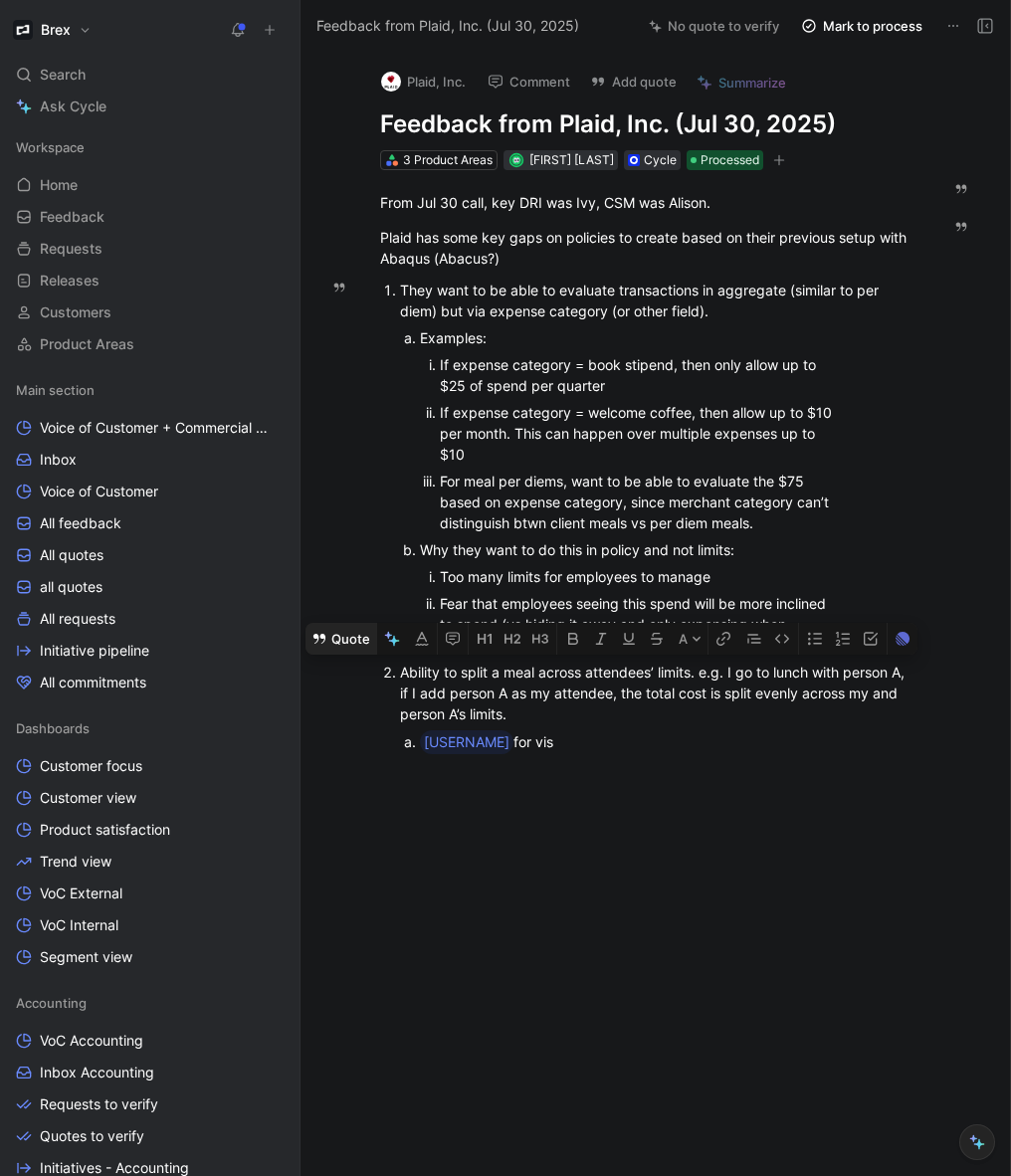 click on "Quote" at bounding box center (340, 639) 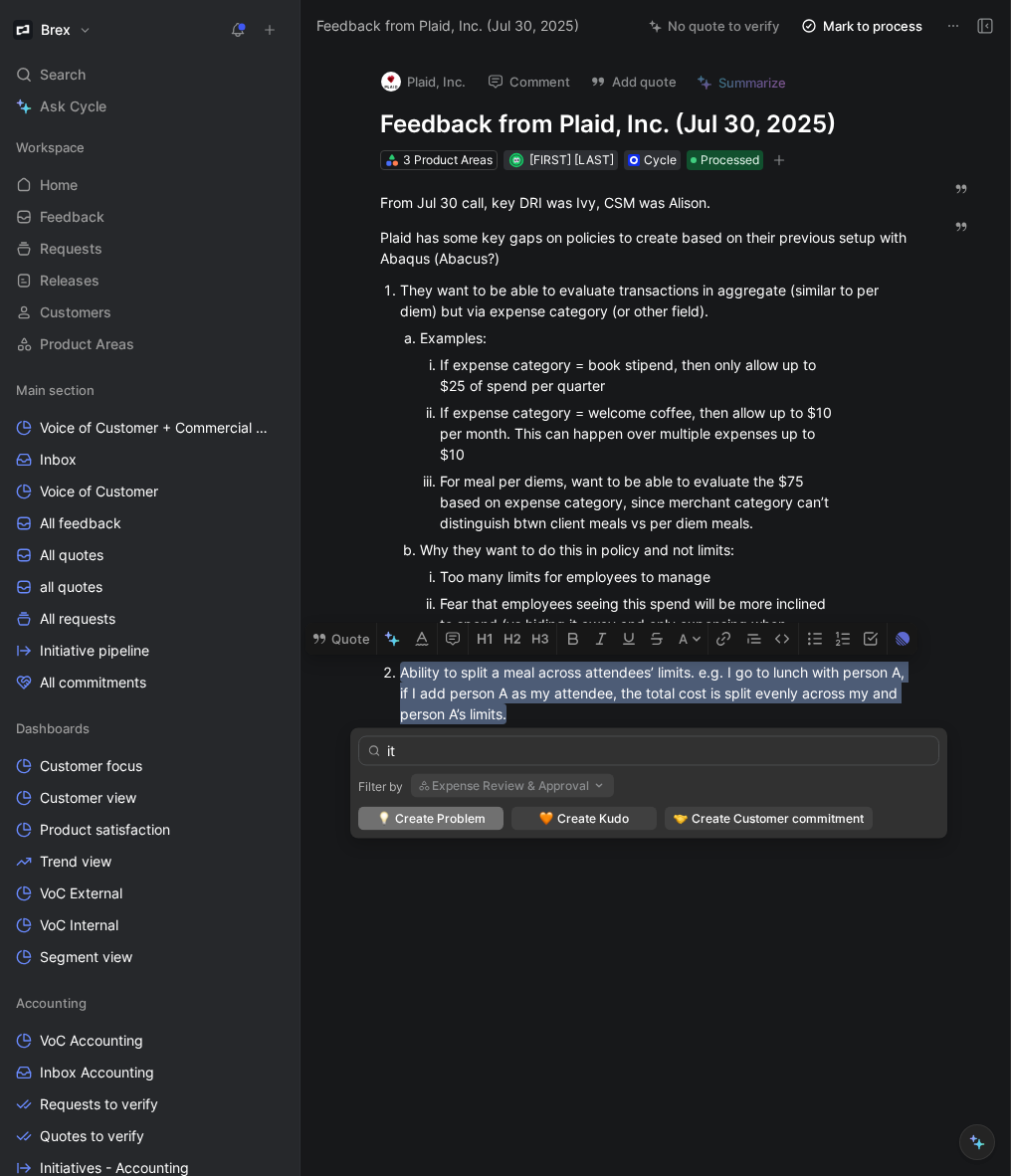 type on "i" 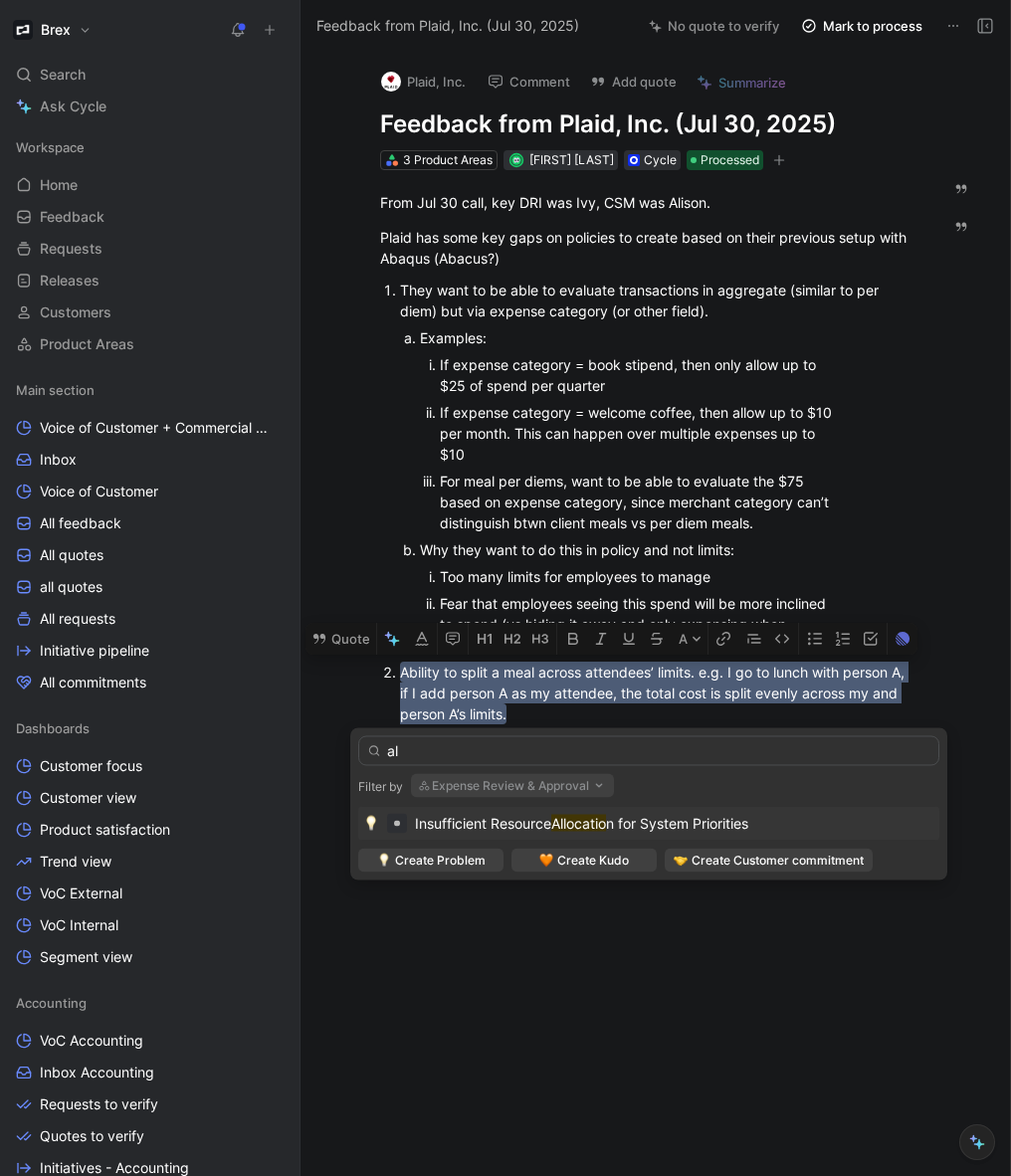 type on "a" 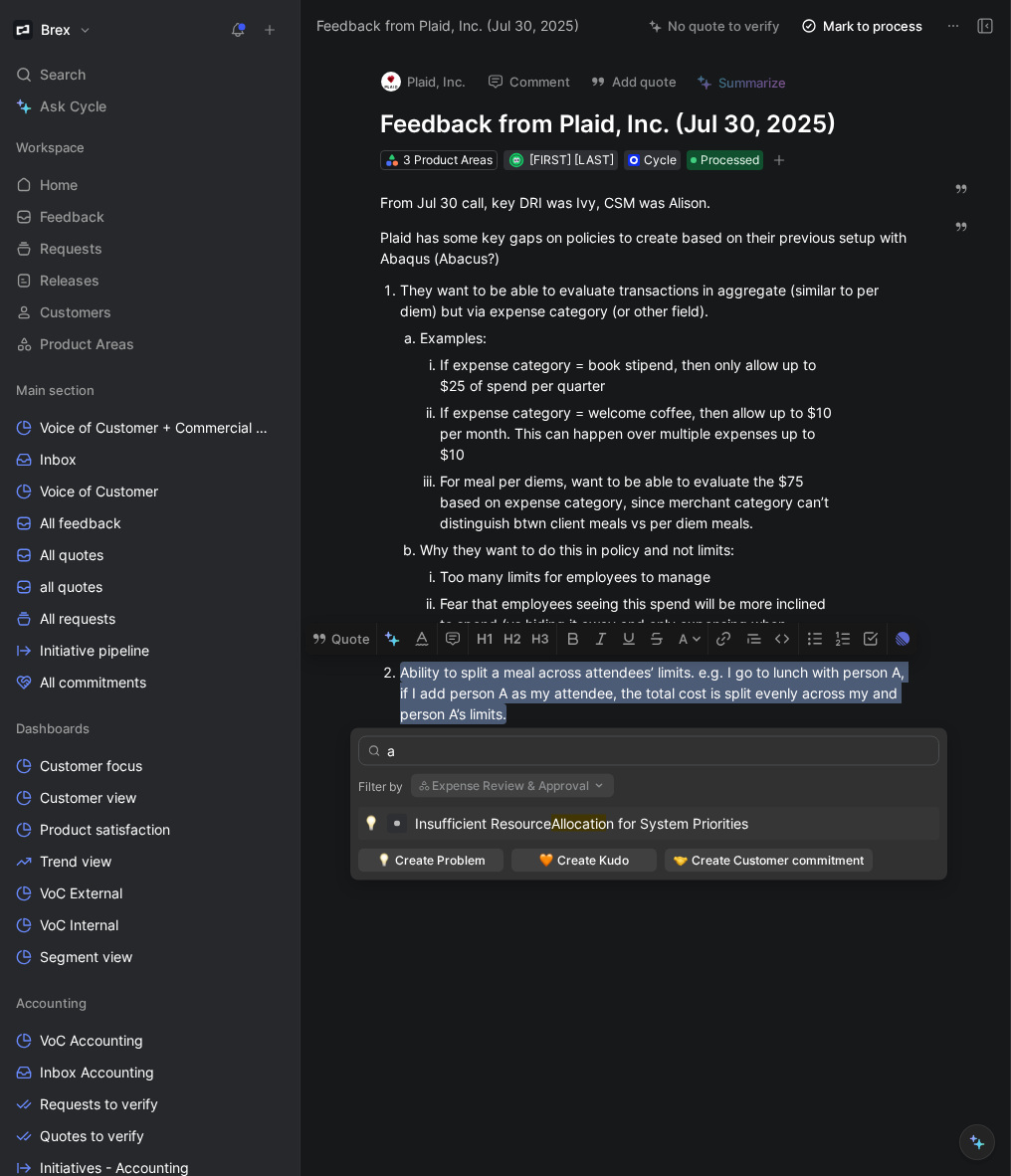 type 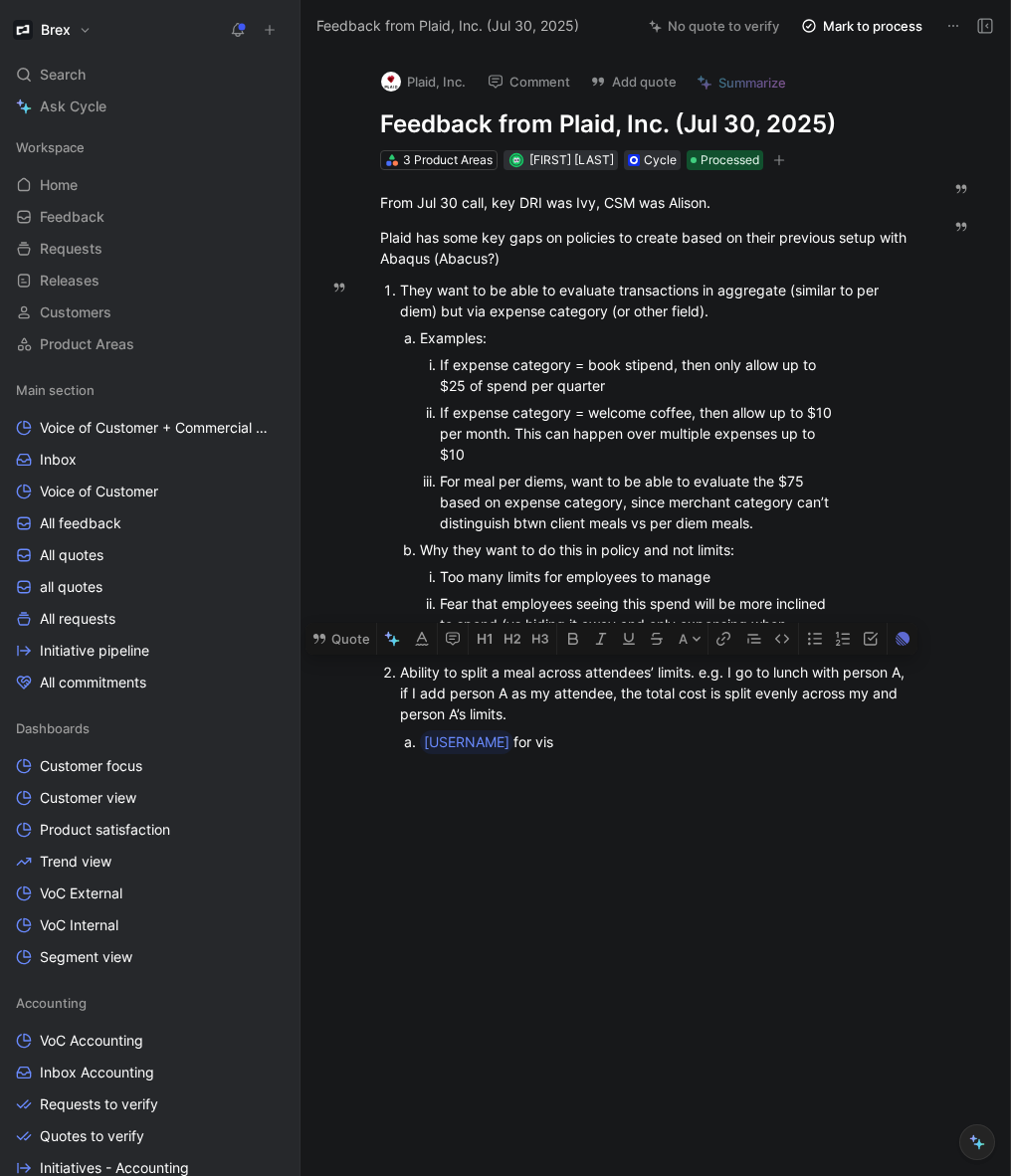 drag, startPoint x: 567, startPoint y: 720, endPoint x: 396, endPoint y: 671, distance: 177.88198 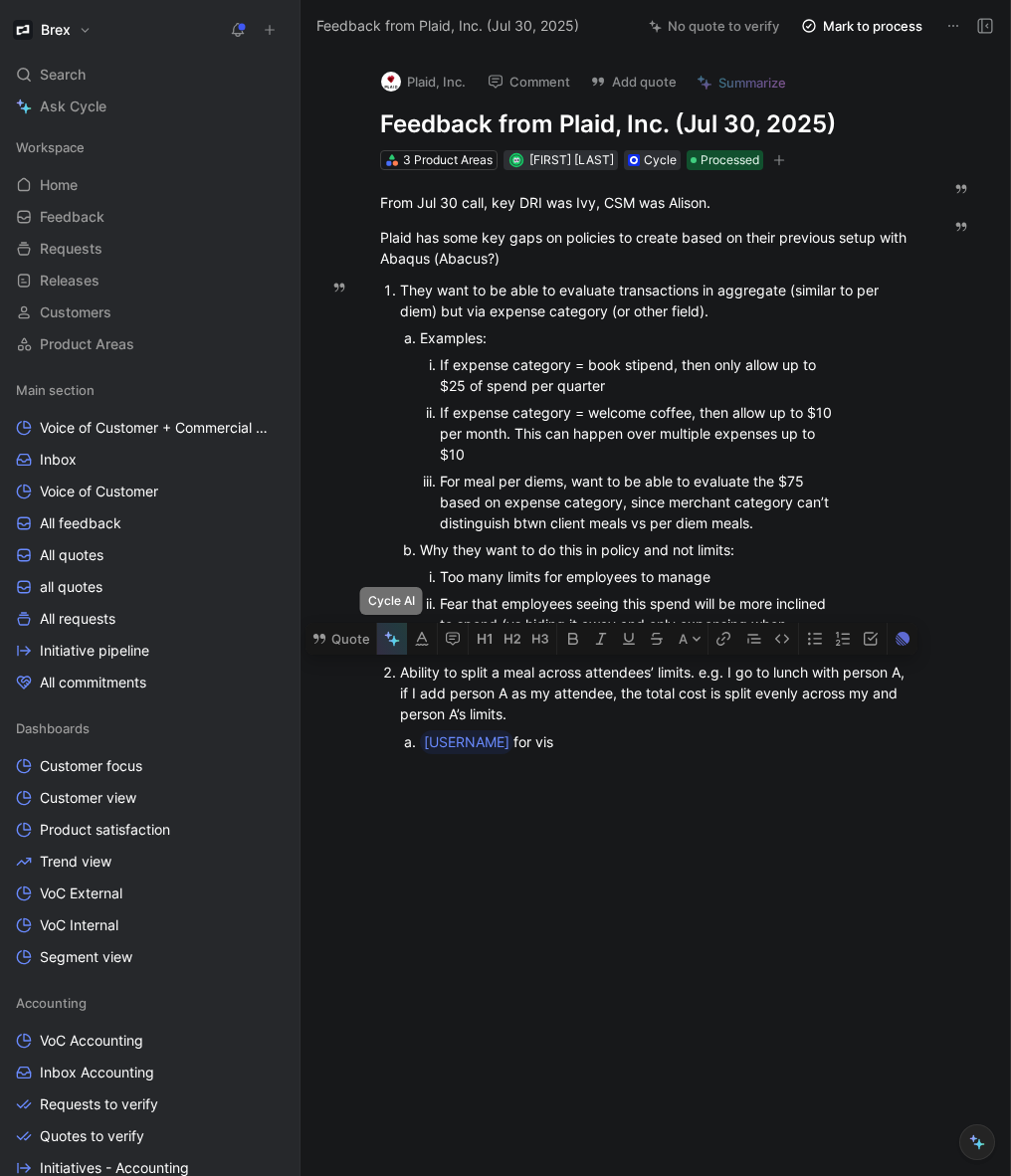 click 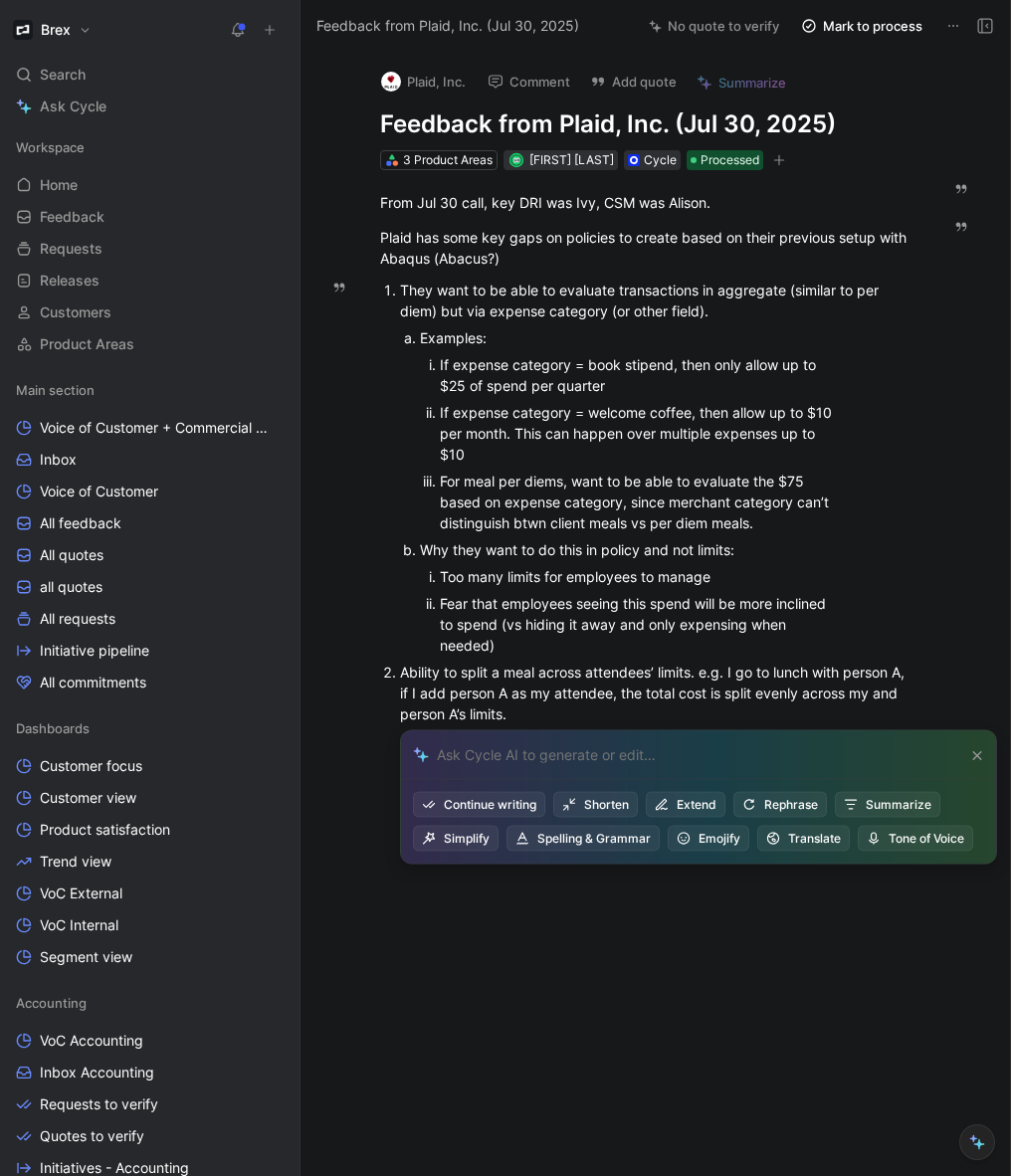 click at bounding box center (699, 755) 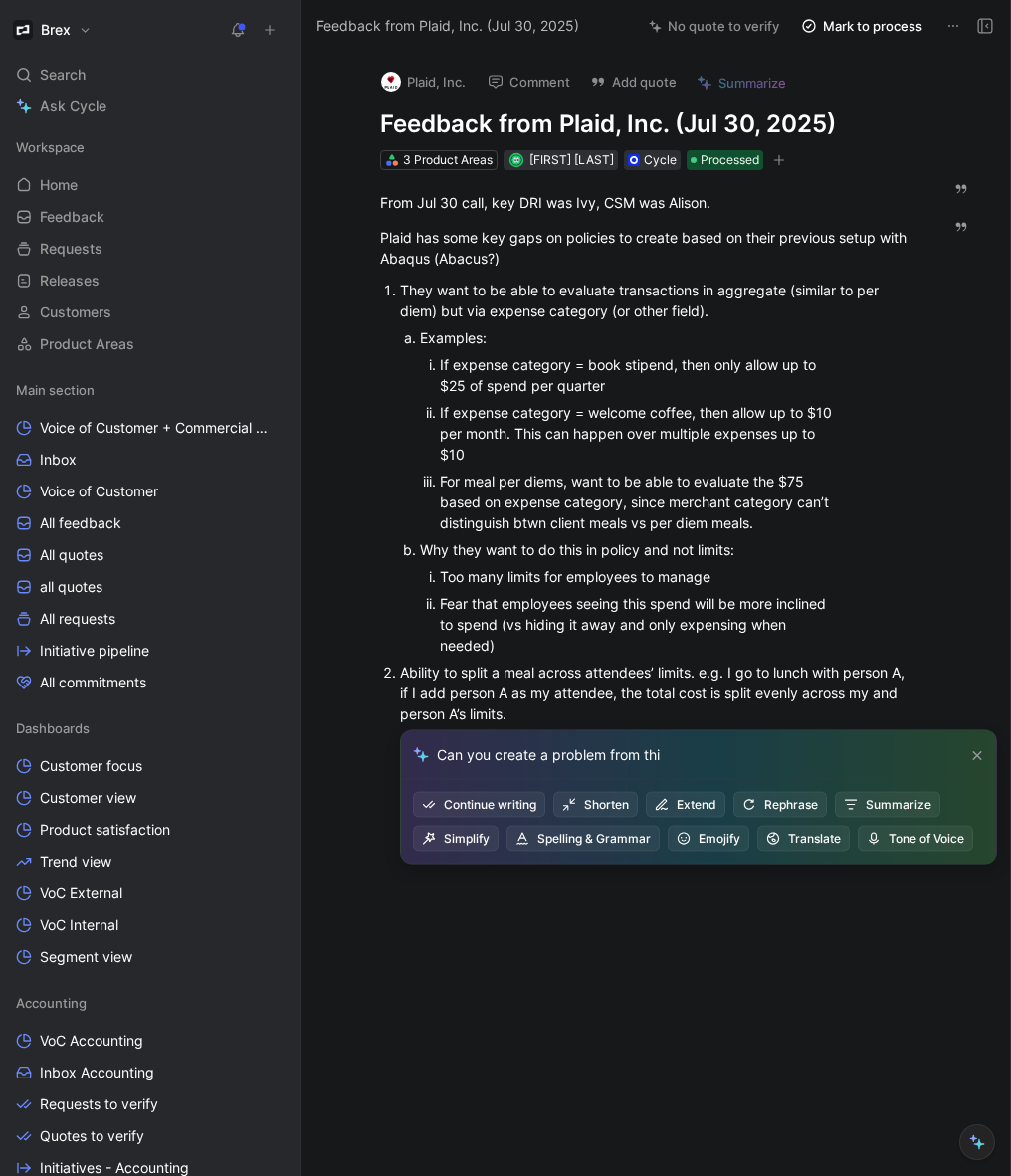type on "Can you create a problem from this" 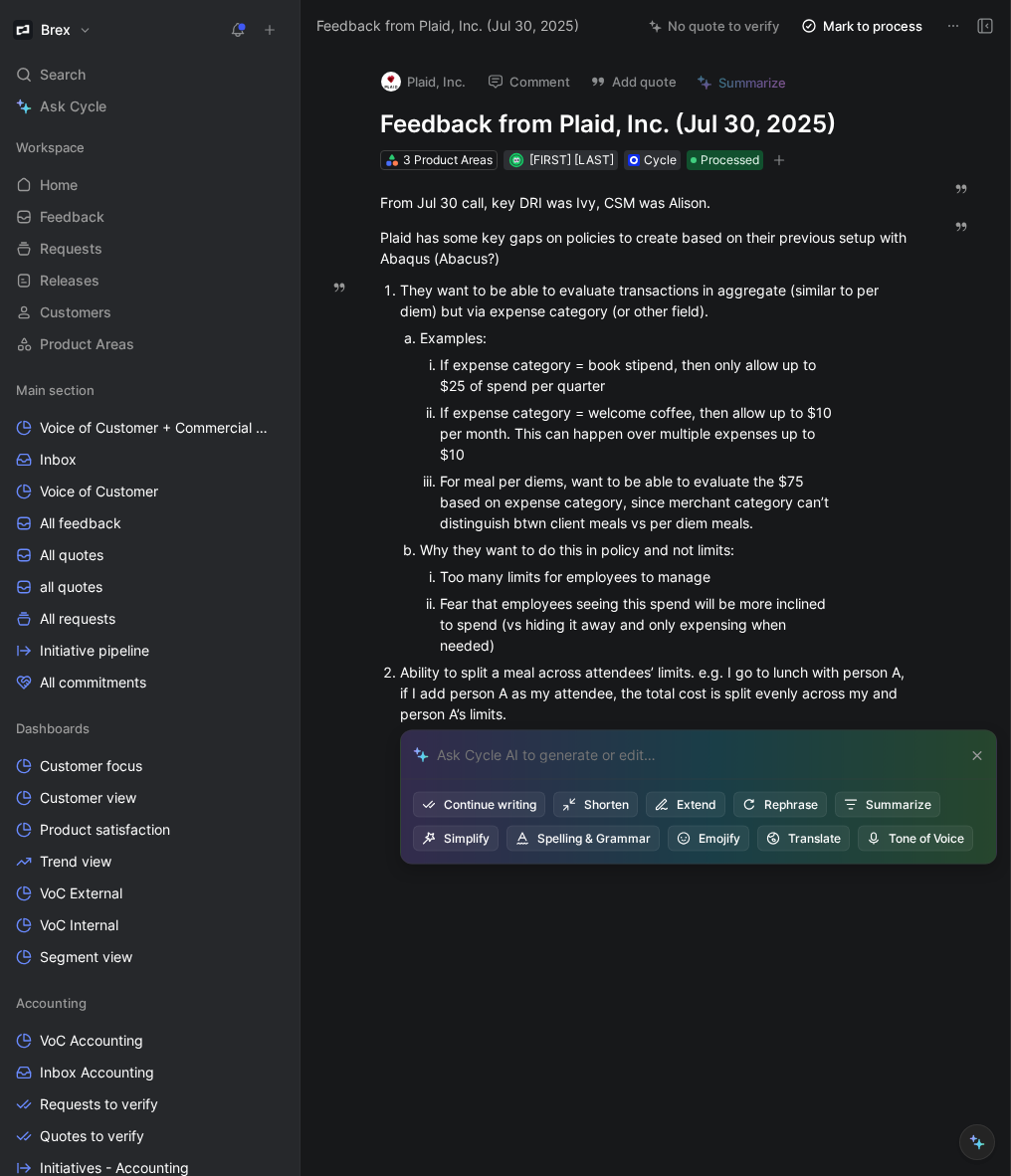 click at bounding box center [646, 984] 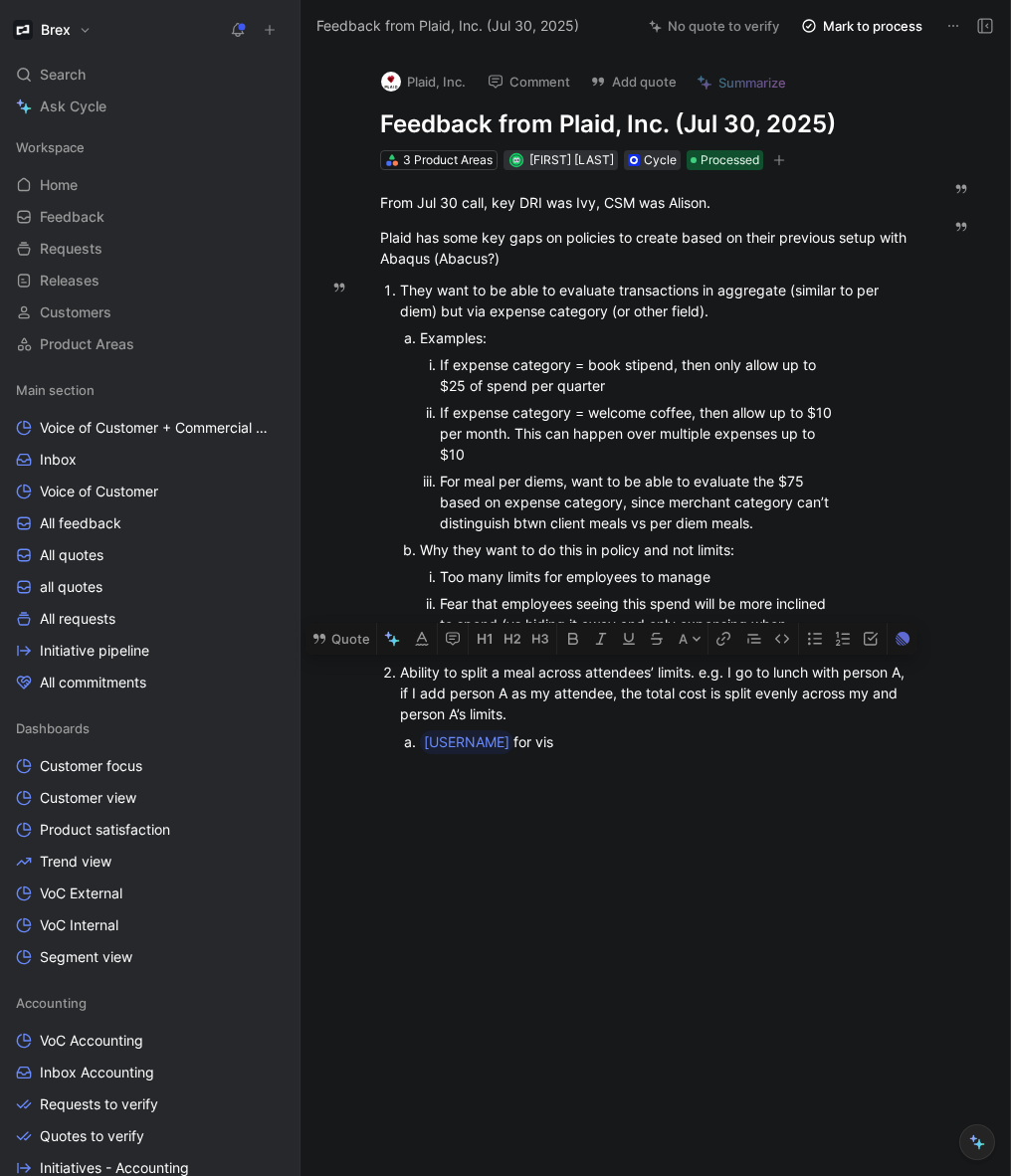 drag, startPoint x: 569, startPoint y: 717, endPoint x: 399, endPoint y: 676, distance: 174.87424 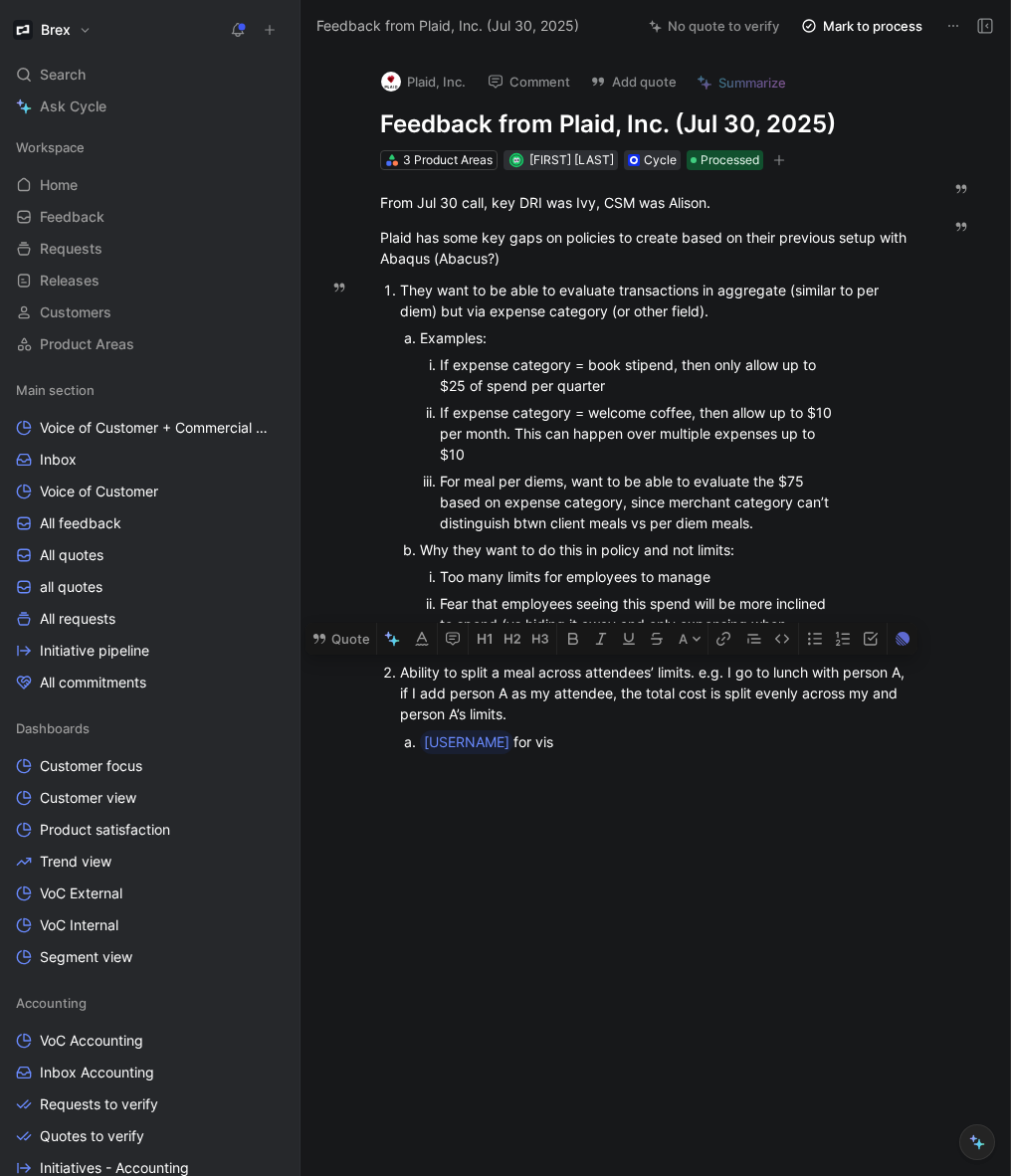 click on "Ability to split a meal across attendees’ limits. e.g. I go to lunch with person A, if I add person A as my attendee, the total cost is split evenly across my and person A’s limits." at bounding box center [656, 692] 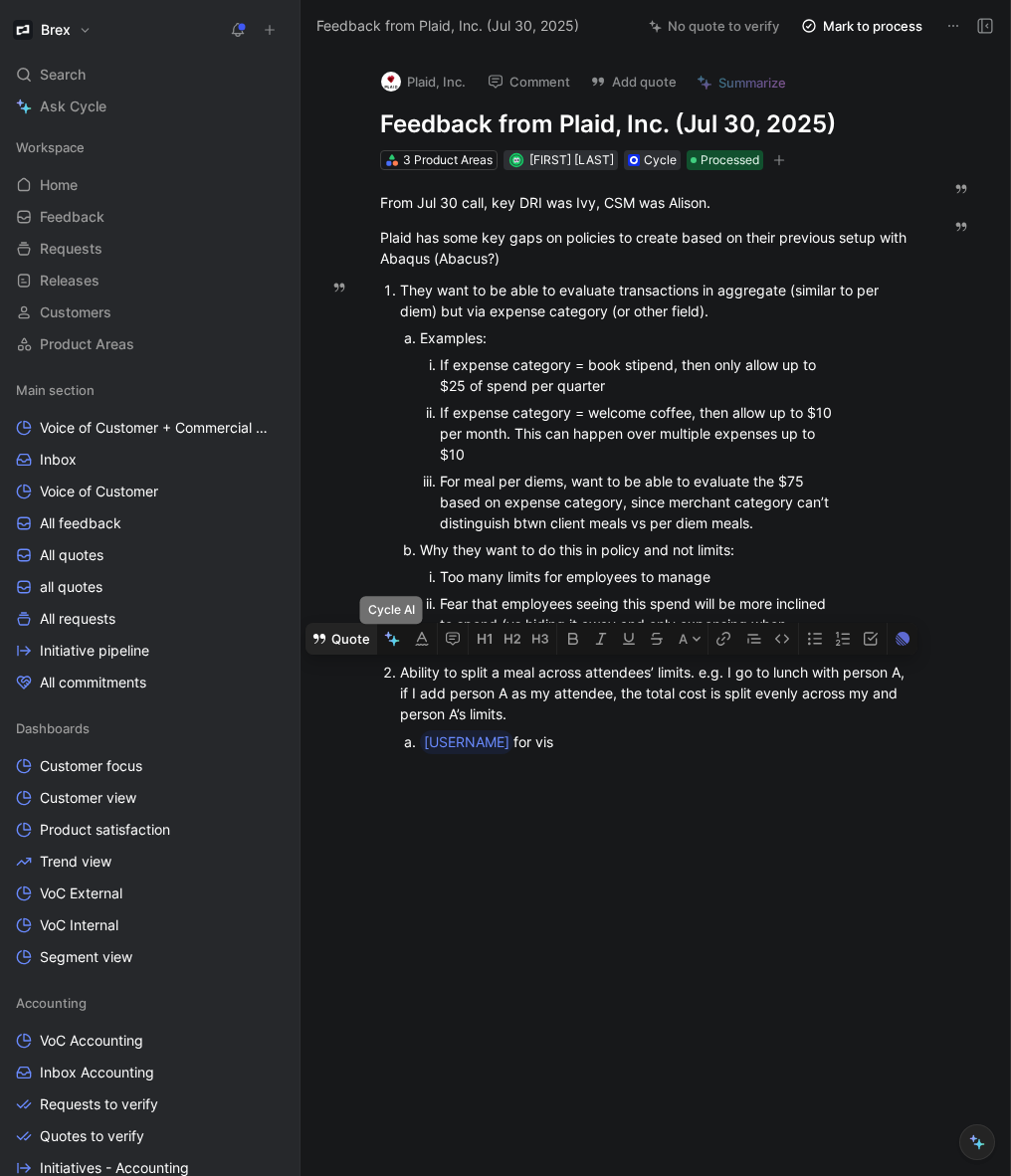 click on "Quote" at bounding box center (340, 639) 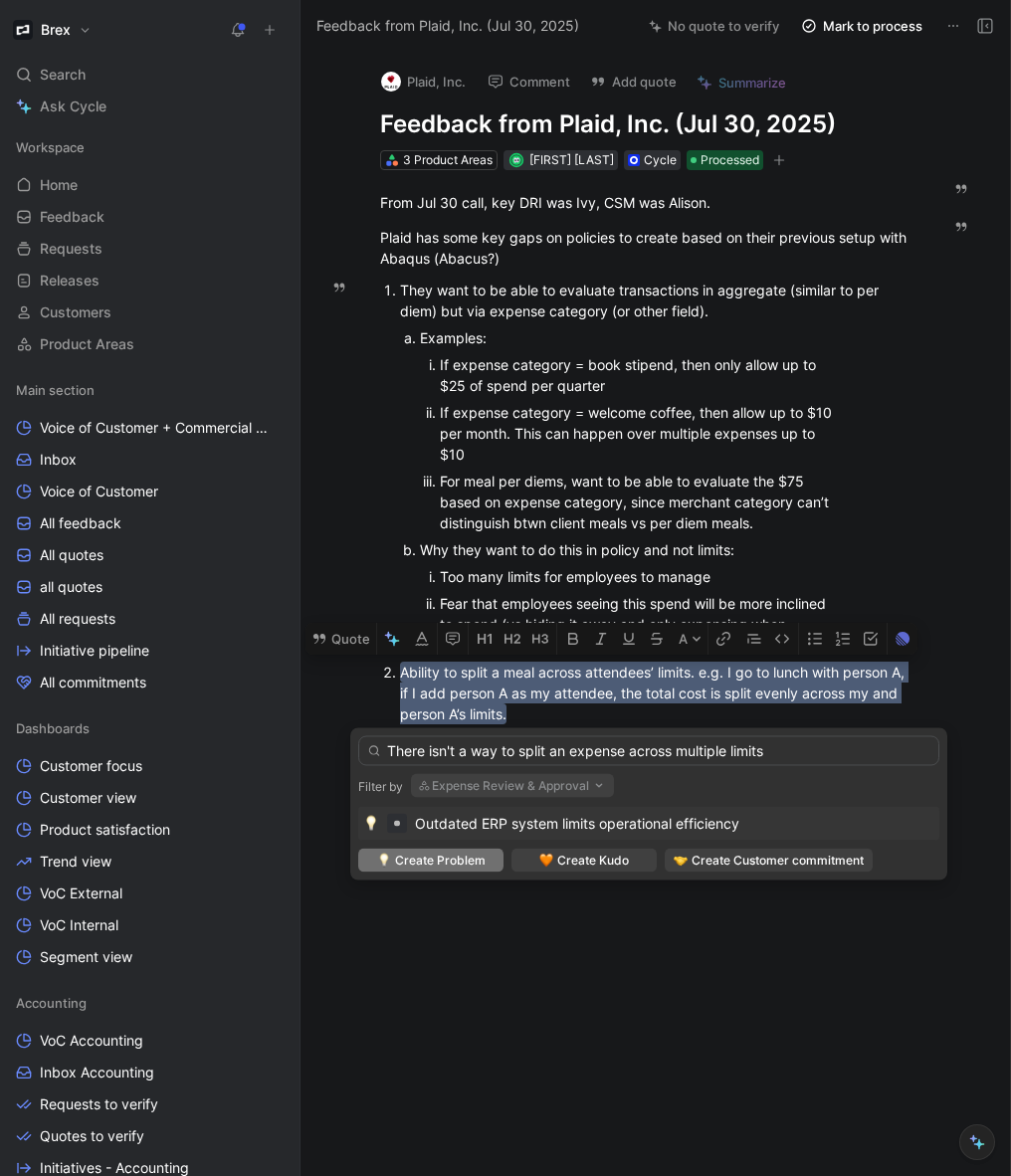type on "There isn't a way to split an expense across multiple limits" 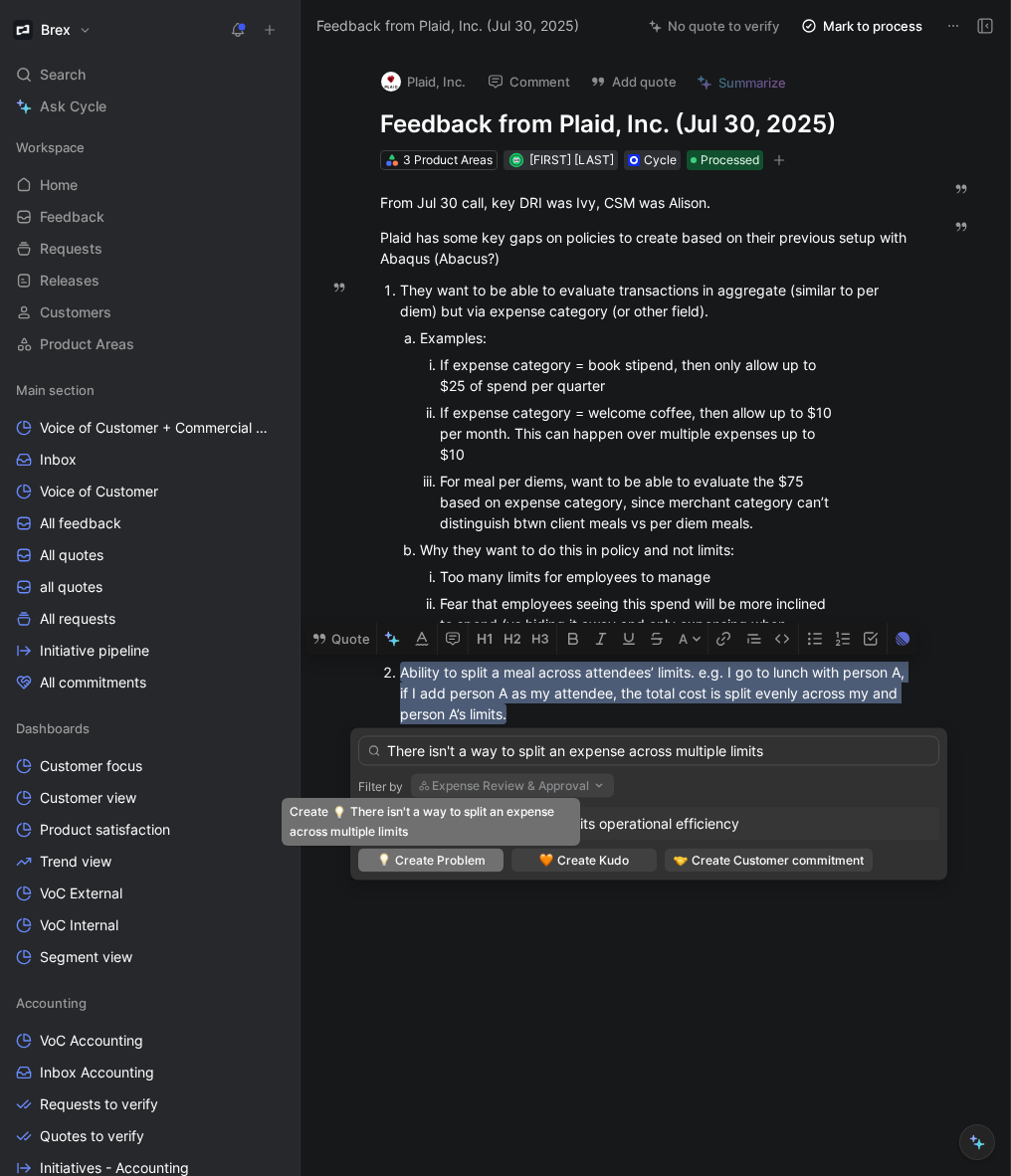 click on "Create Problem" at bounding box center (440, 861) 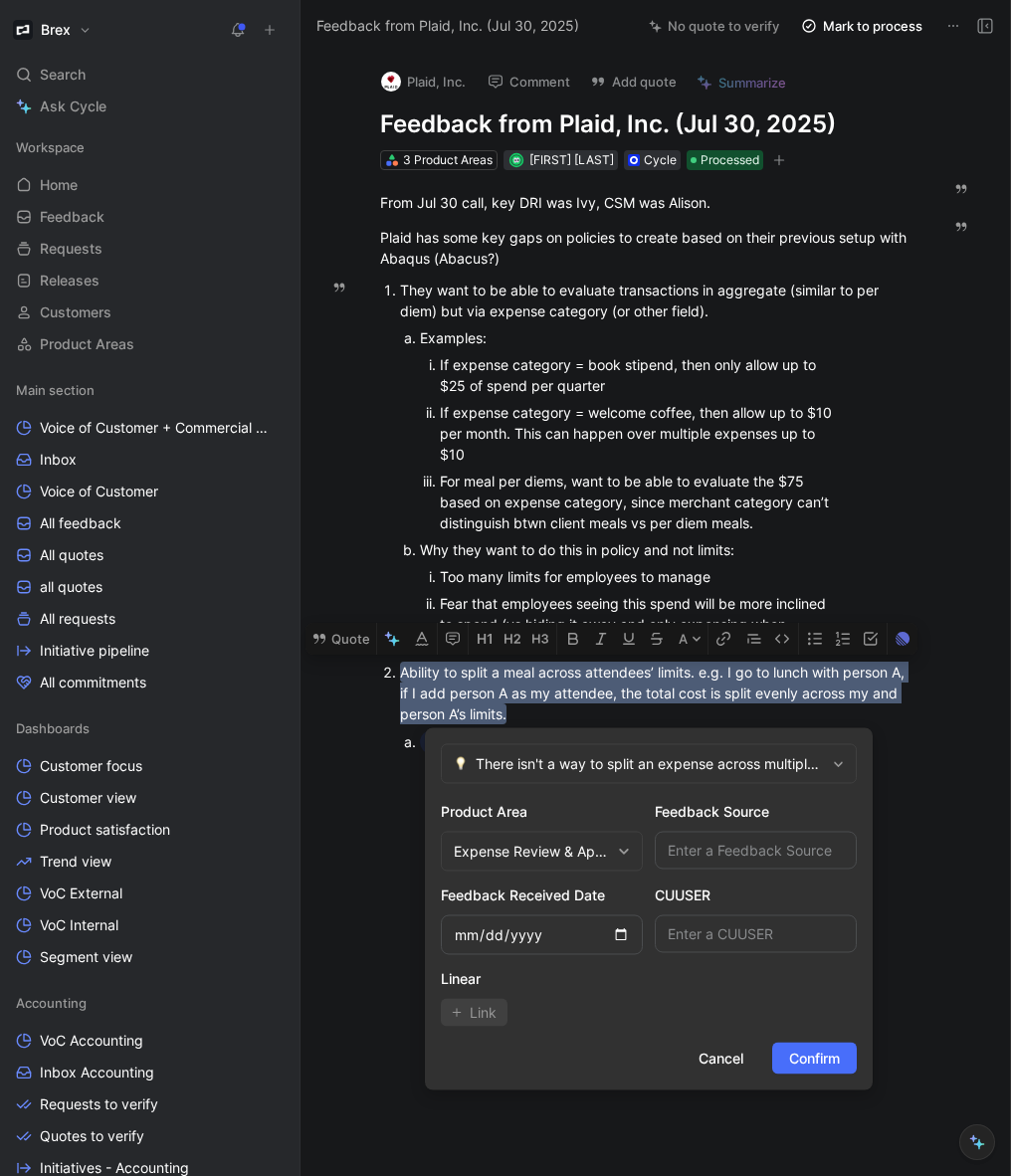 click on "Expense Review & Approval" at bounding box center [531, 852] 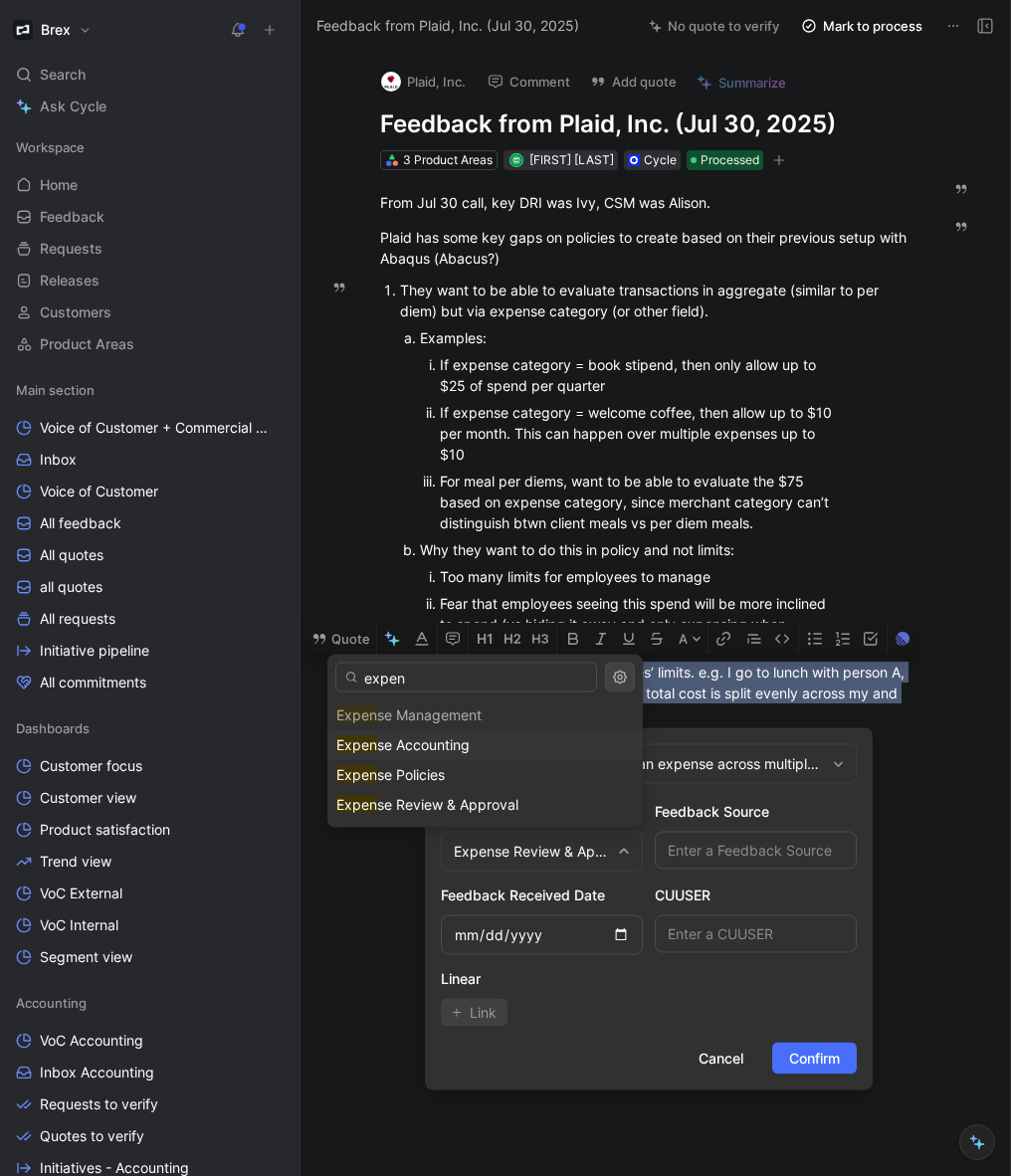 type on "expen" 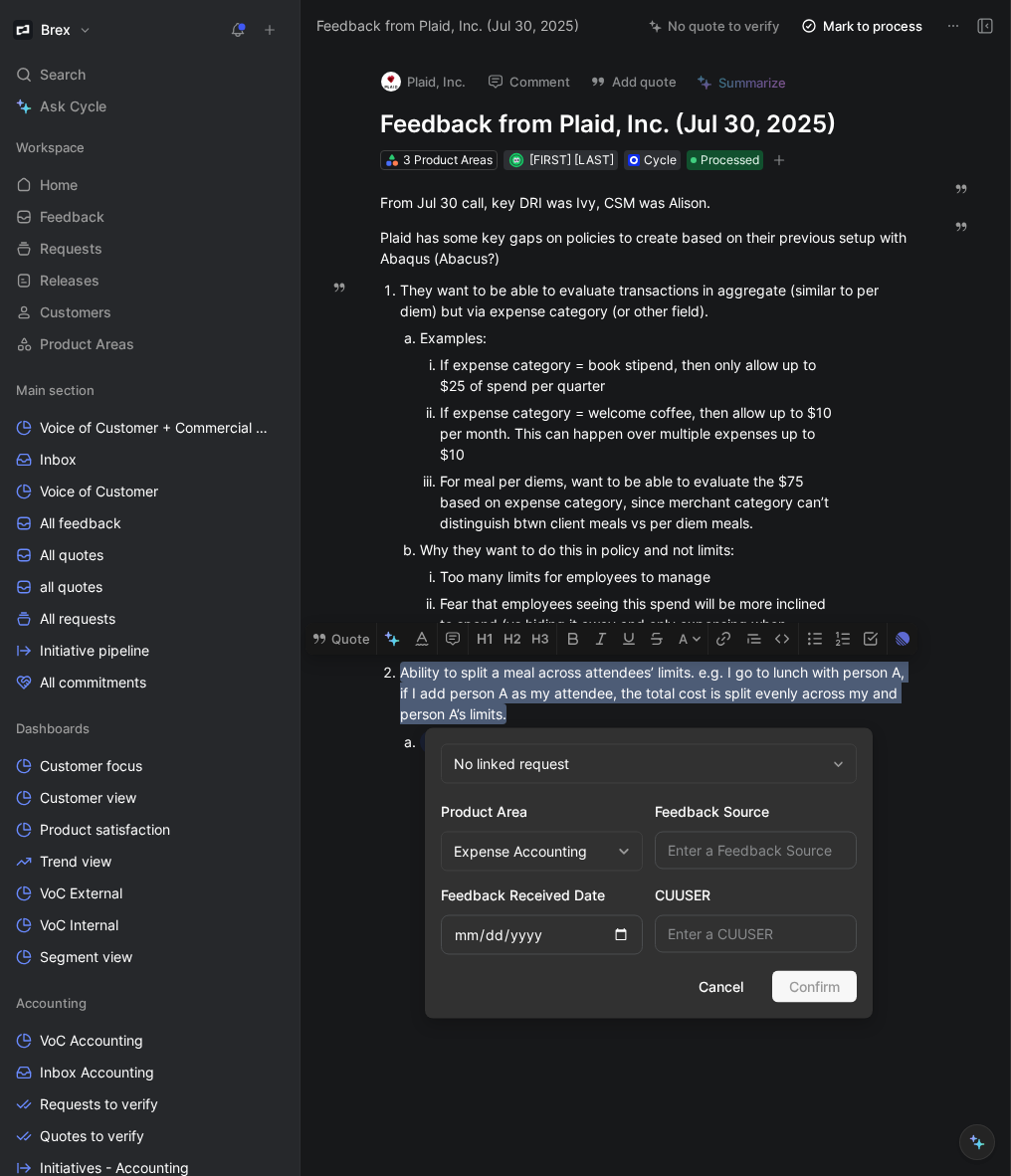 click on "Feedback Source" at bounding box center [755, 836] 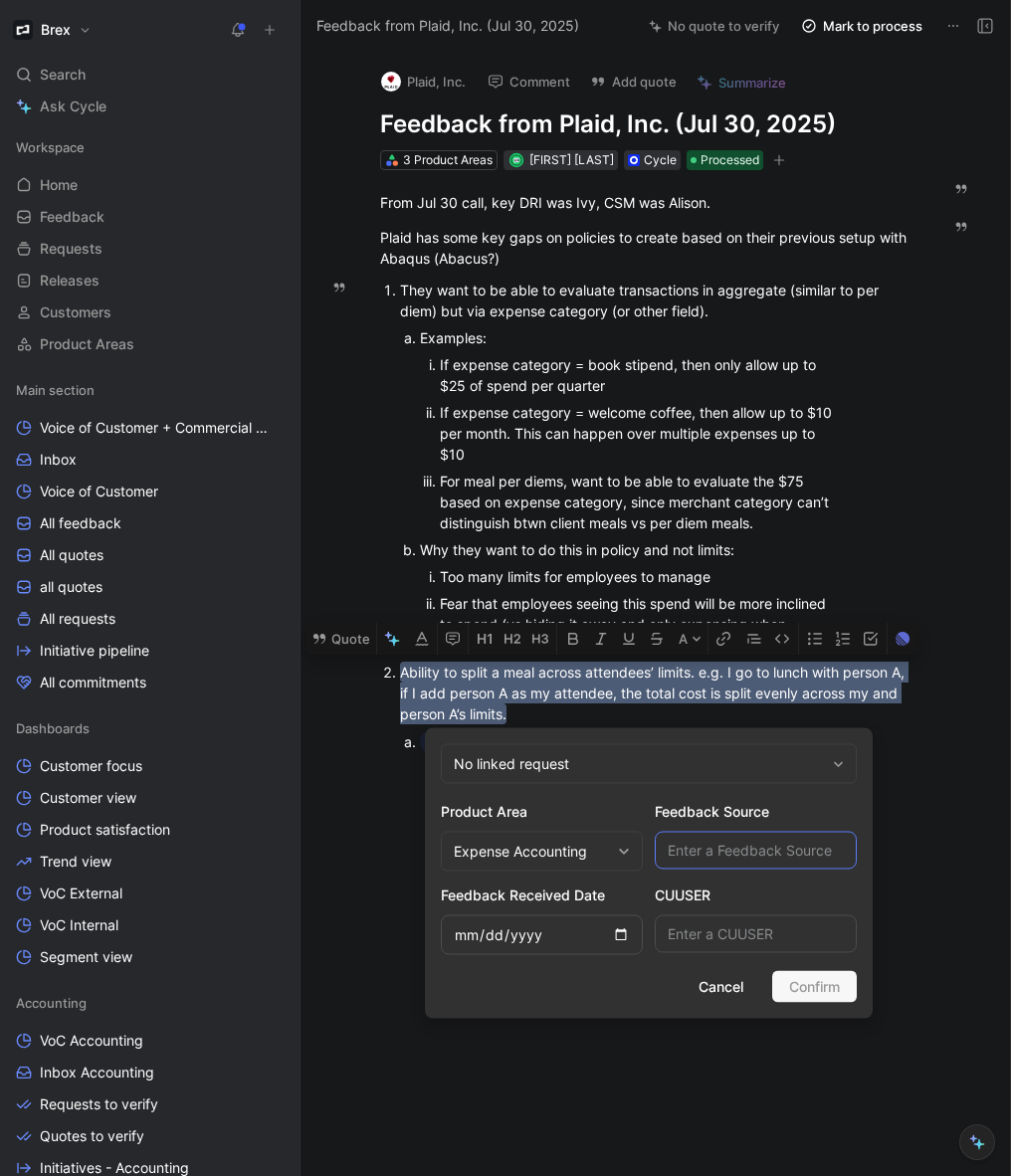 click at bounding box center (755, 851) 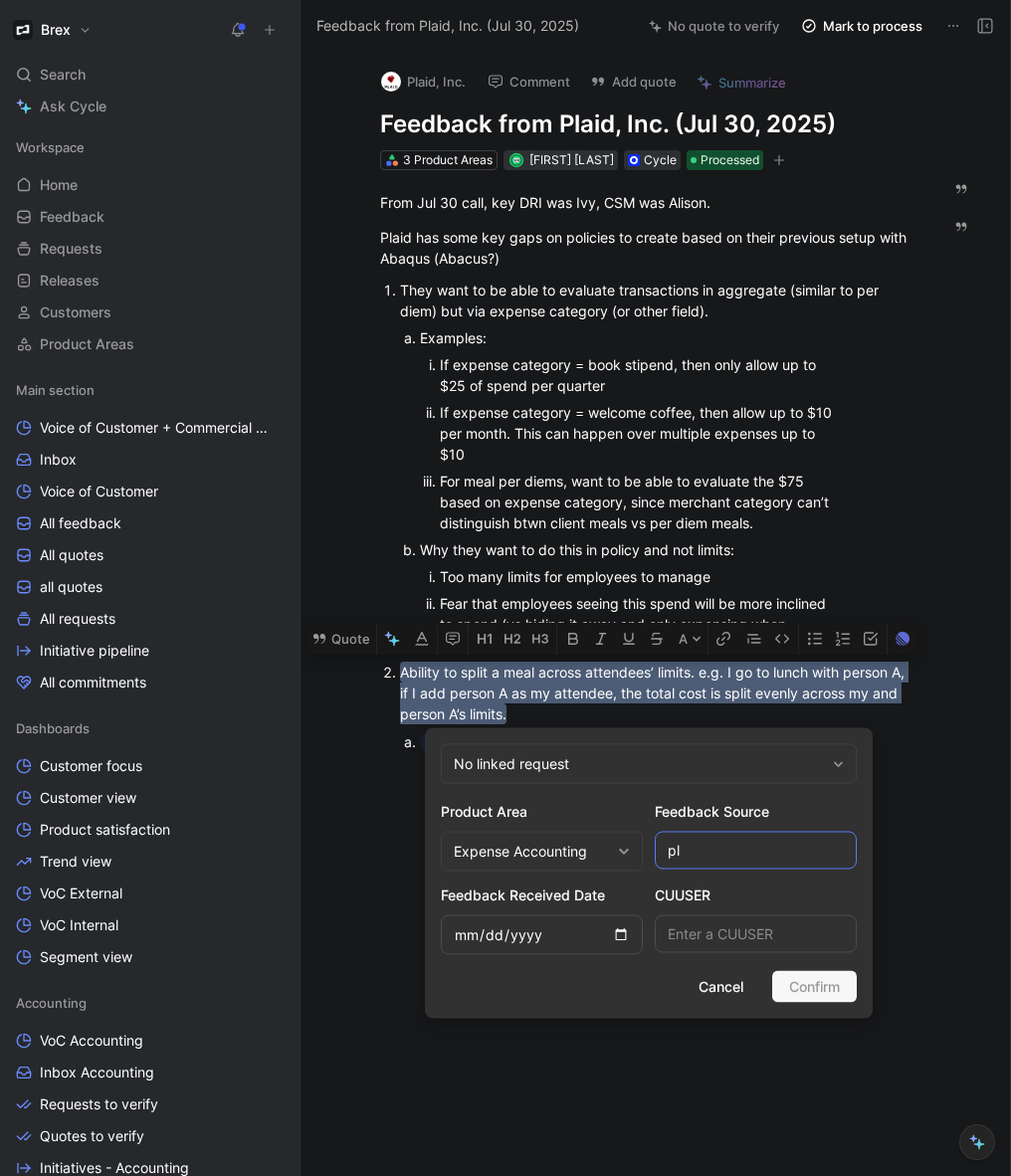 type on "p" 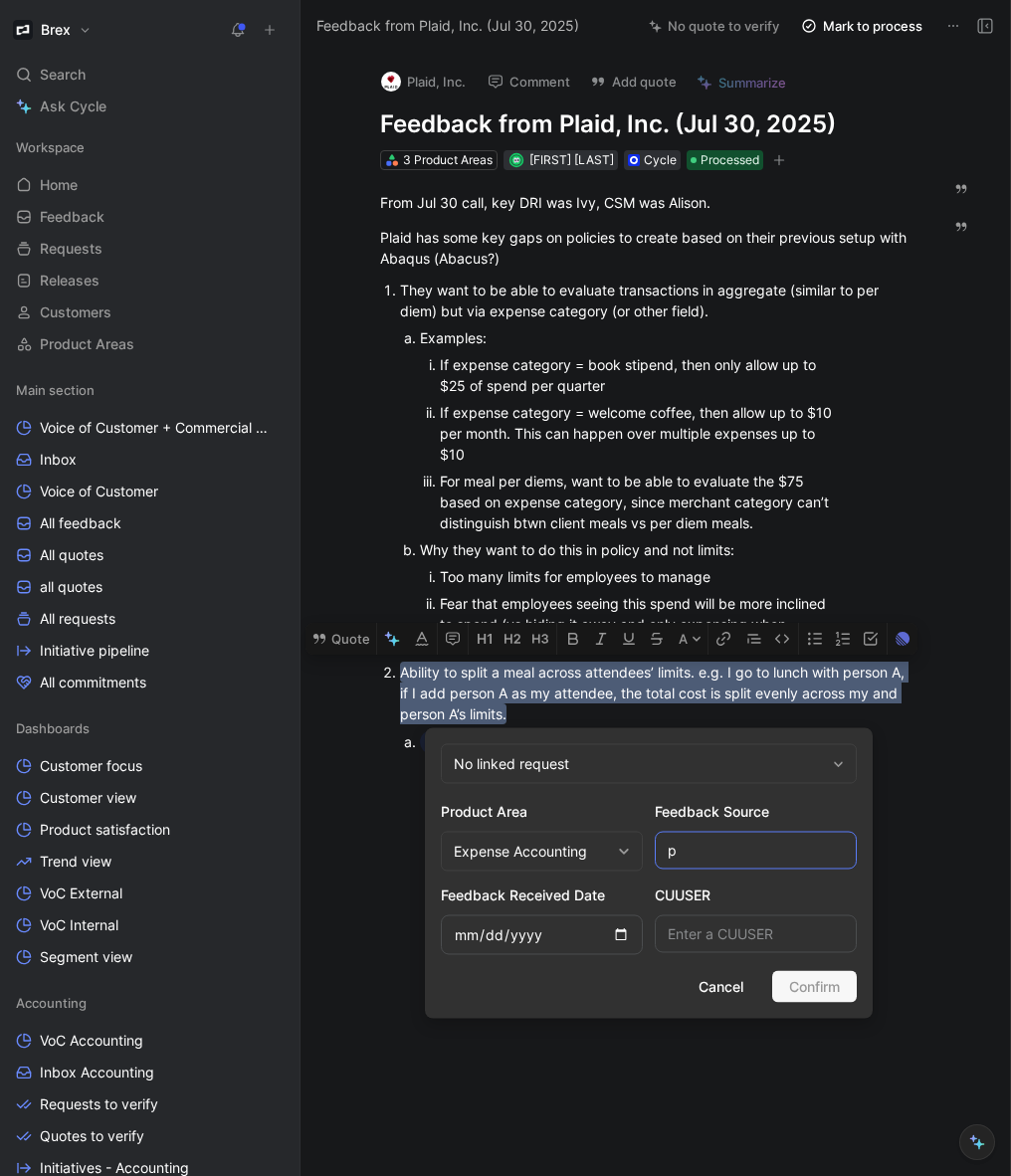 type 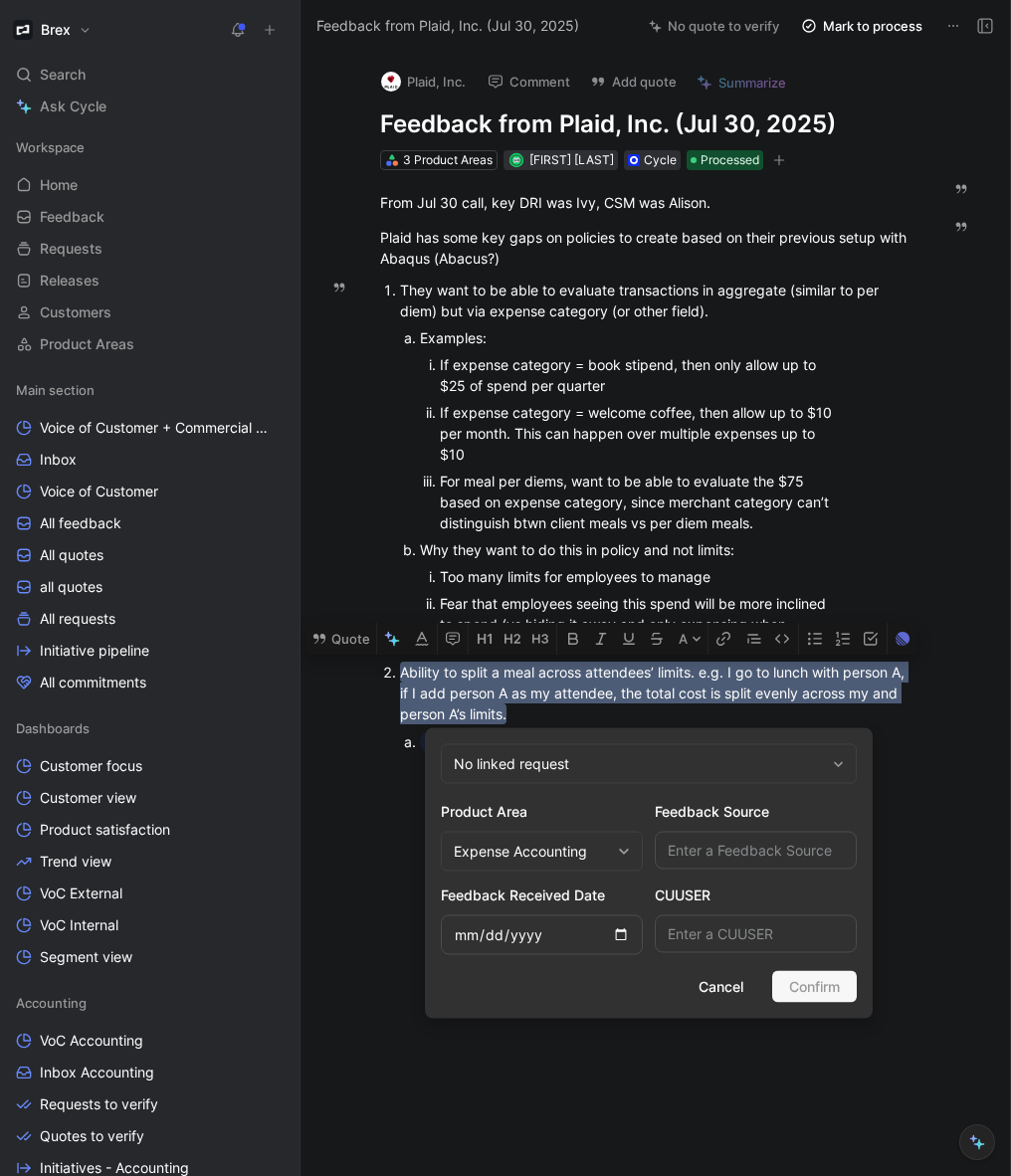 click on "No linked request" at bounding box center [649, 764] 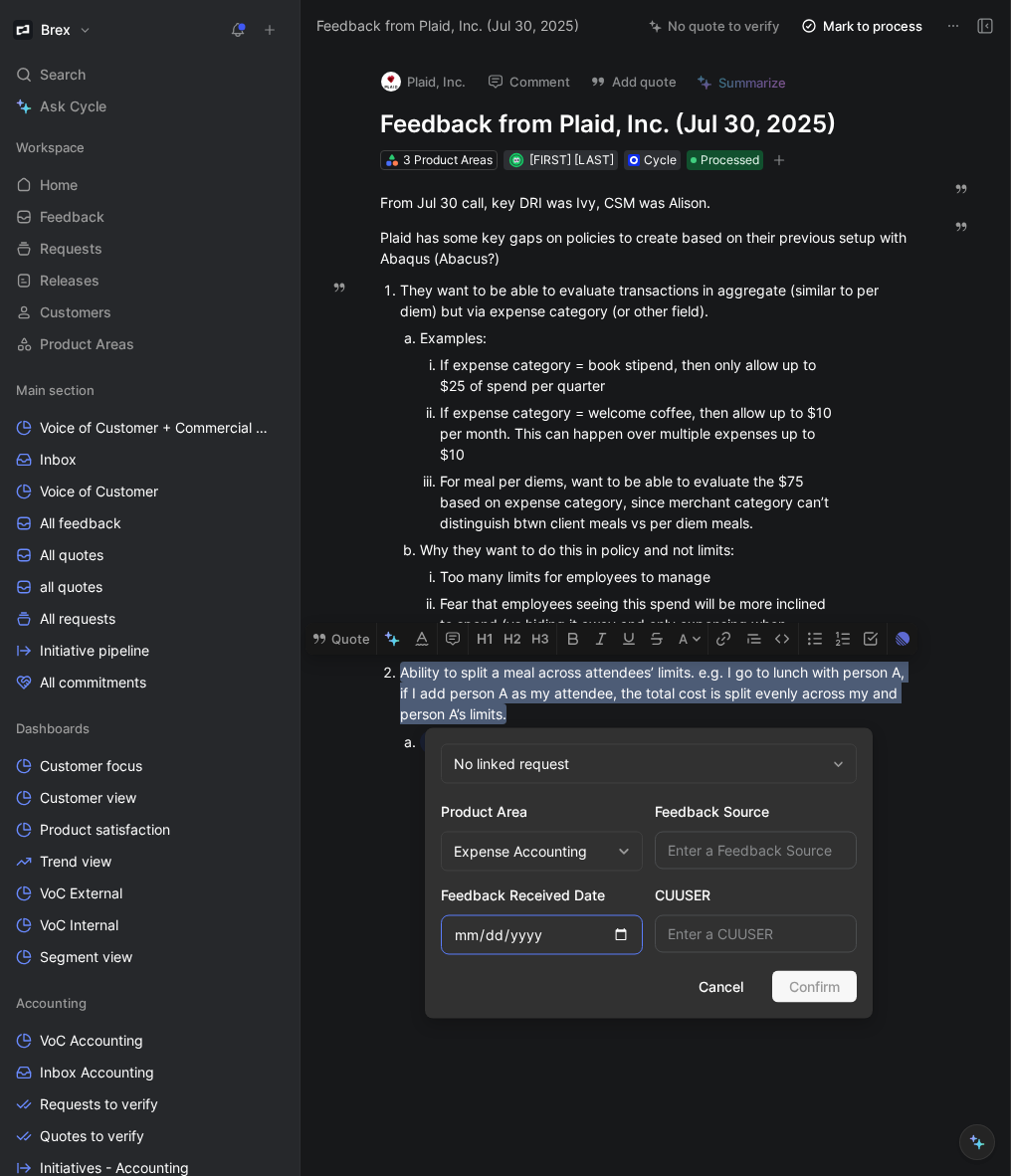 click at bounding box center (541, 935) 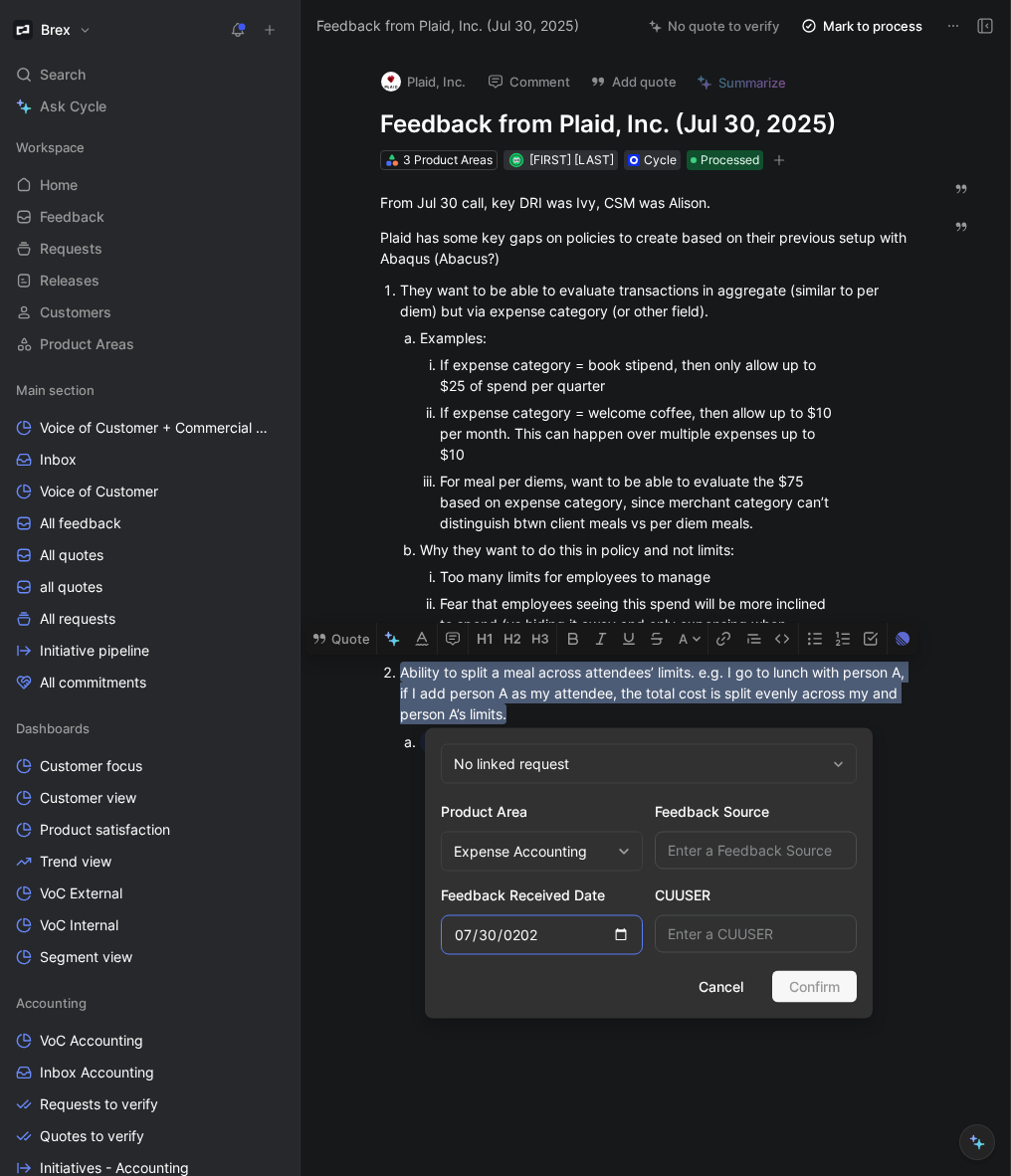 type on "2025-07-30" 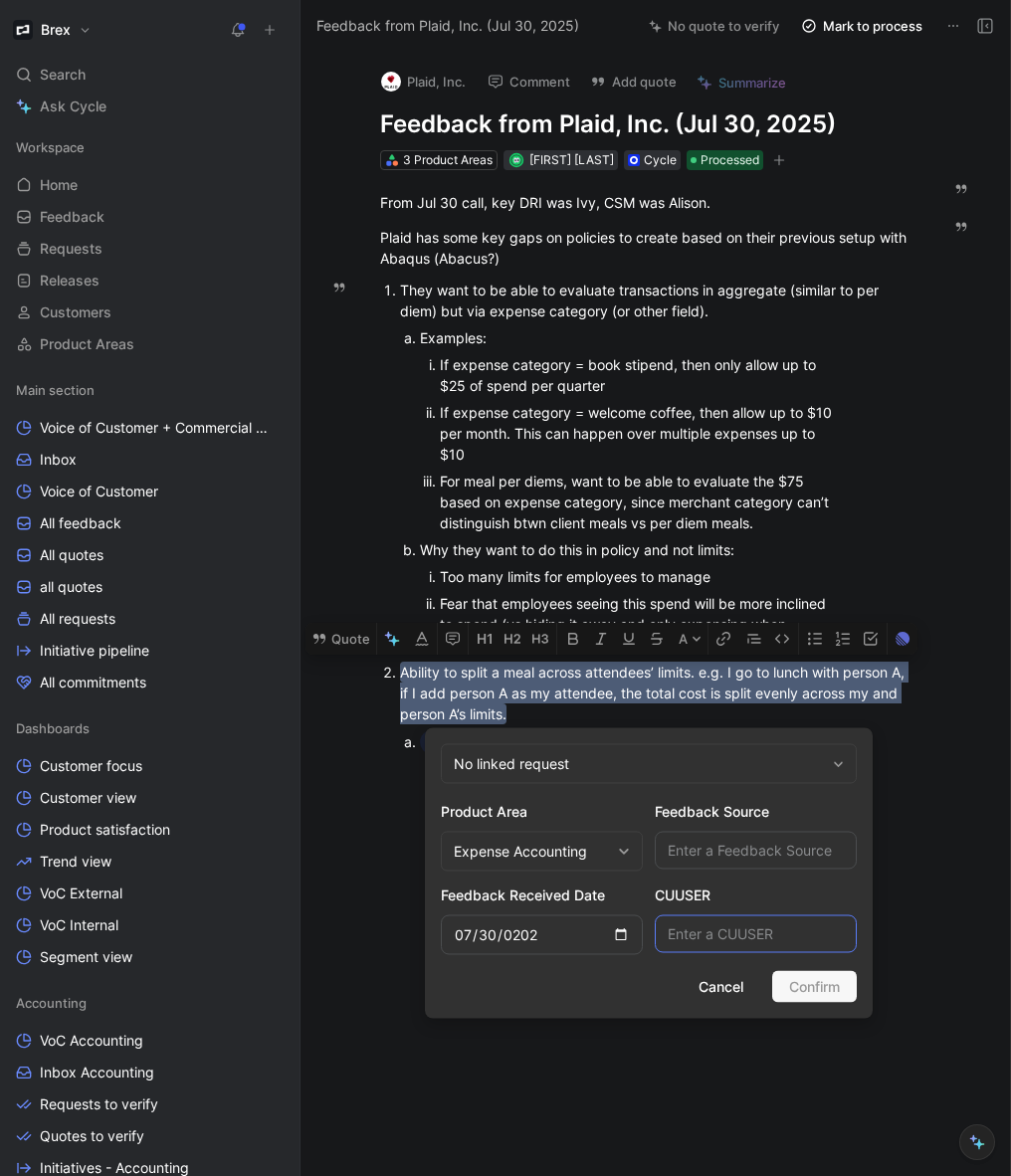 click at bounding box center [755, 934] 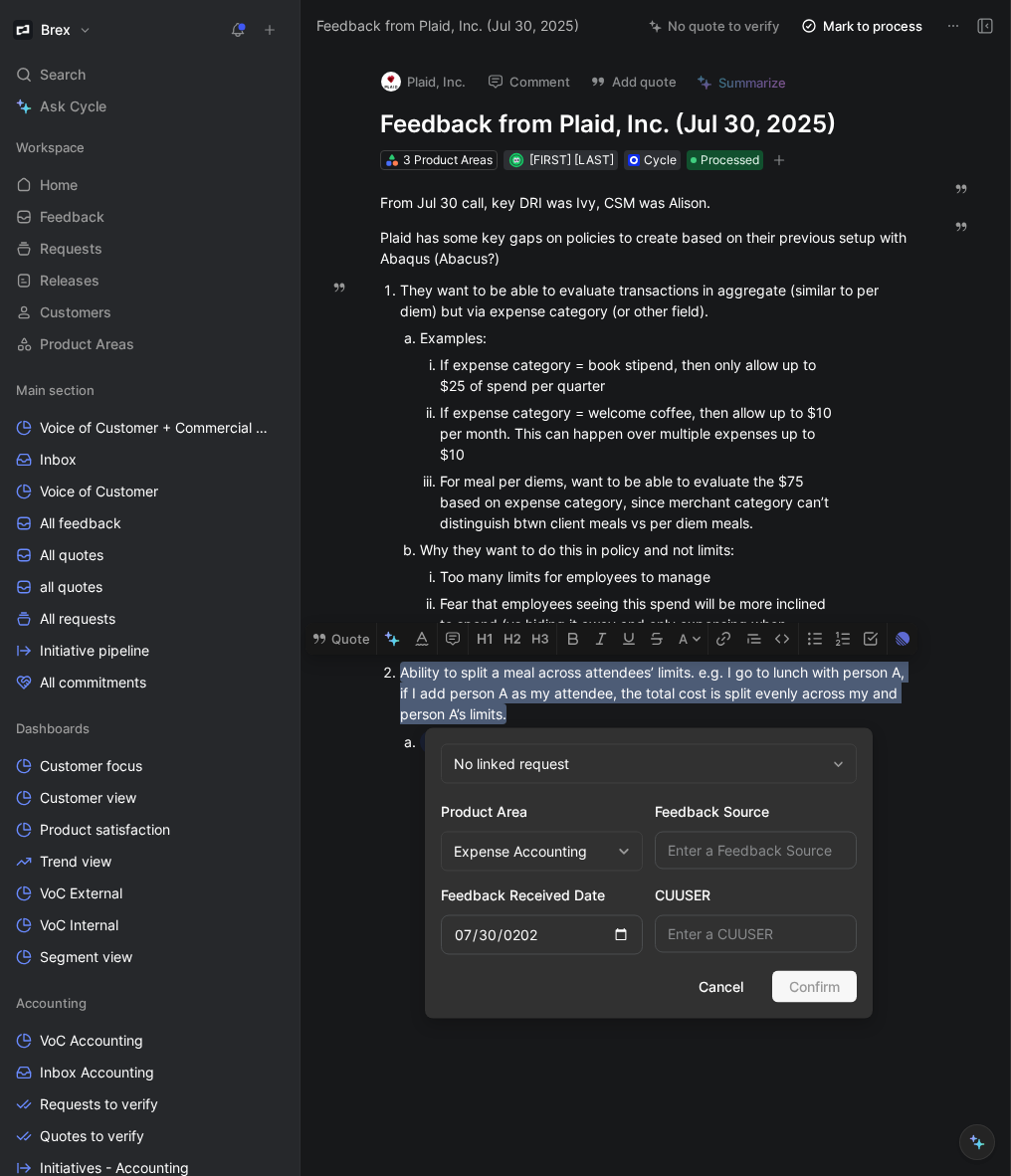 click on "Cancel Confirm" at bounding box center [649, 987] 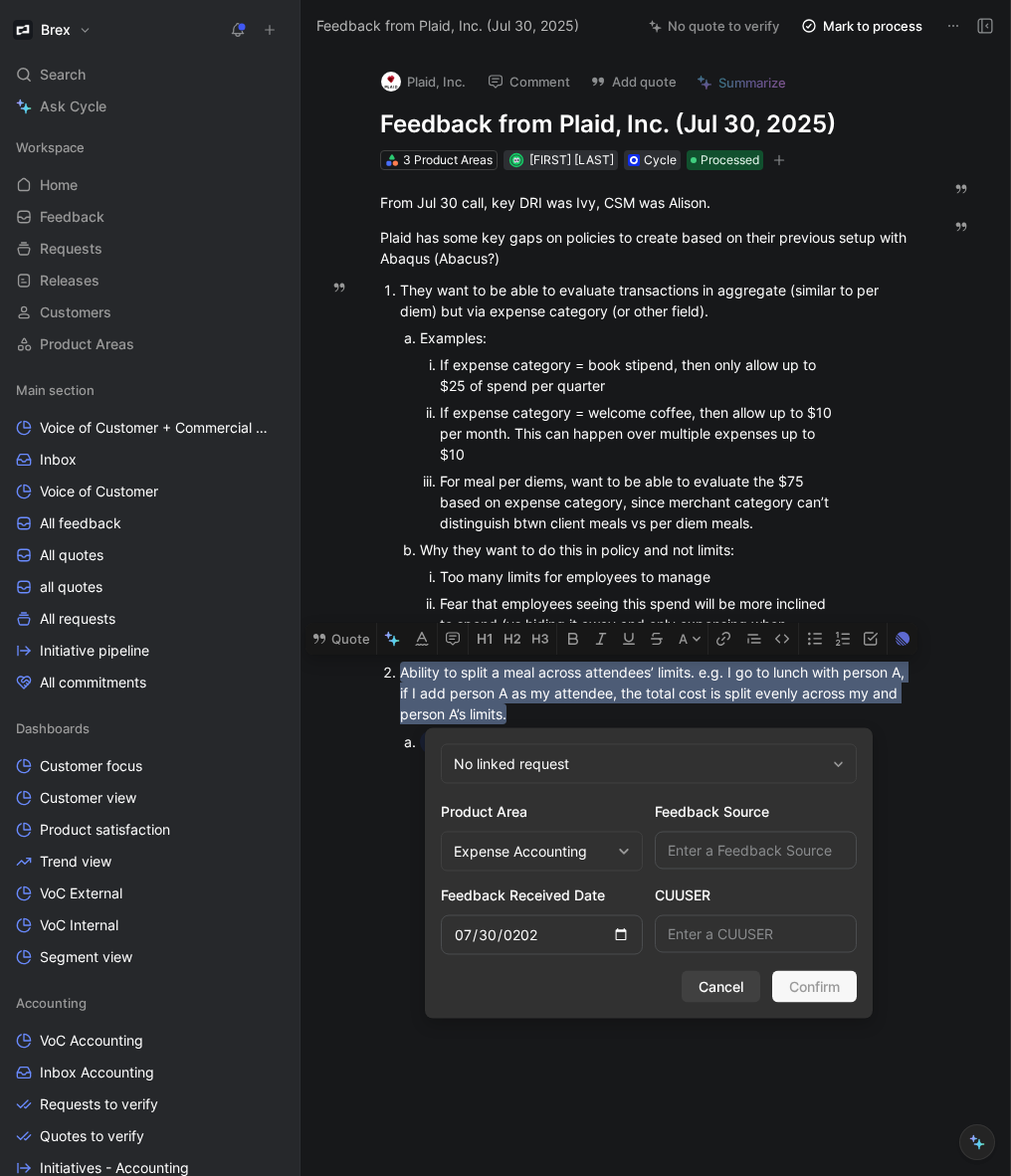 click on "Cancel" at bounding box center [720, 987] 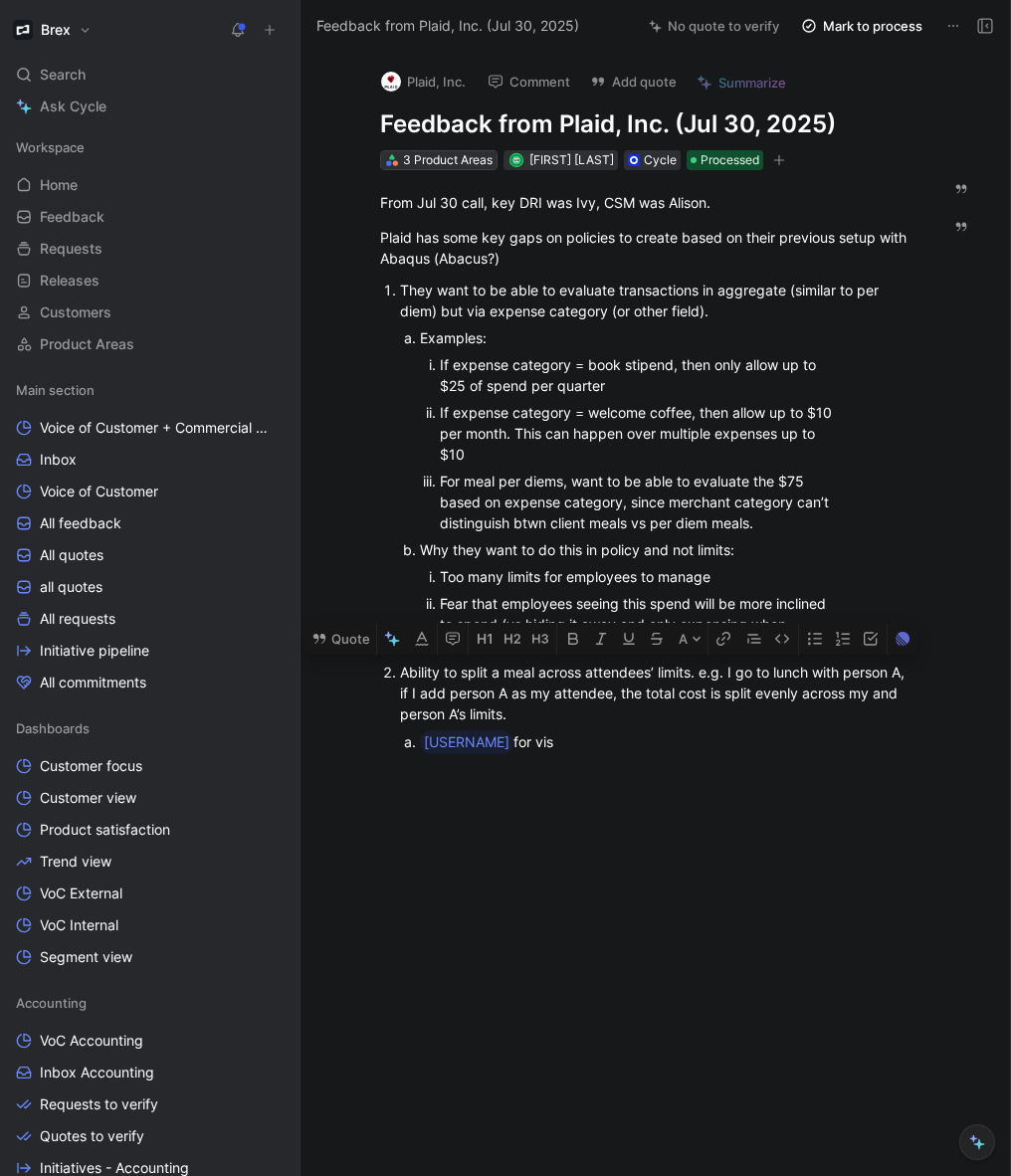 click on "3 Product Areas" at bounding box center [448, 160] 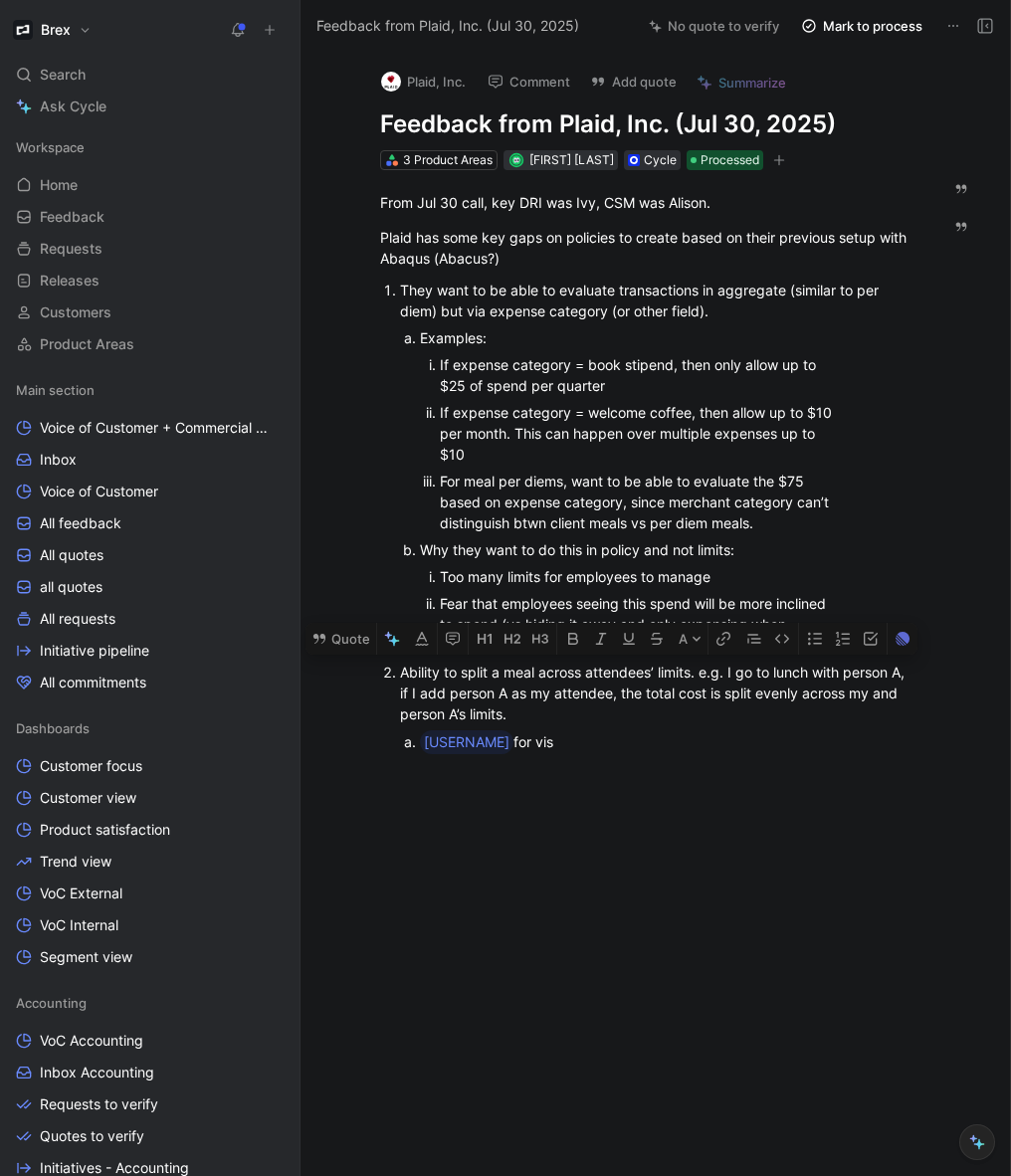 click at bounding box center [646, 984] 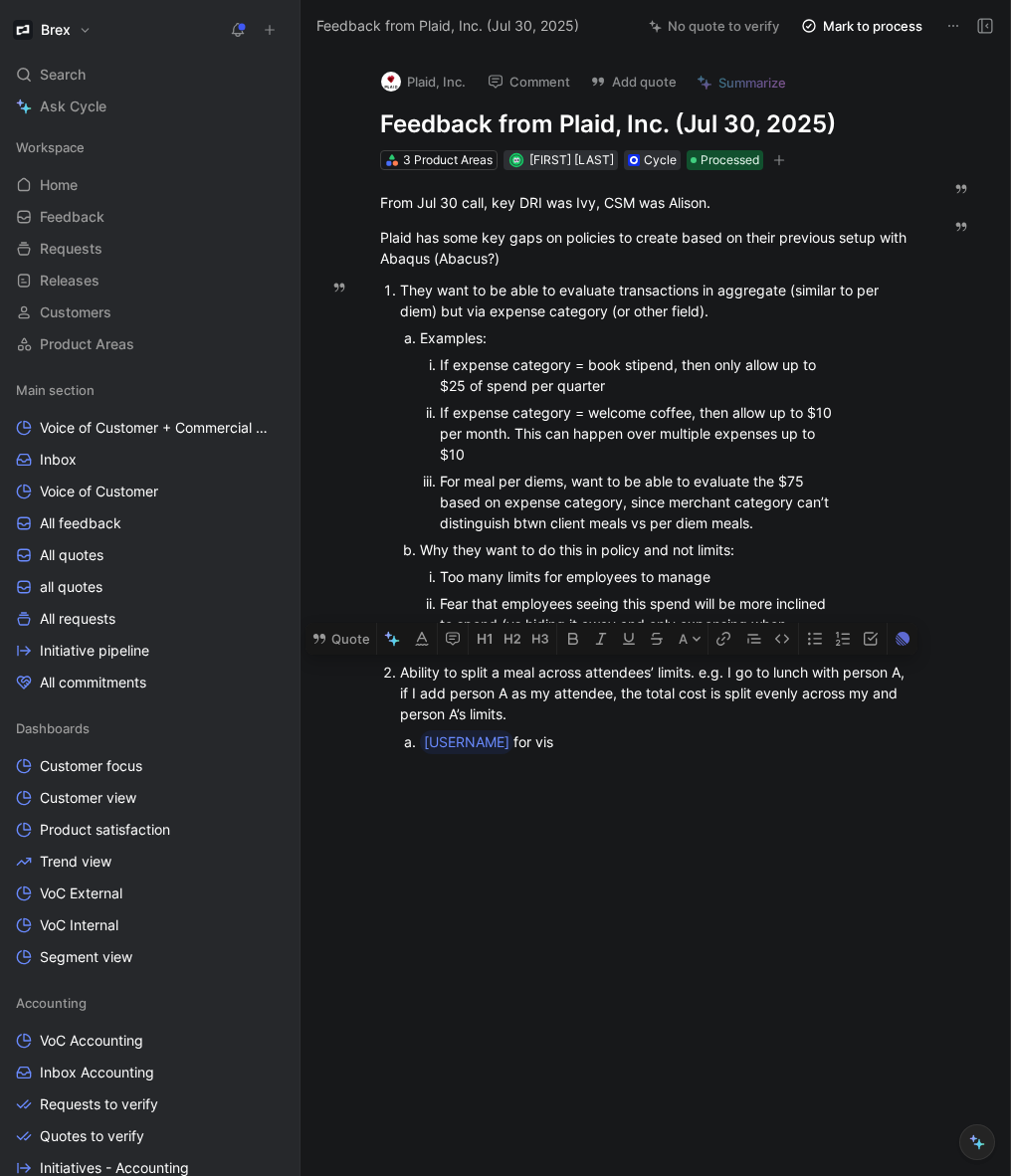 drag, startPoint x: 549, startPoint y: 724, endPoint x: 401, endPoint y: 675, distance: 155.90061 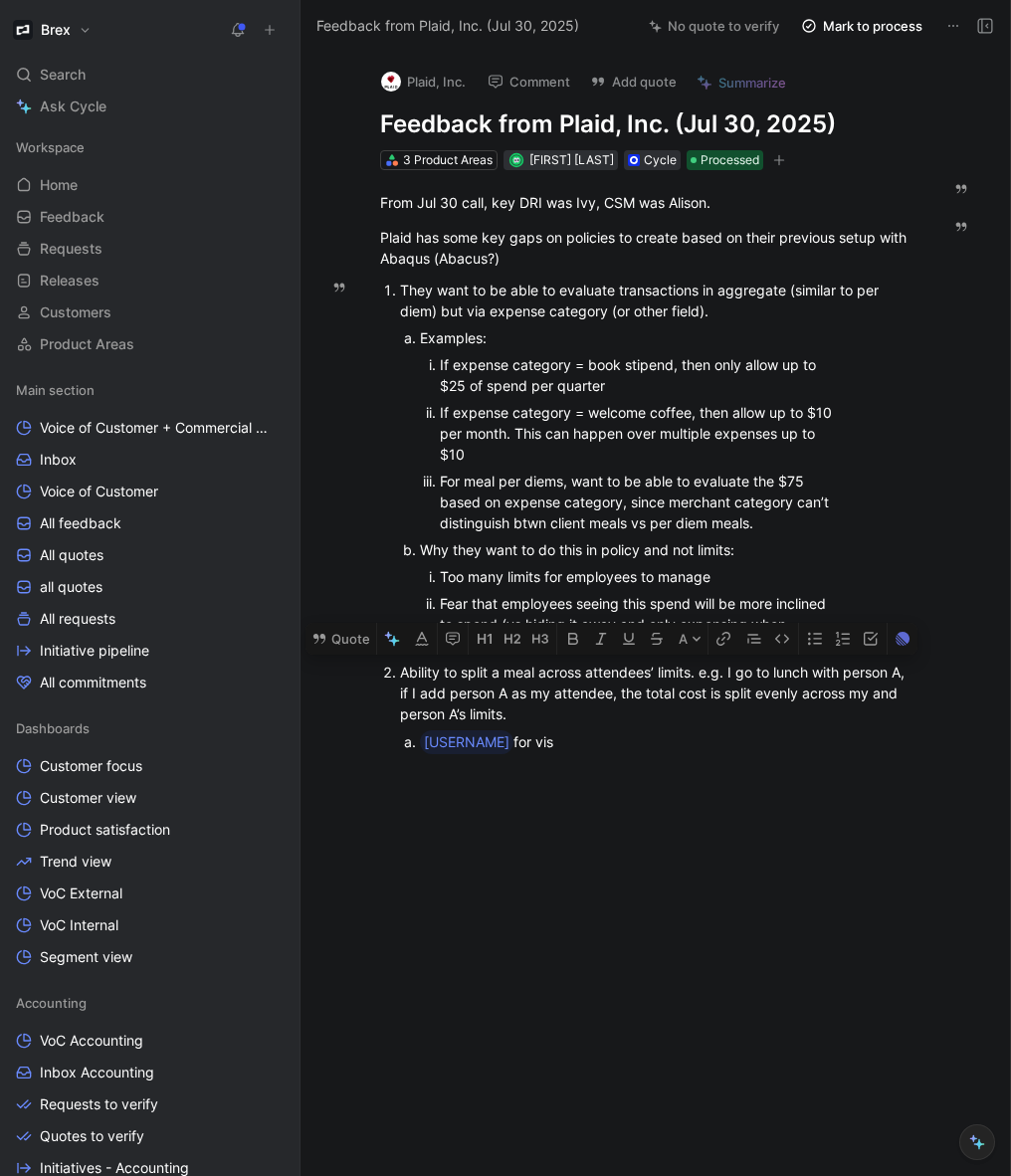 click on "Ability to split a meal across attendees’ limits. e.g. I go to lunch with person A, if I add person A as my attendee, the total cost is split evenly across my and person A’s limits." at bounding box center [656, 692] 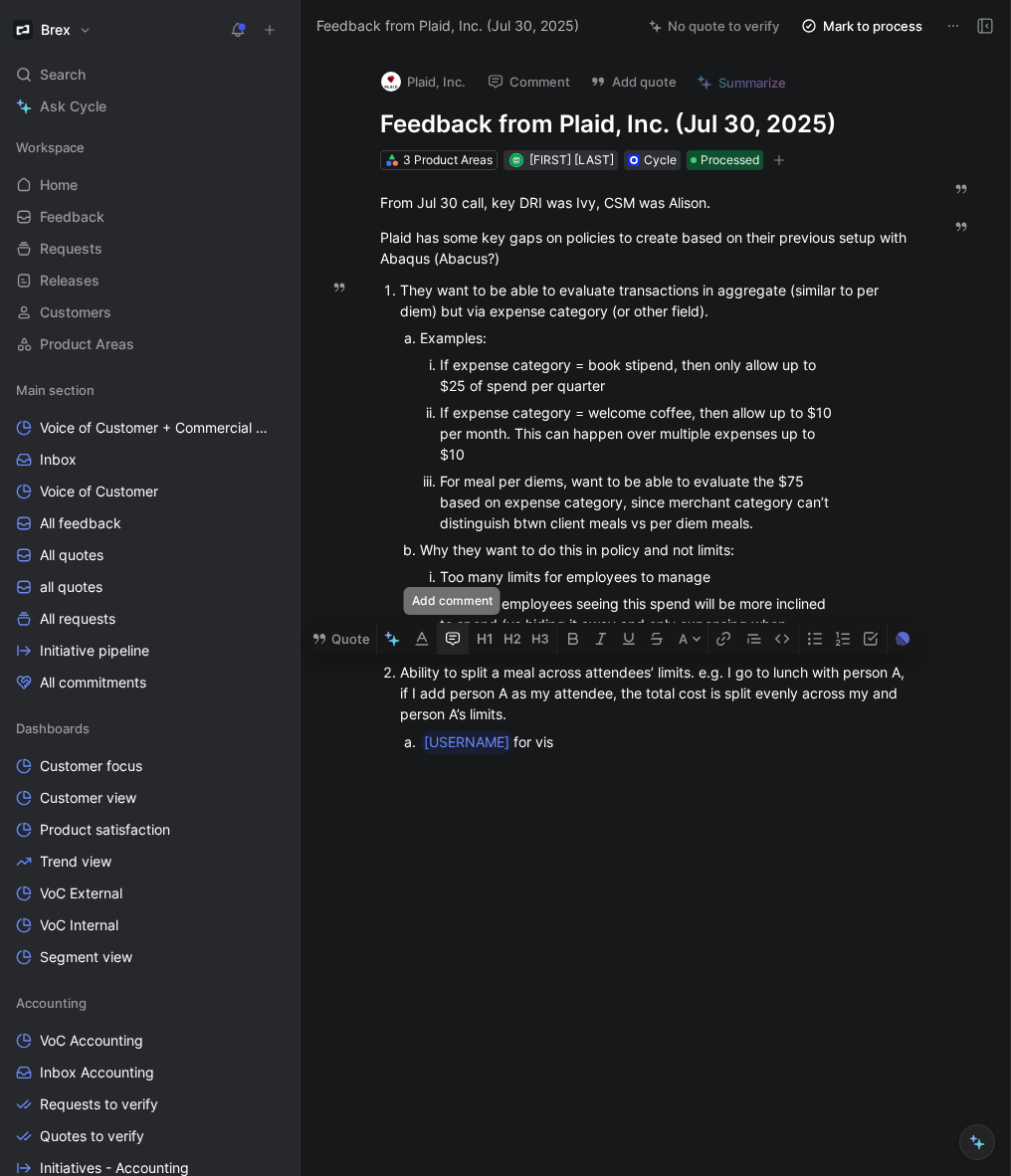 click 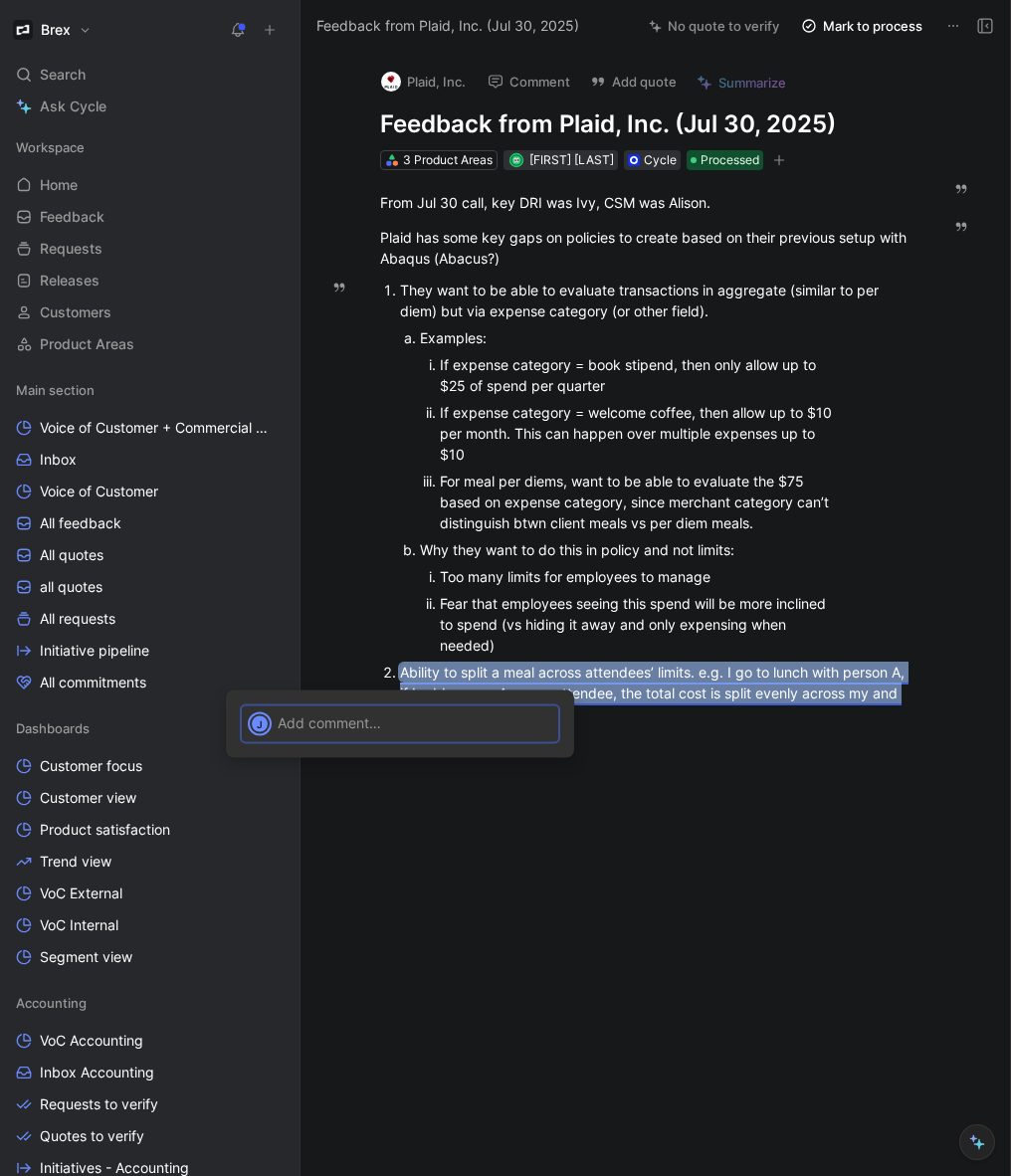 type 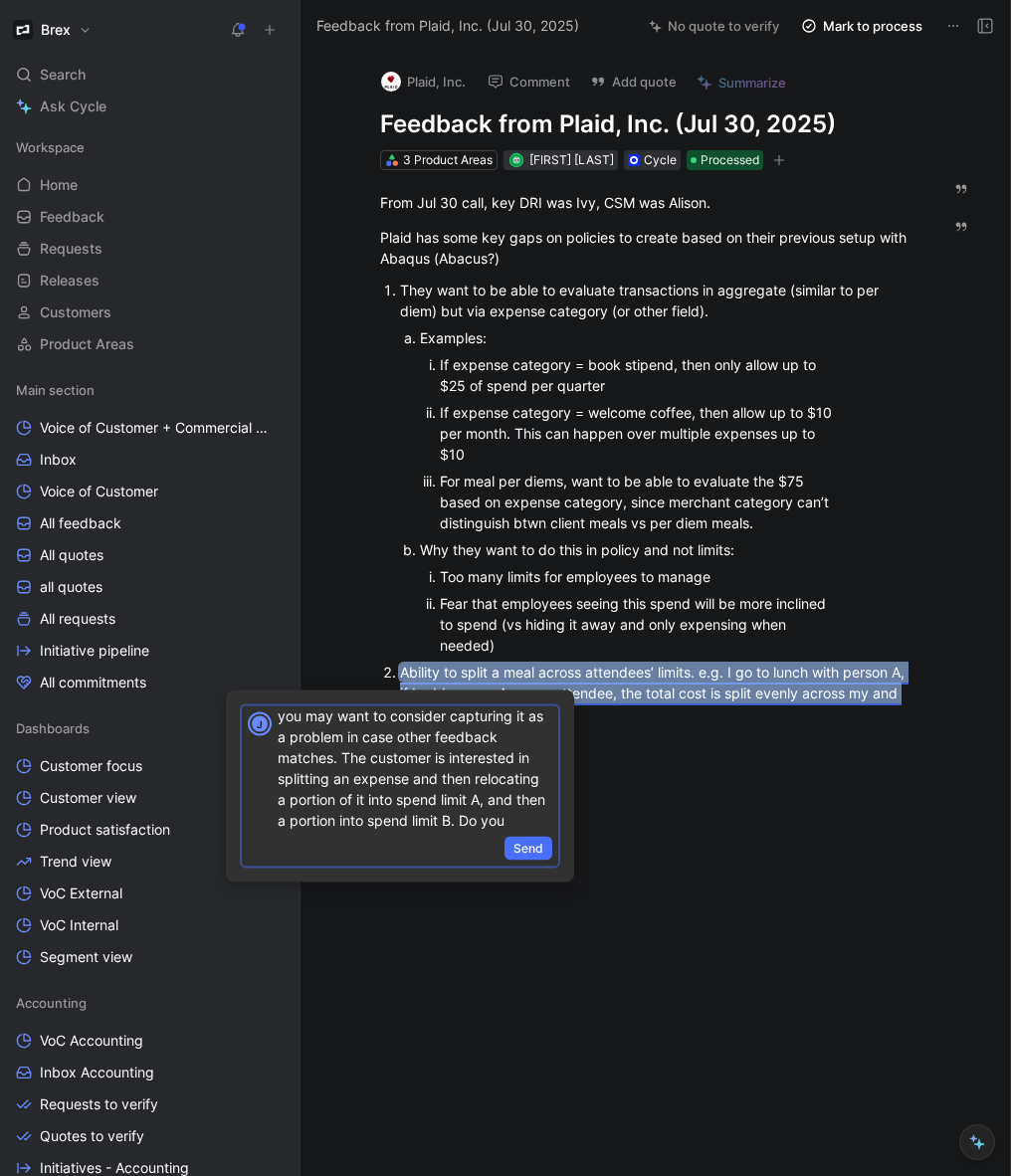 scroll, scrollTop: 52, scrollLeft: 0, axis: vertical 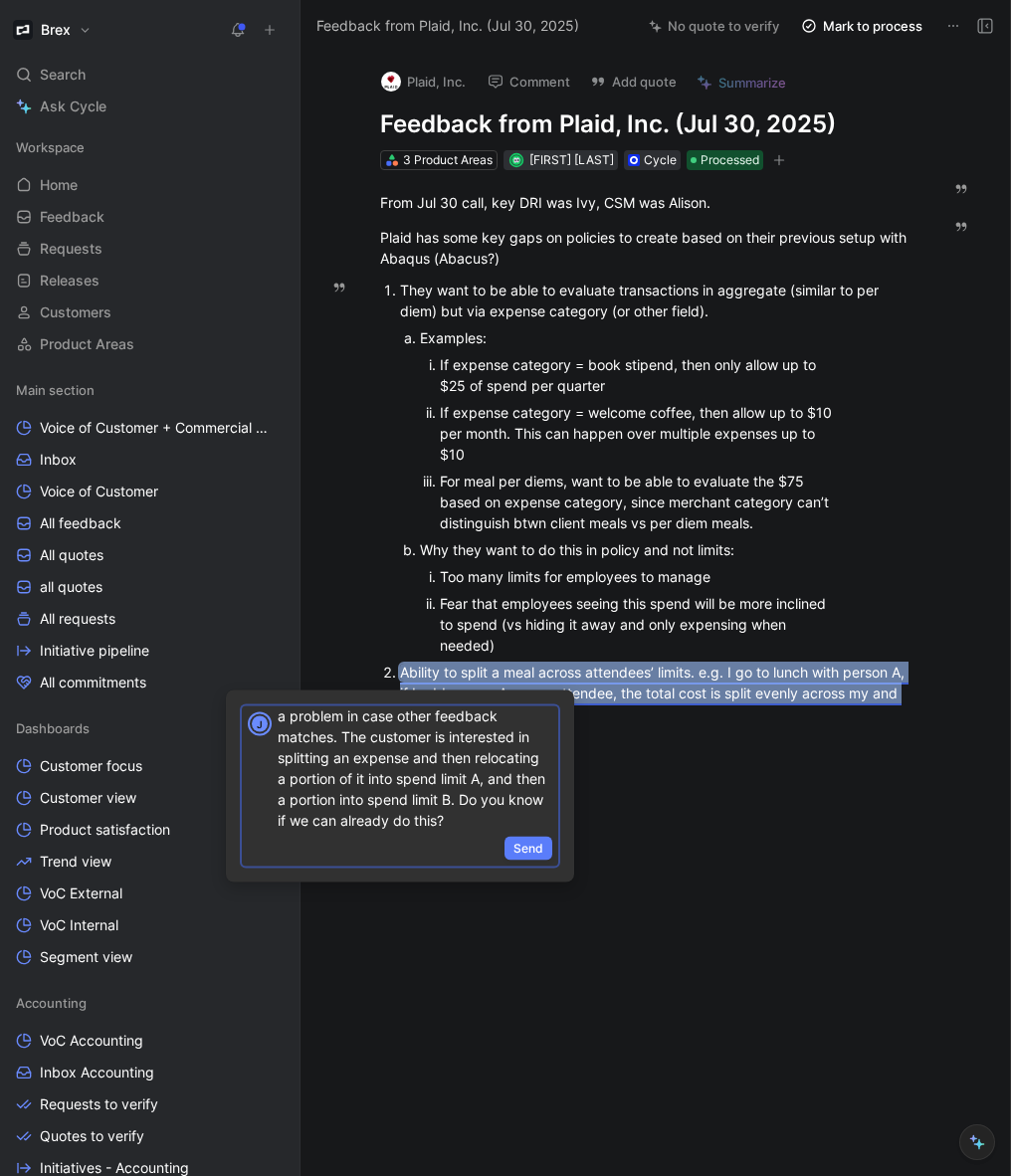 click on "Send" at bounding box center (528, 849) 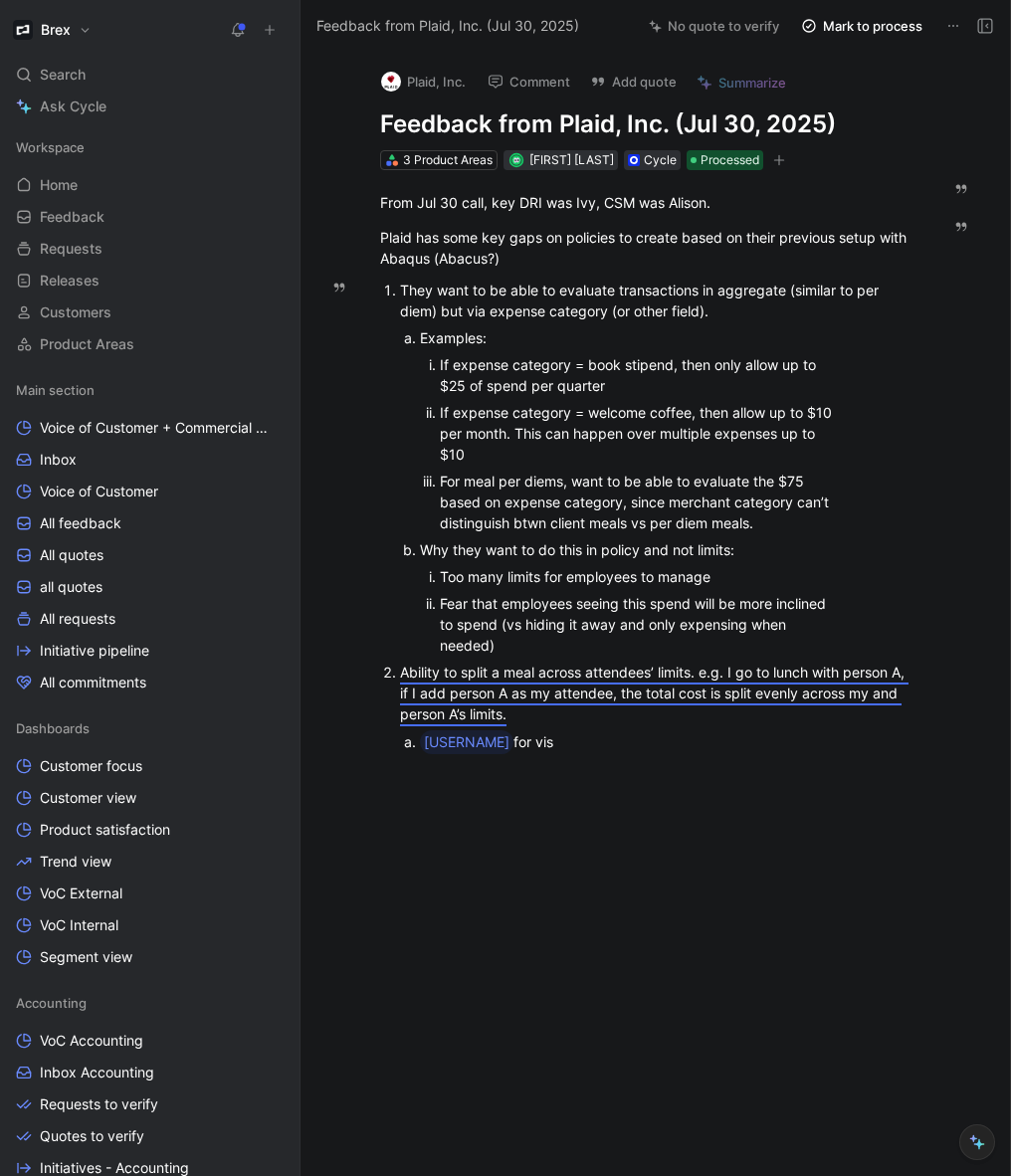 click at bounding box center [646, 984] 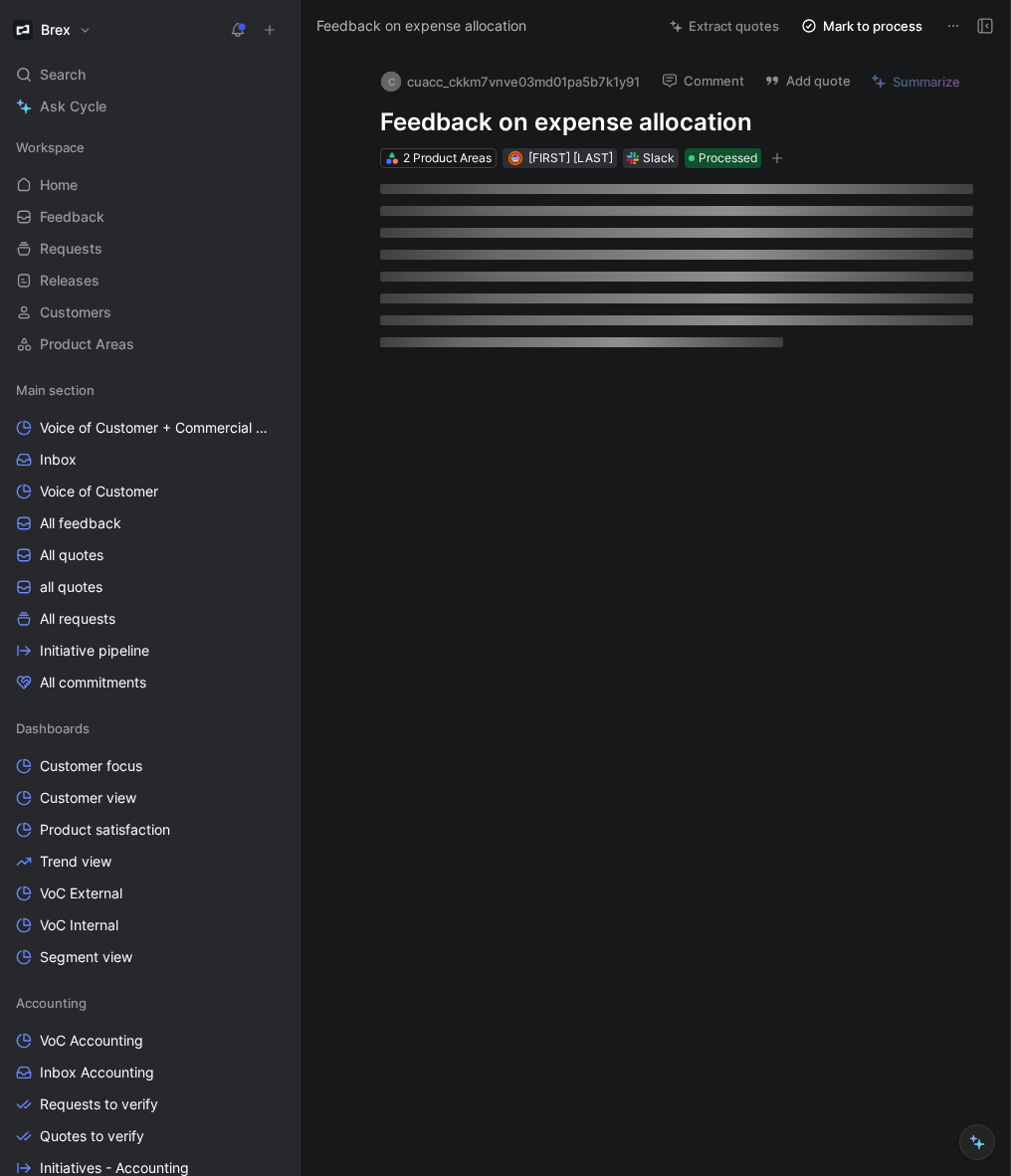 scroll, scrollTop: 0, scrollLeft: 0, axis: both 